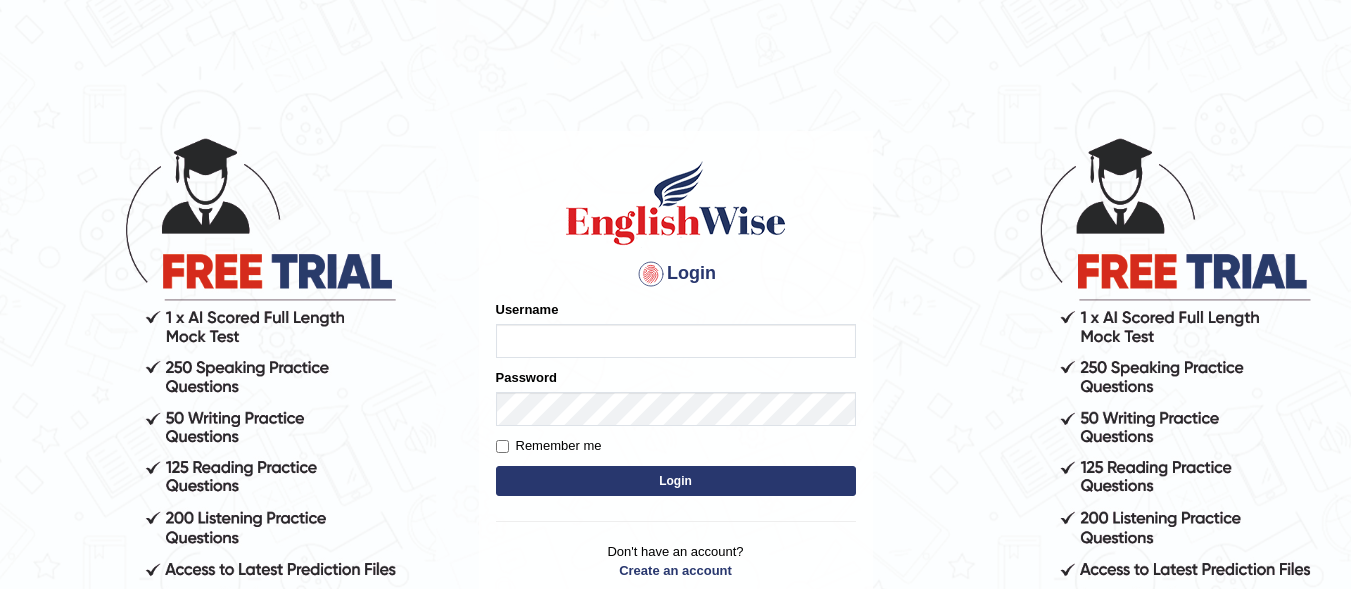 scroll, scrollTop: 0, scrollLeft: 0, axis: both 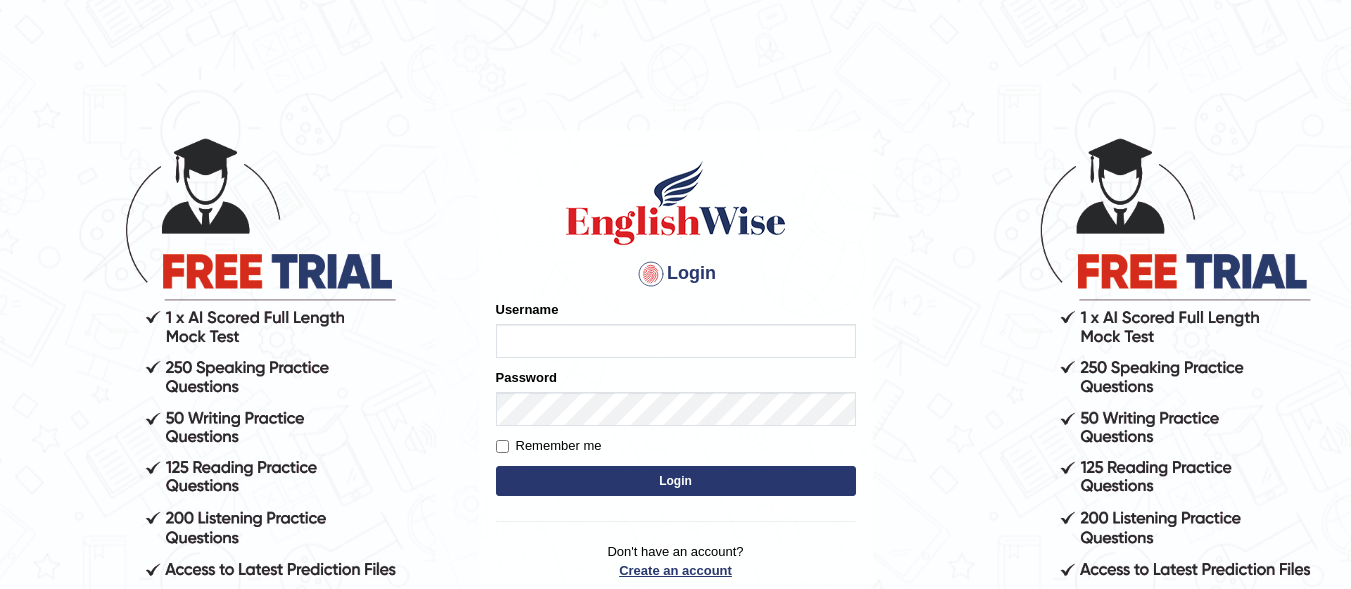 click on "Create an account" at bounding box center (676, 570) 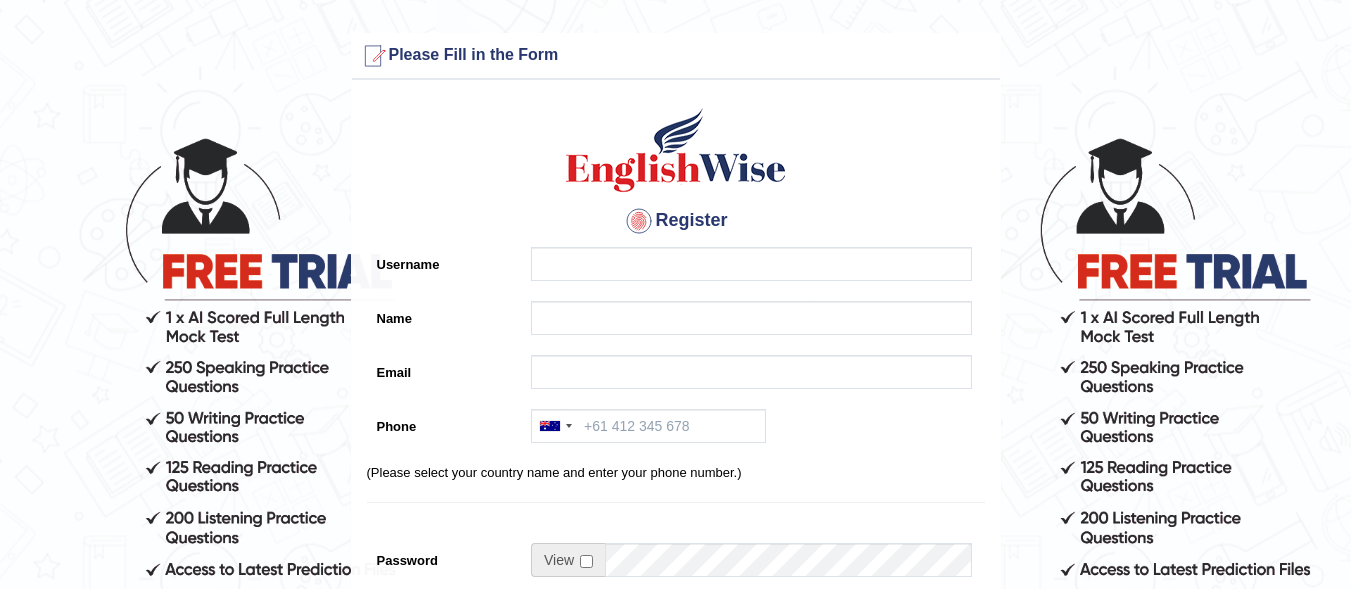 scroll, scrollTop: 0, scrollLeft: 0, axis: both 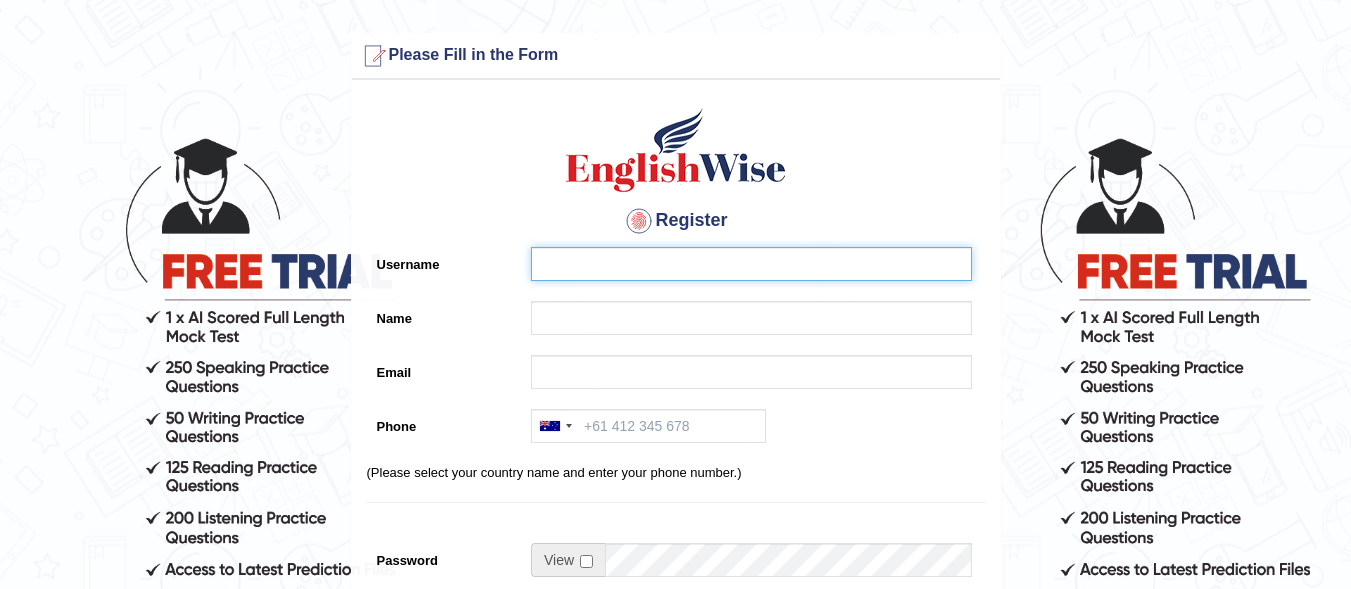 click on "Username" at bounding box center [751, 264] 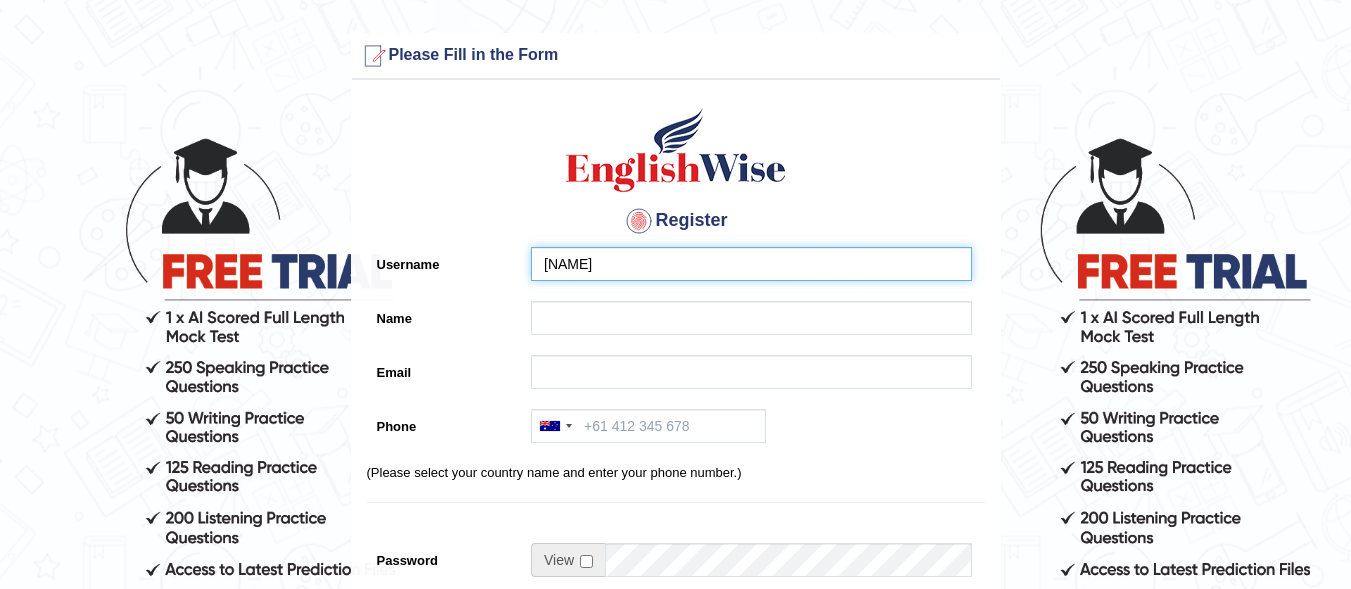 type on "[NAME]" 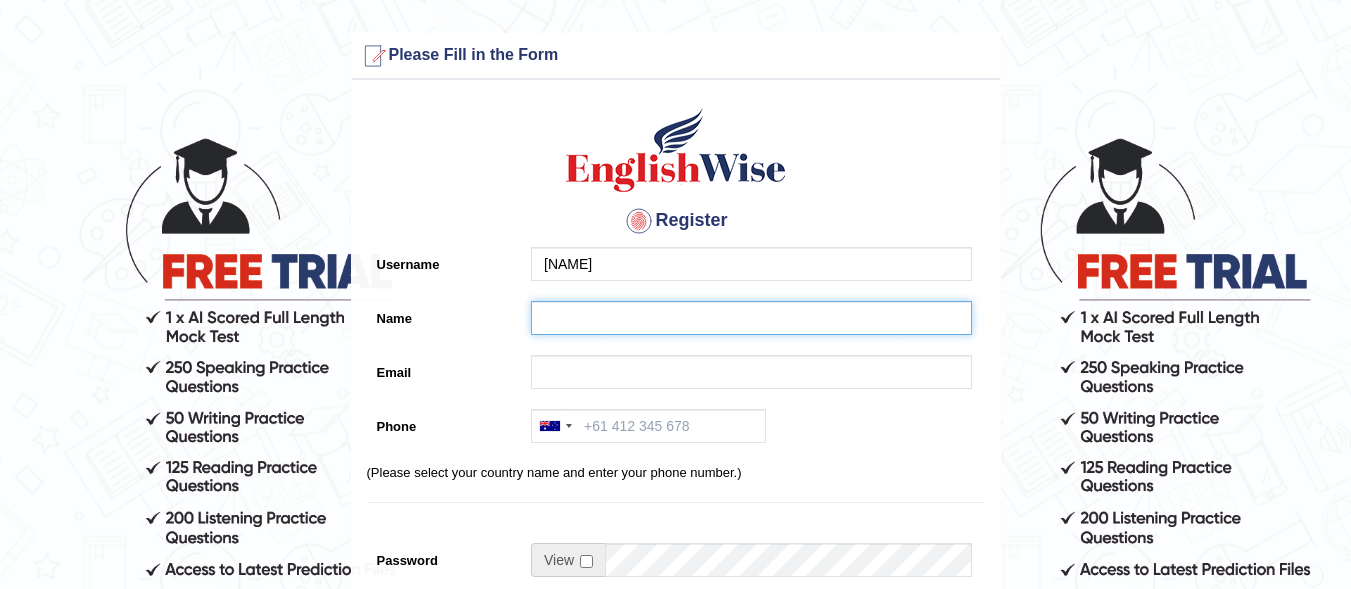 click on "Name" at bounding box center [751, 318] 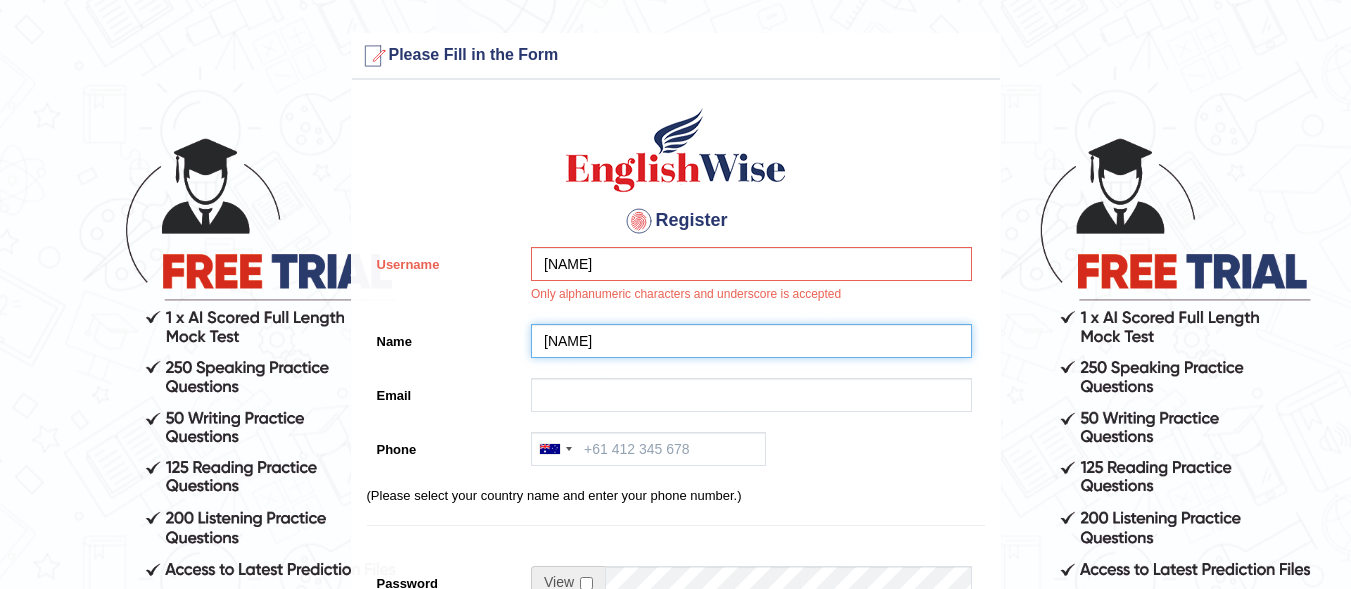 type on "[FIRST] [LAST]" 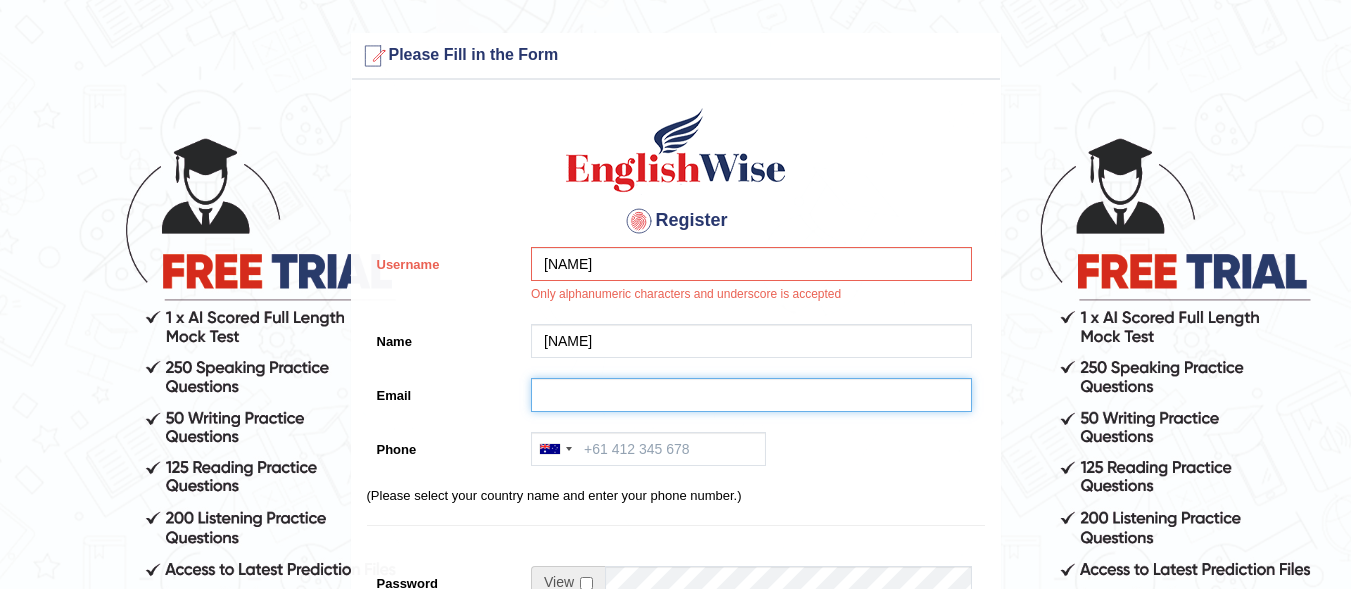 click on "Email" at bounding box center [751, 395] 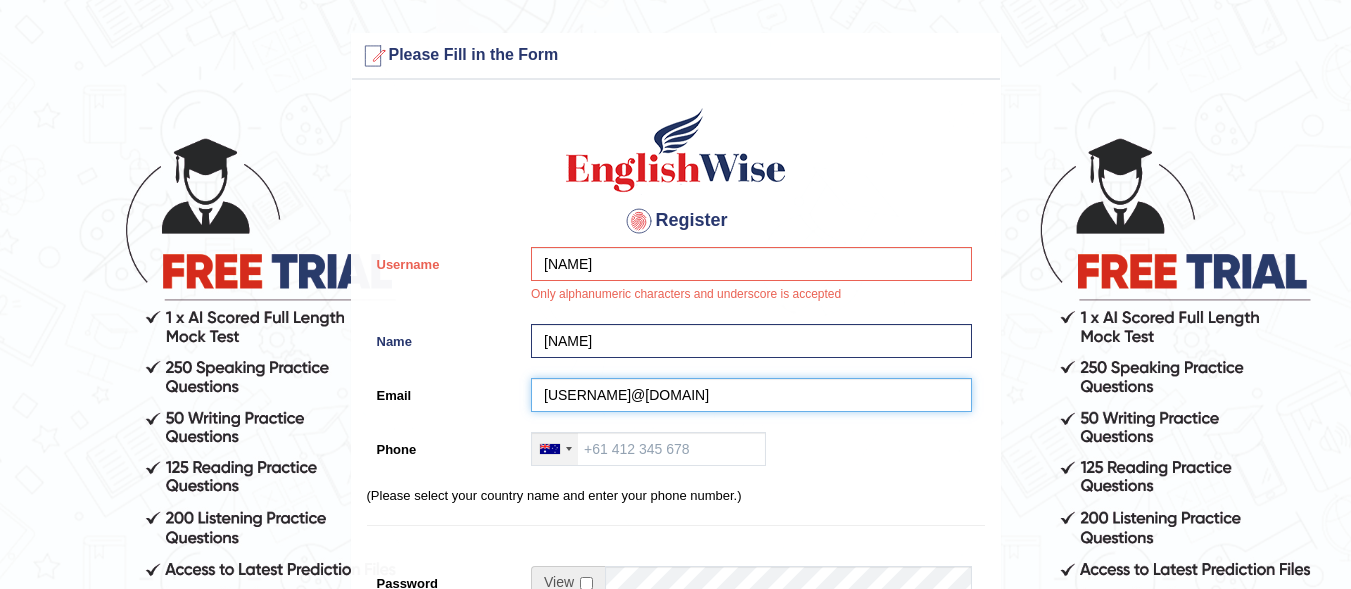 type on "trenitigurung07@gmail.com" 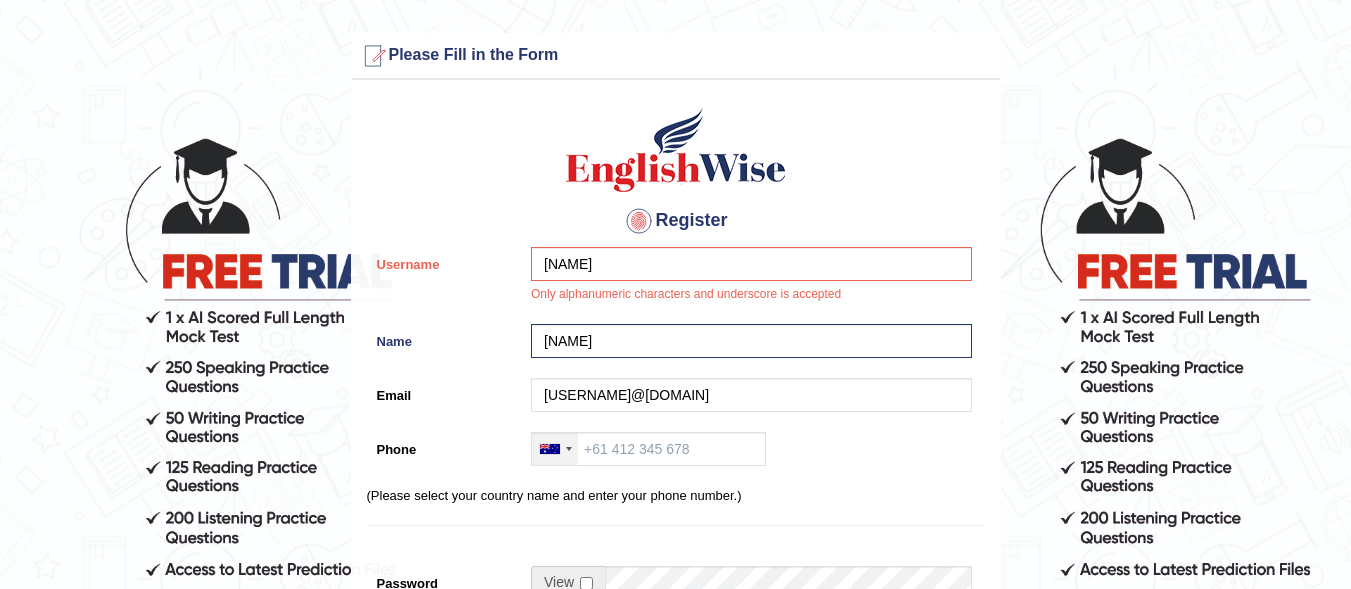 click at bounding box center [569, 449] 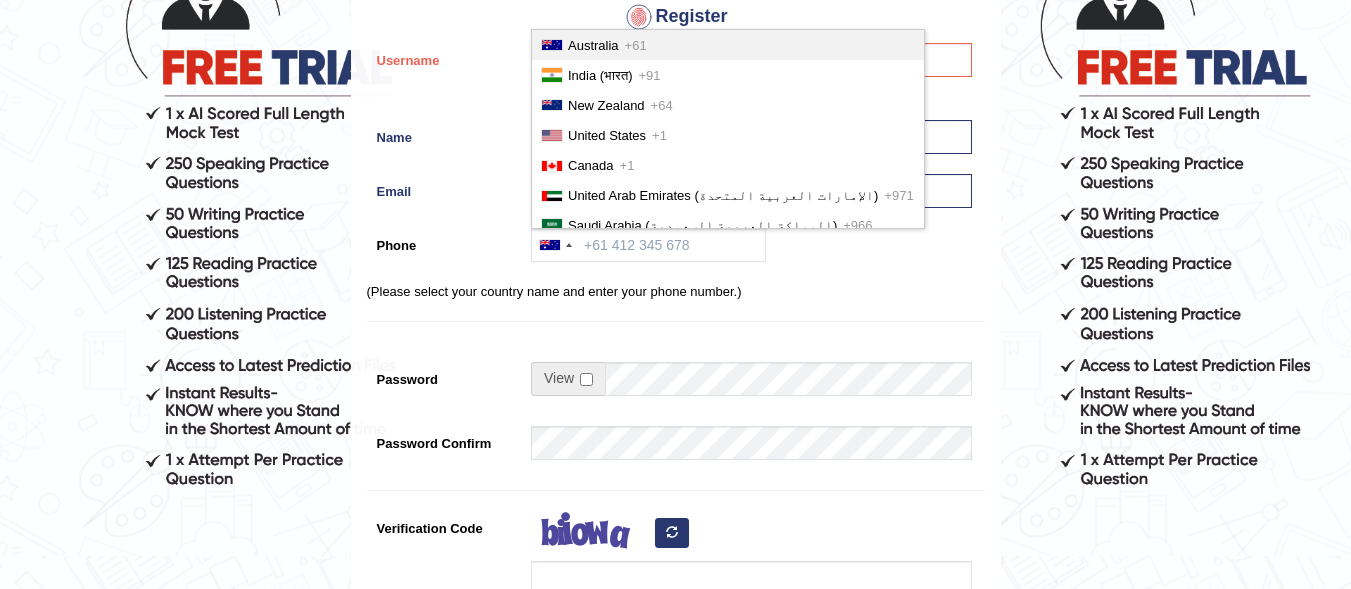 scroll, scrollTop: 100, scrollLeft: 0, axis: vertical 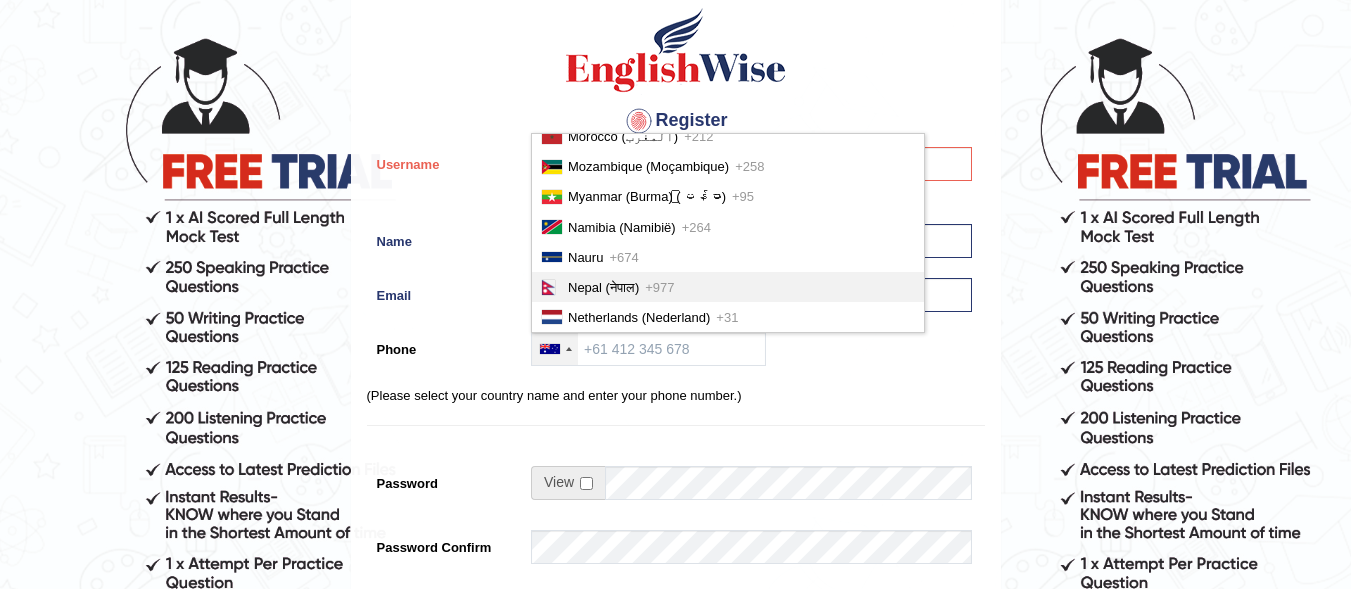 click on "Nepal (नेपाल) +977" at bounding box center (728, 287) 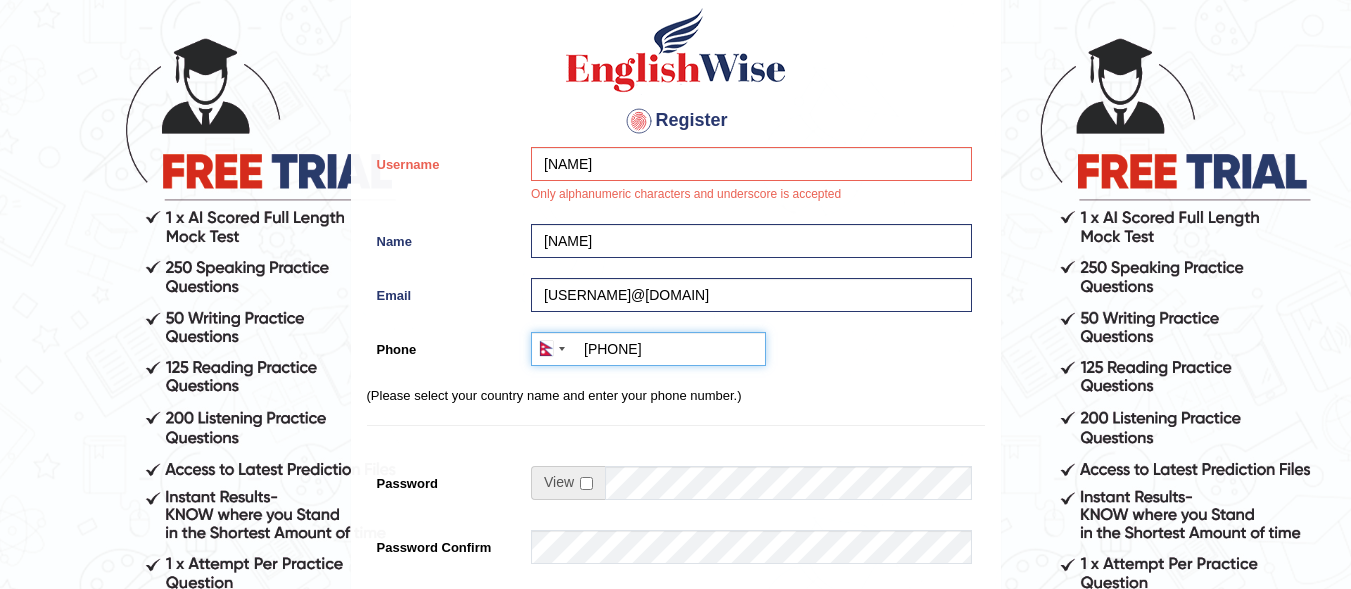 type on "+9779806114554" 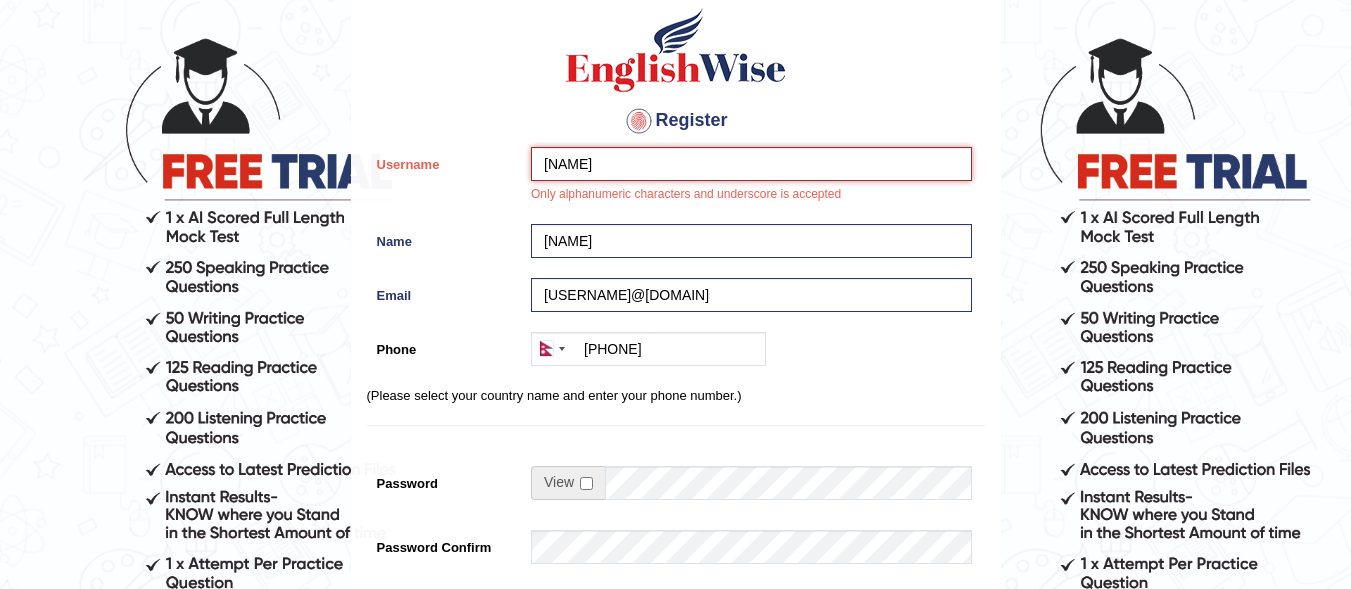 click on "[FIRST] [LAST]" at bounding box center (751, 164) 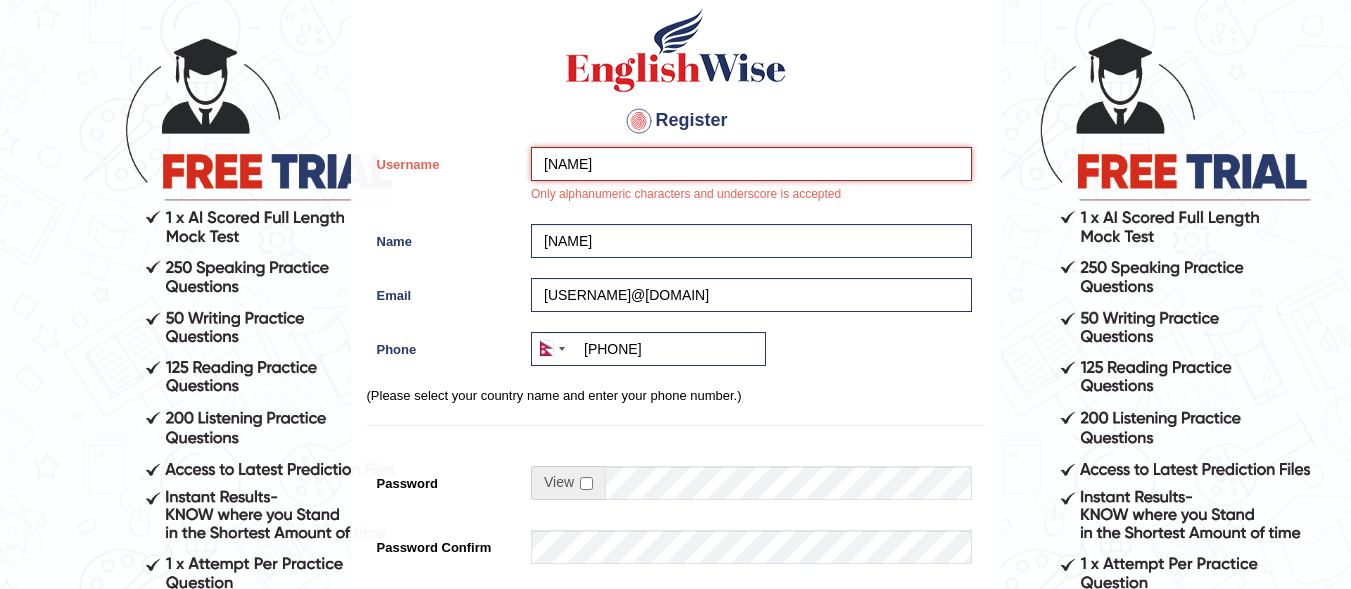 click on "[FIRST] [LAST]" at bounding box center (751, 164) 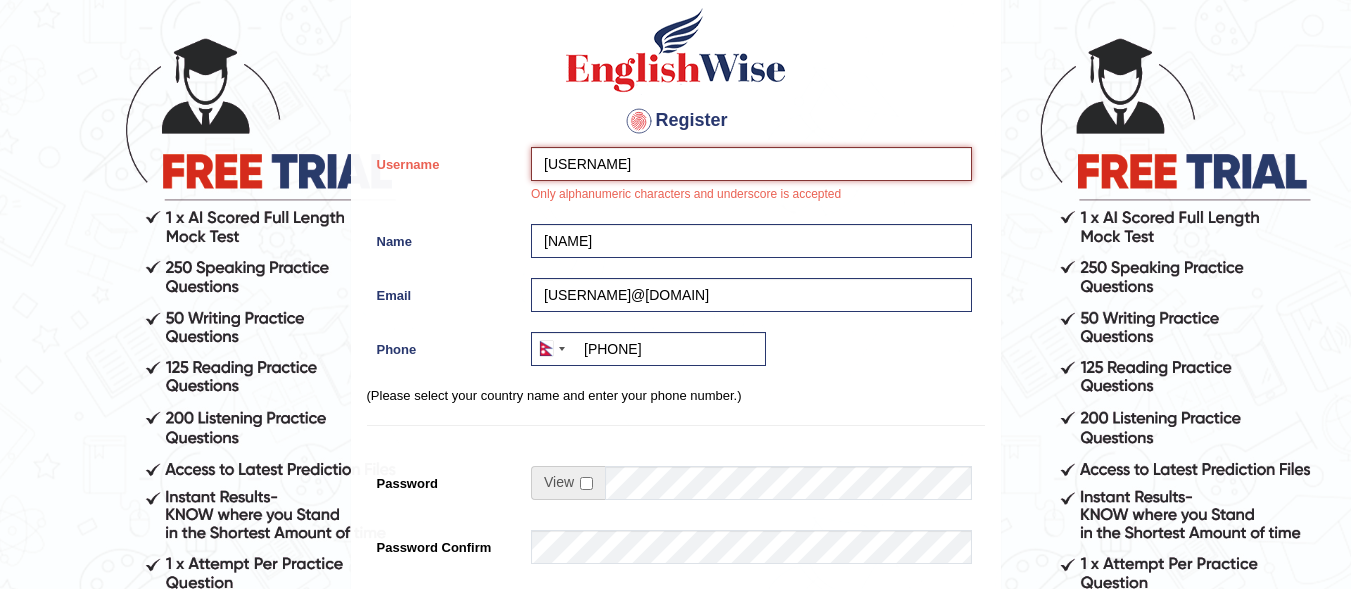 click on "Trenitigurung" at bounding box center [751, 164] 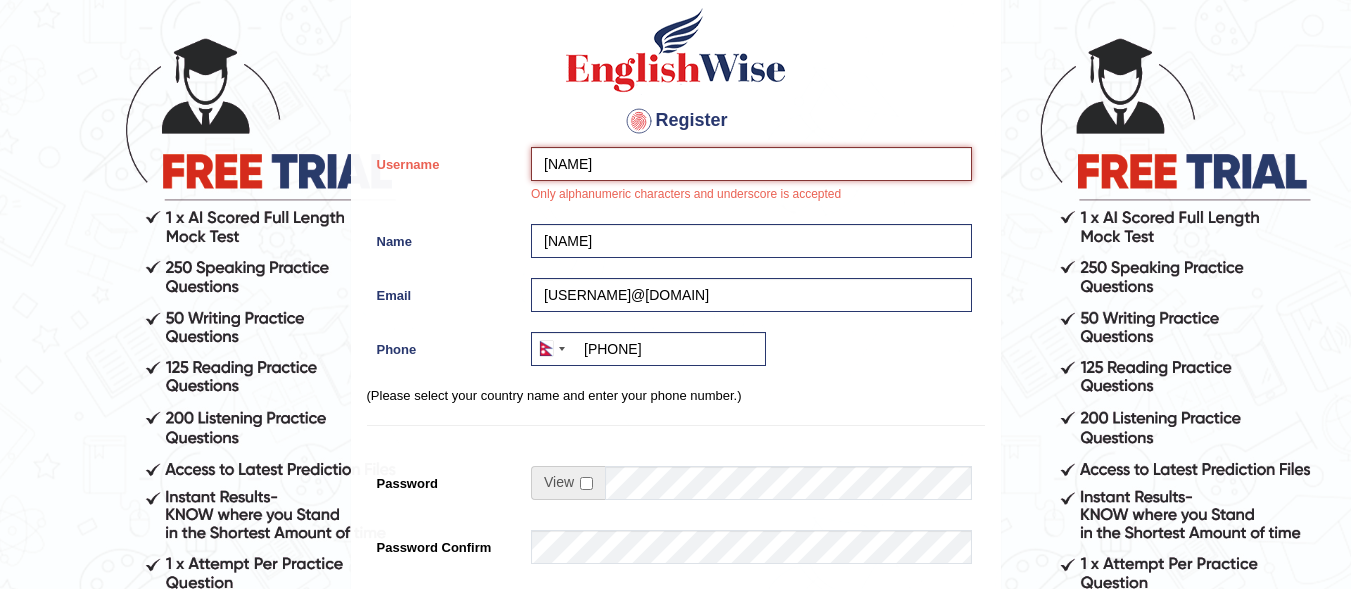 type on "Treniti" 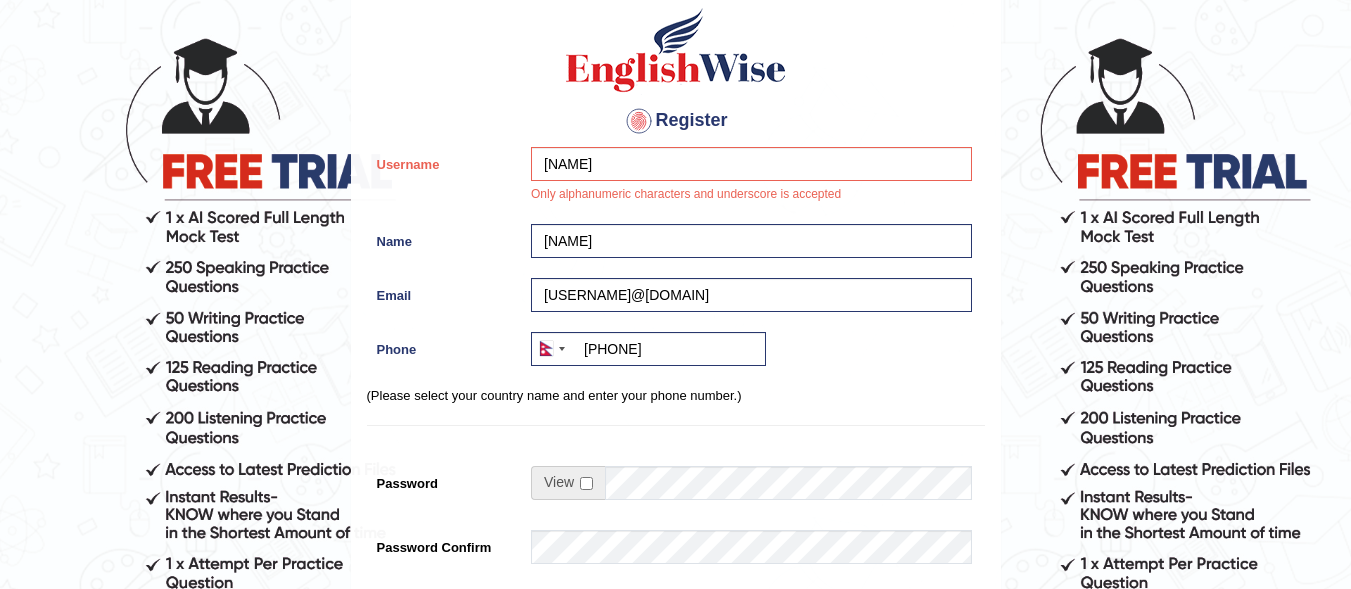 click on "(Please select your country name and enter your phone number.)" at bounding box center (676, 395) 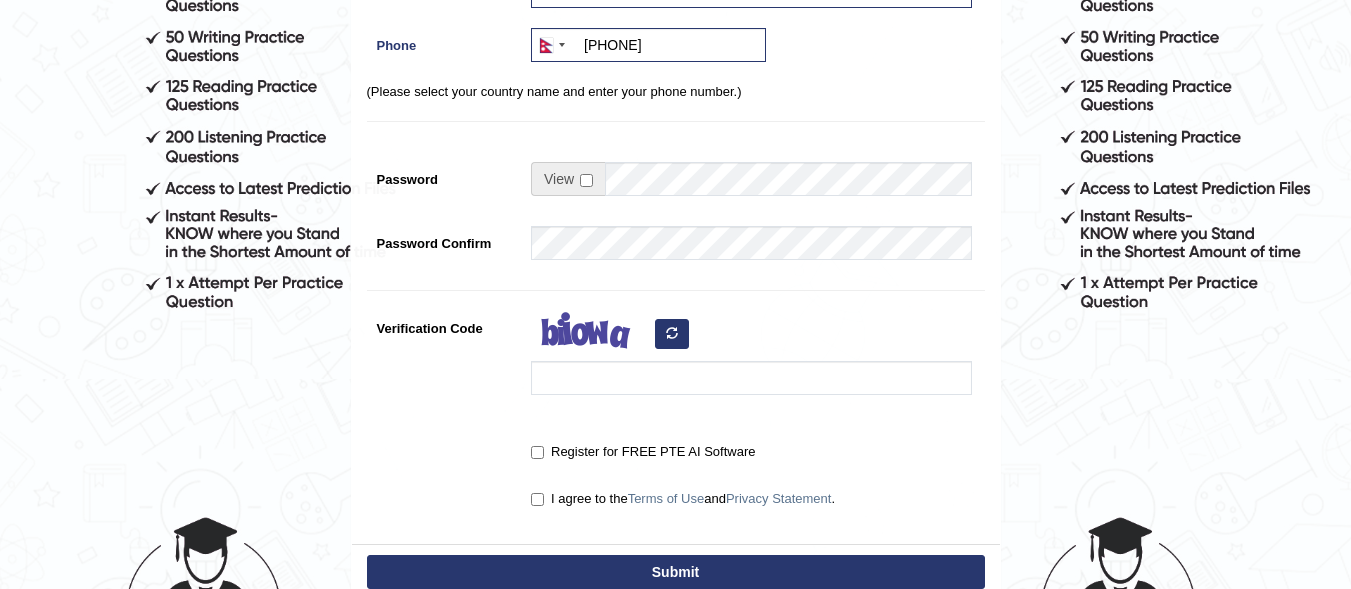 scroll, scrollTop: 400, scrollLeft: 0, axis: vertical 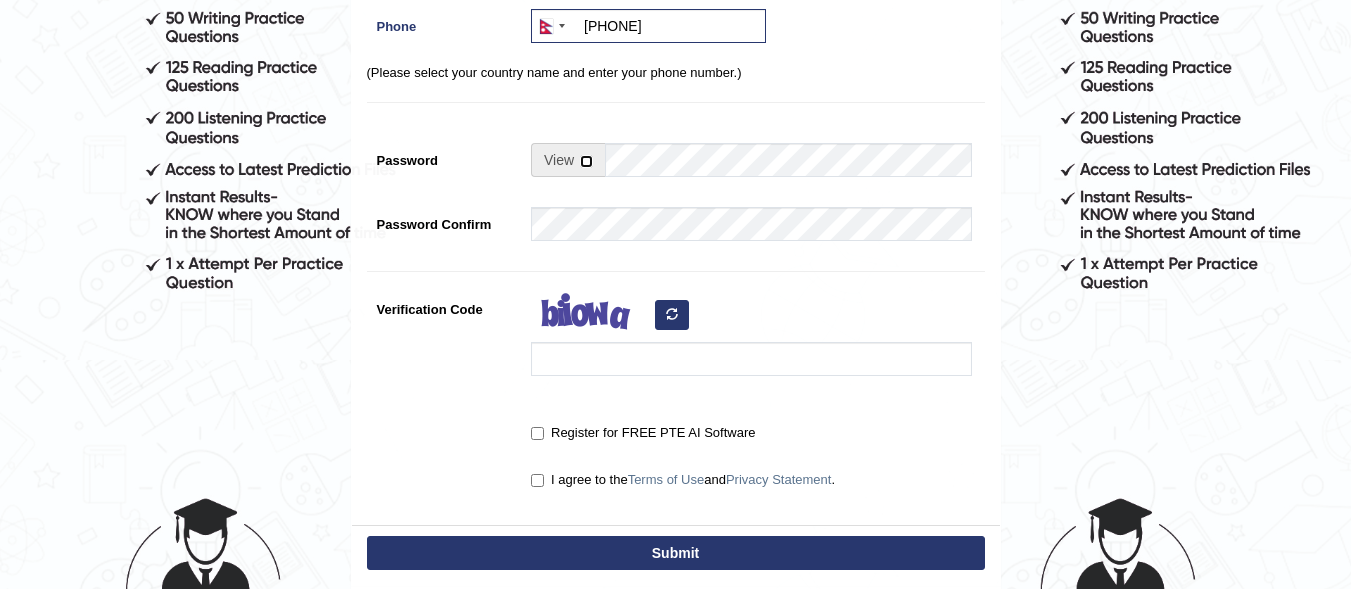 click at bounding box center [586, 161] 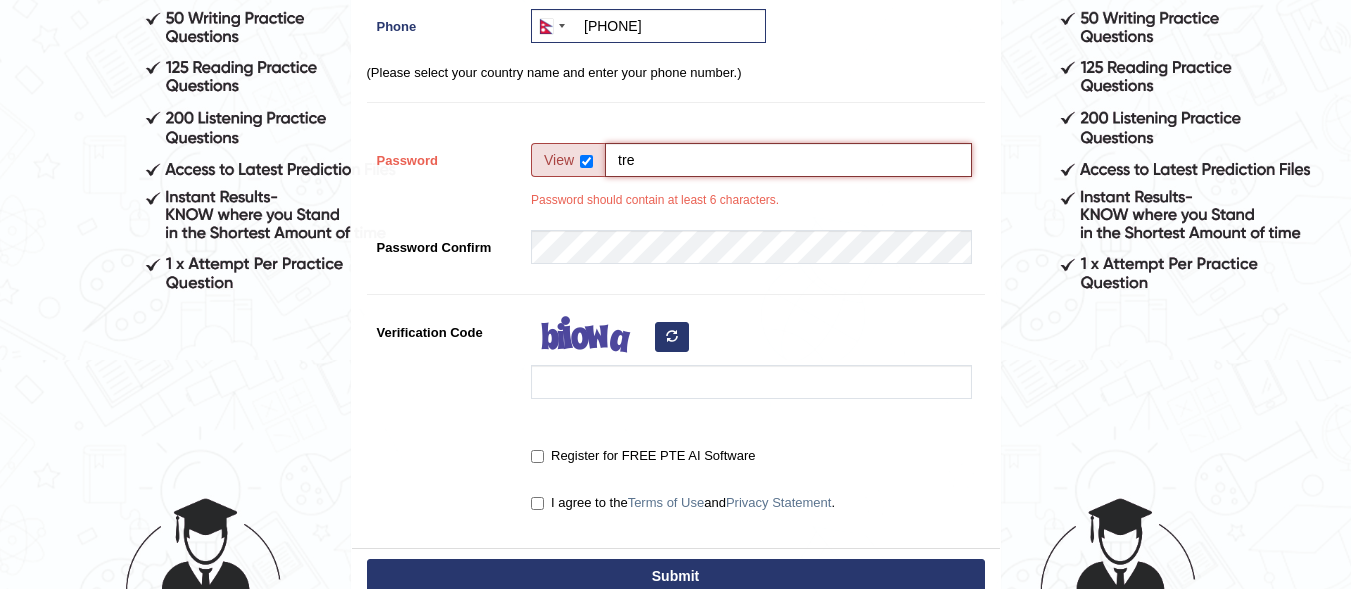 click on "tre" at bounding box center [788, 160] 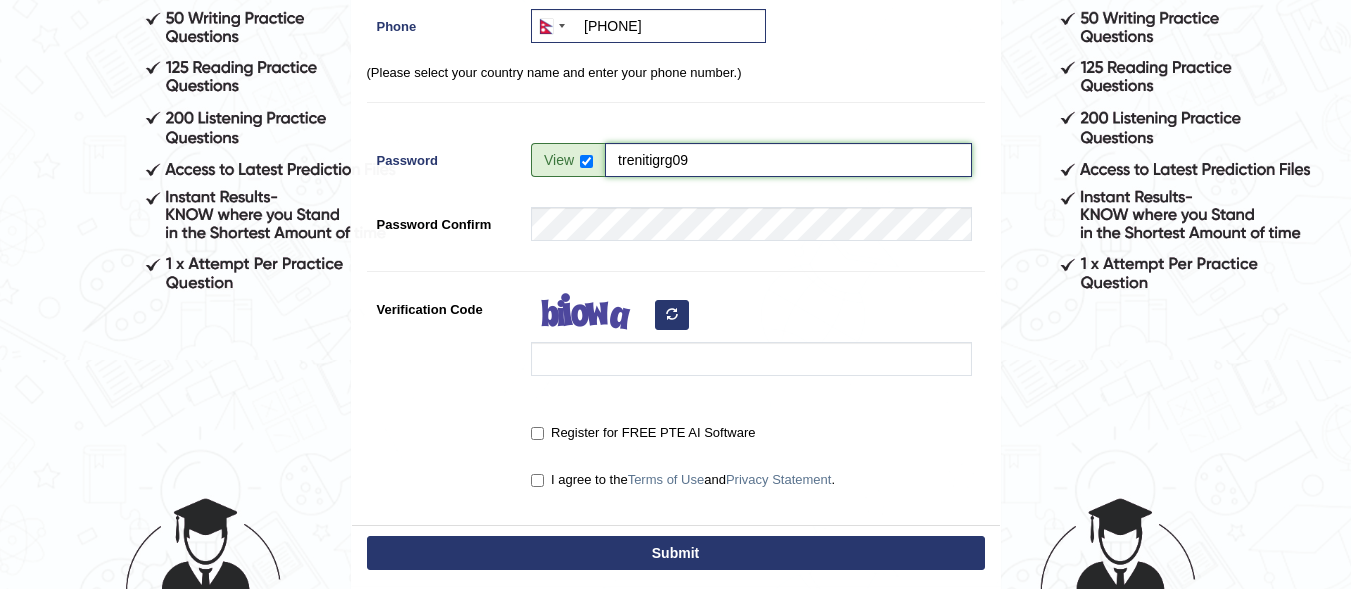 click on "trenitigrg09" at bounding box center [788, 160] 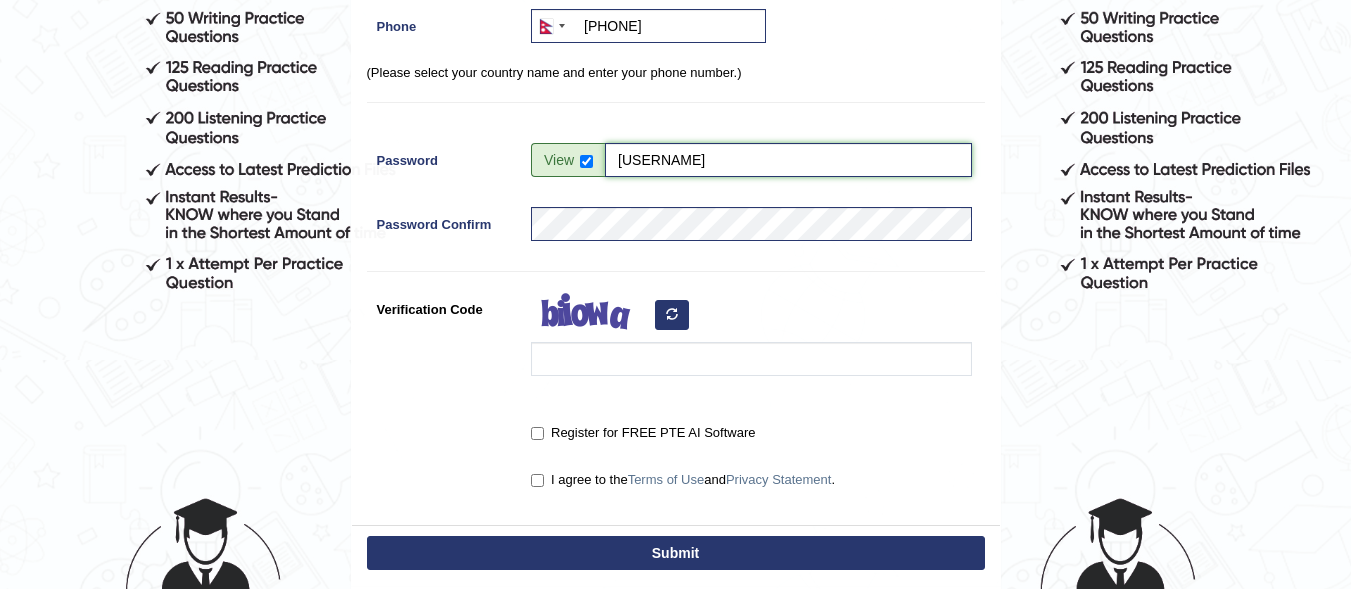 type on "trenitigurung09" 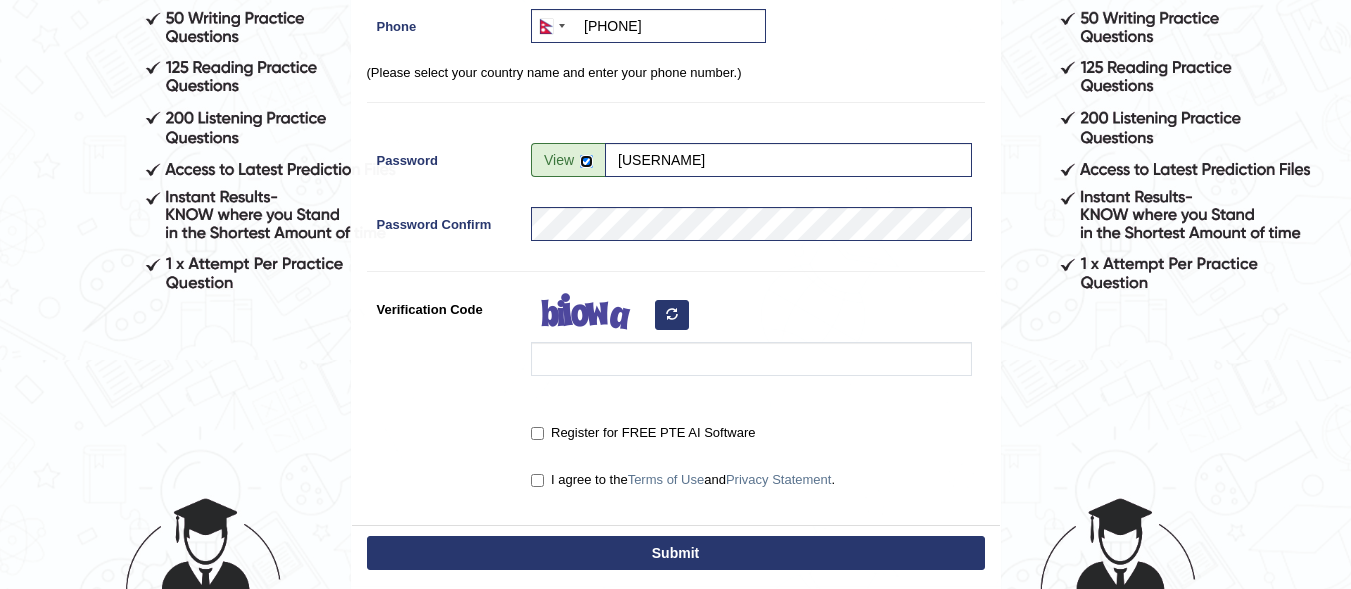 click at bounding box center (586, 161) 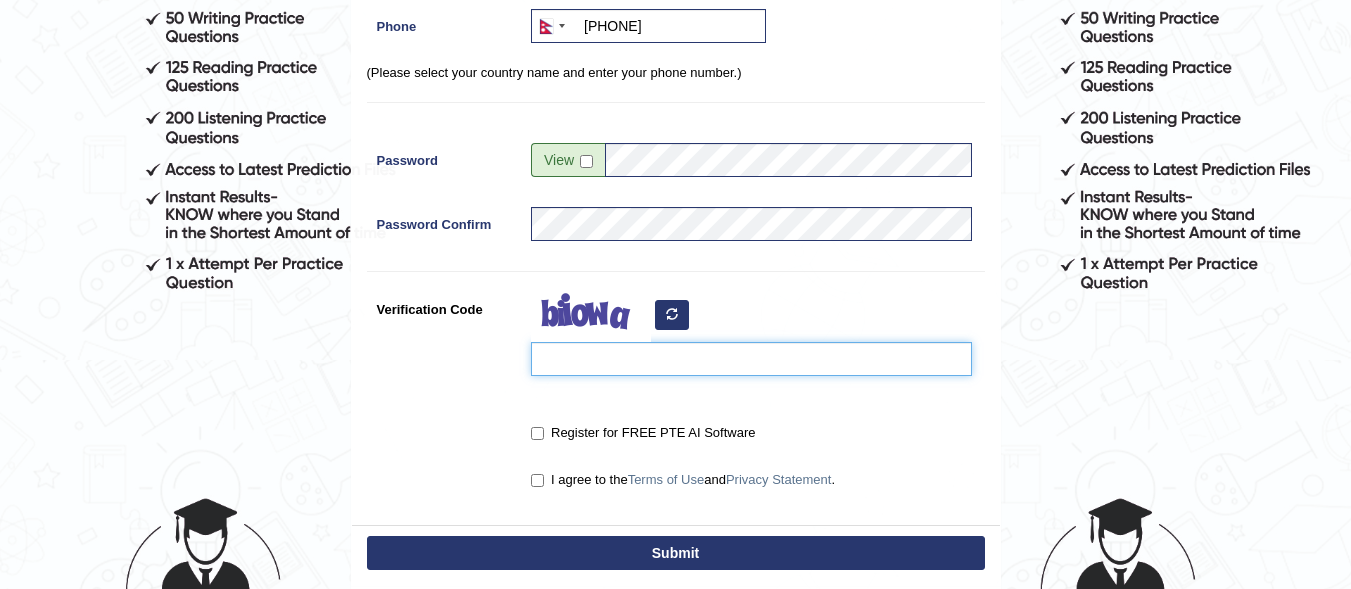 click on "Verification Code" at bounding box center (751, 359) 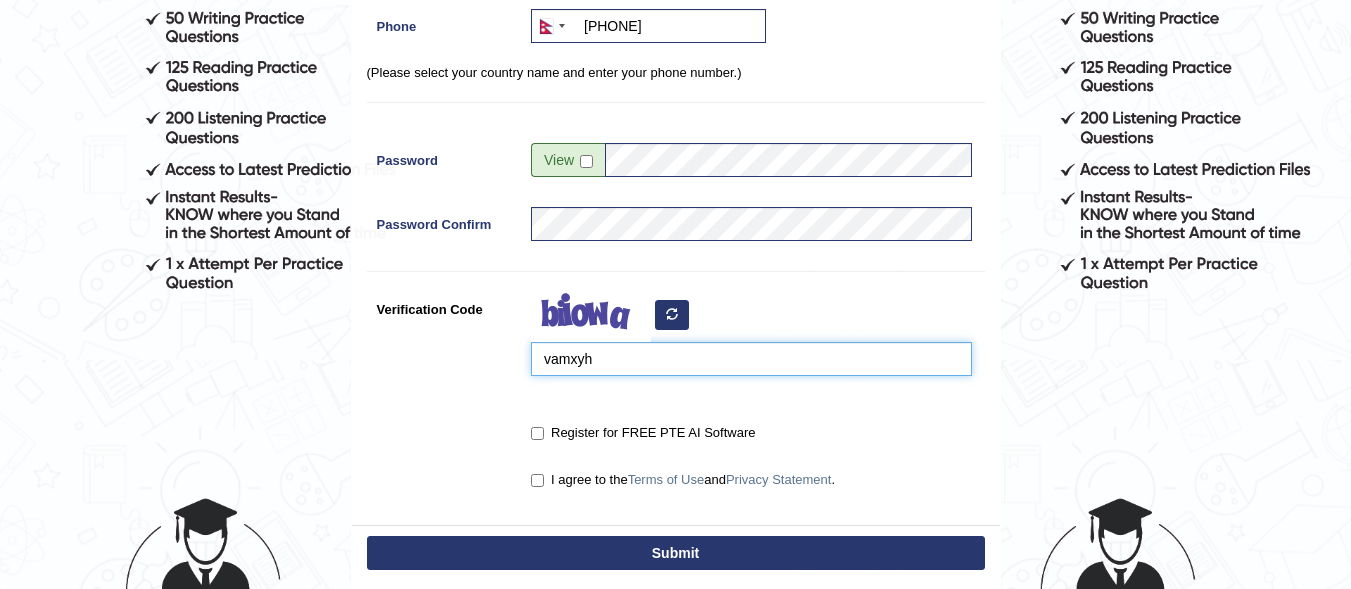 type on "vamxyh" 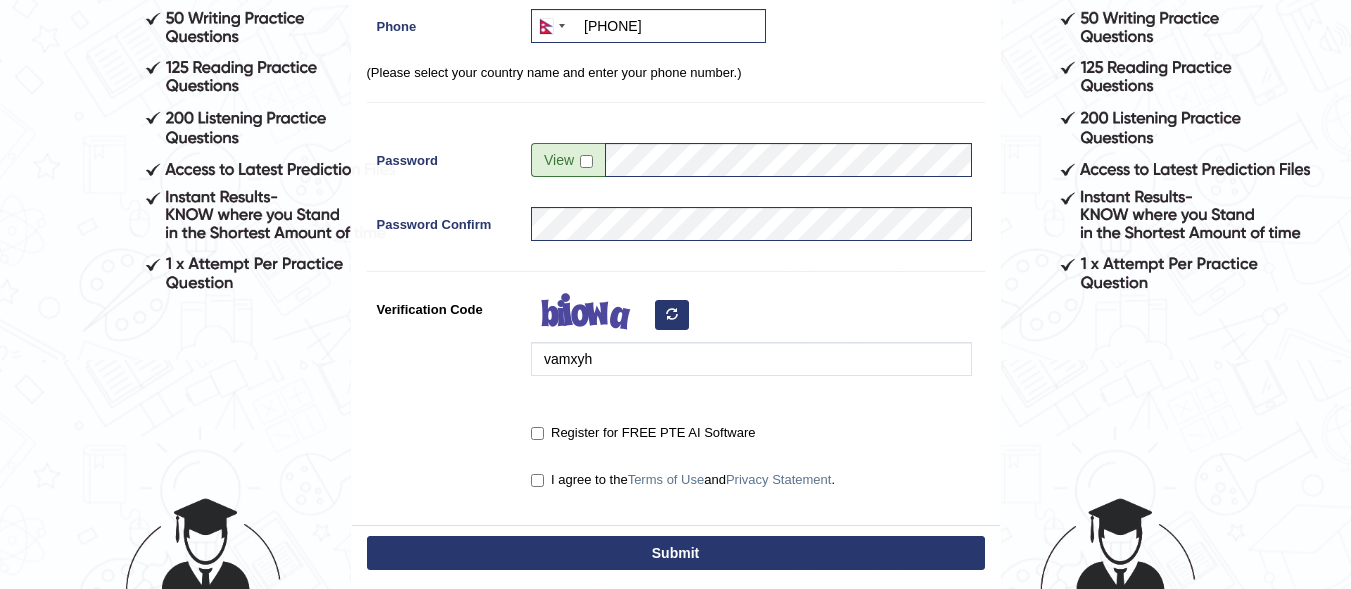 click on "Submit" at bounding box center [676, 553] 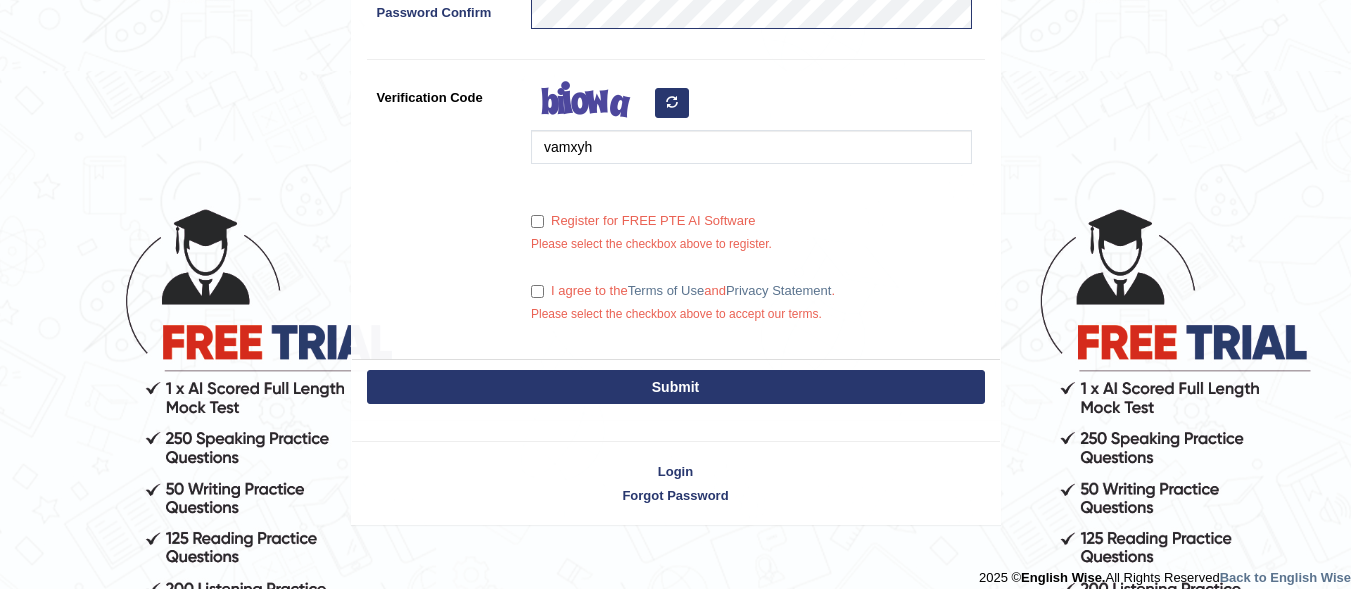 scroll, scrollTop: 706, scrollLeft: 0, axis: vertical 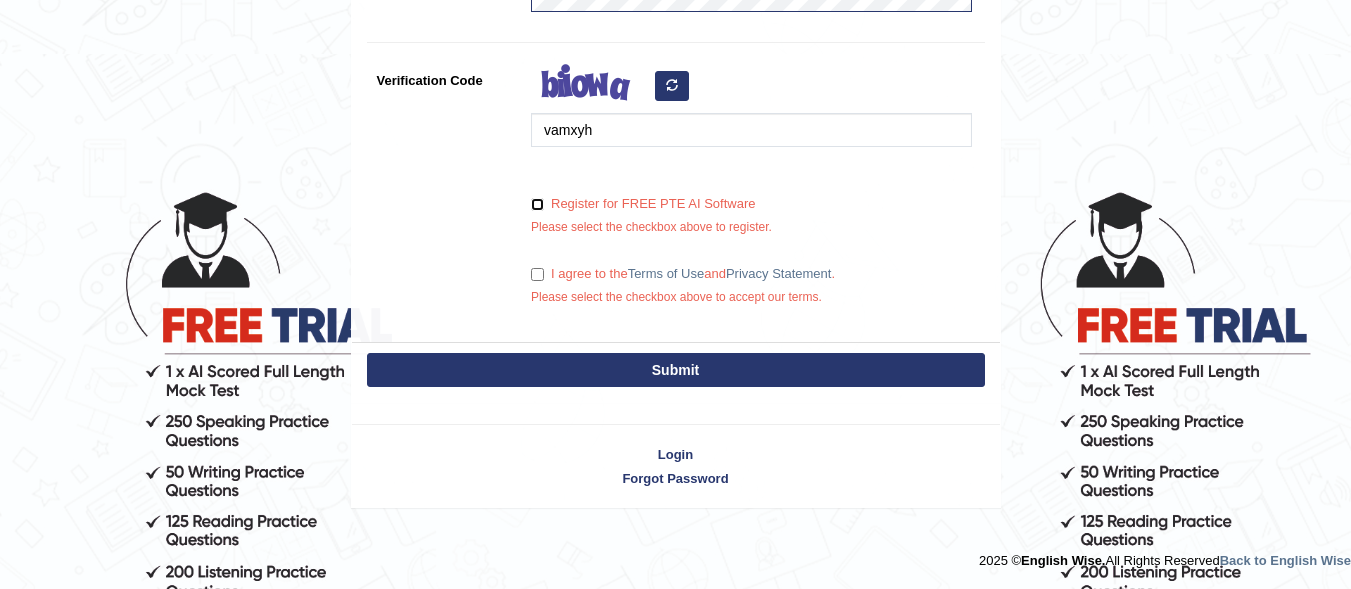 click on "Register for FREE PTE AI Software" at bounding box center (537, 204) 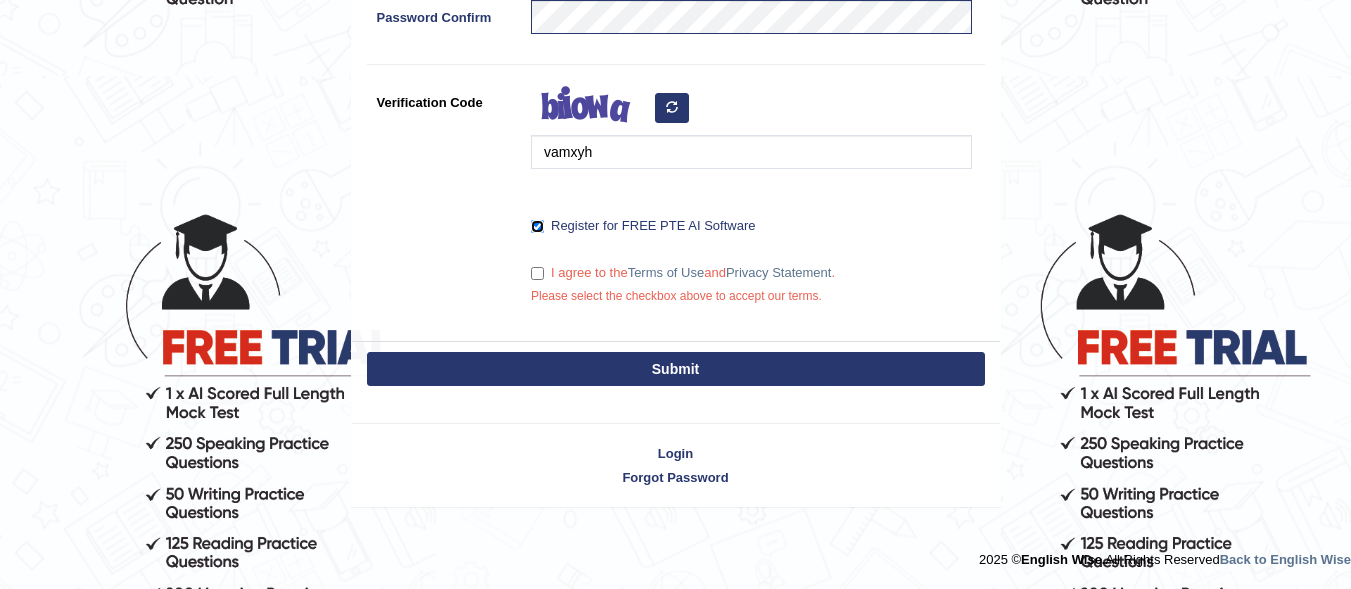 scroll, scrollTop: 684, scrollLeft: 0, axis: vertical 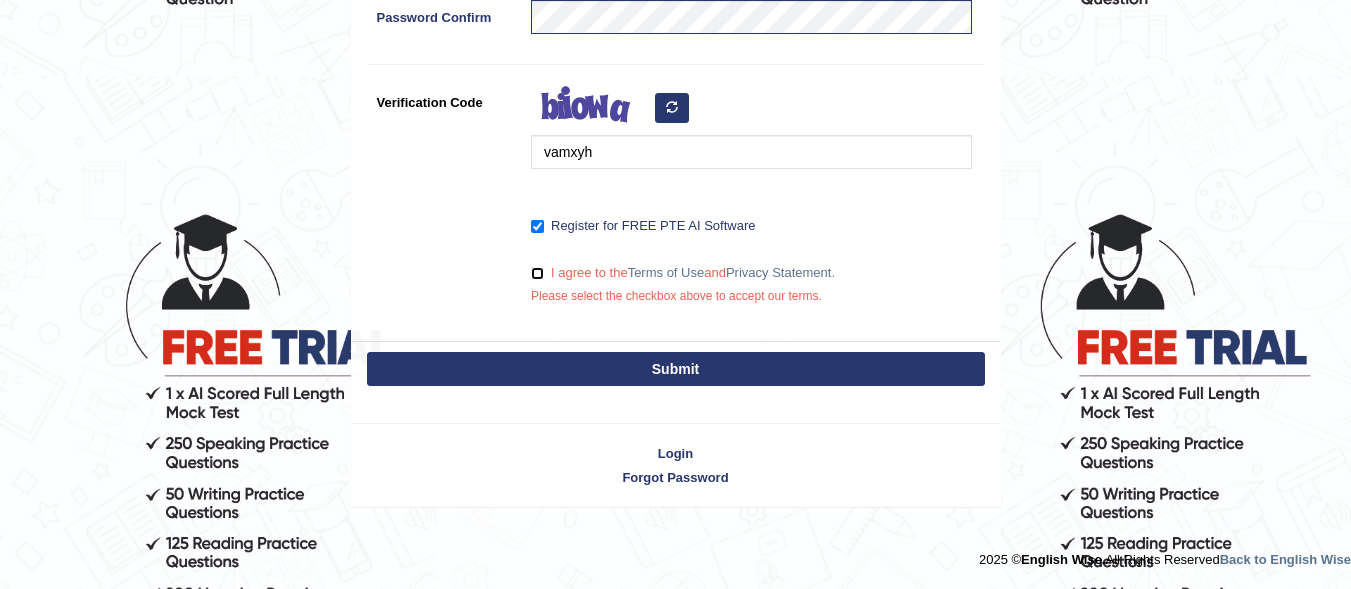 click on "I agree to the  Terms of Use  and  Privacy Statement ." at bounding box center (537, 273) 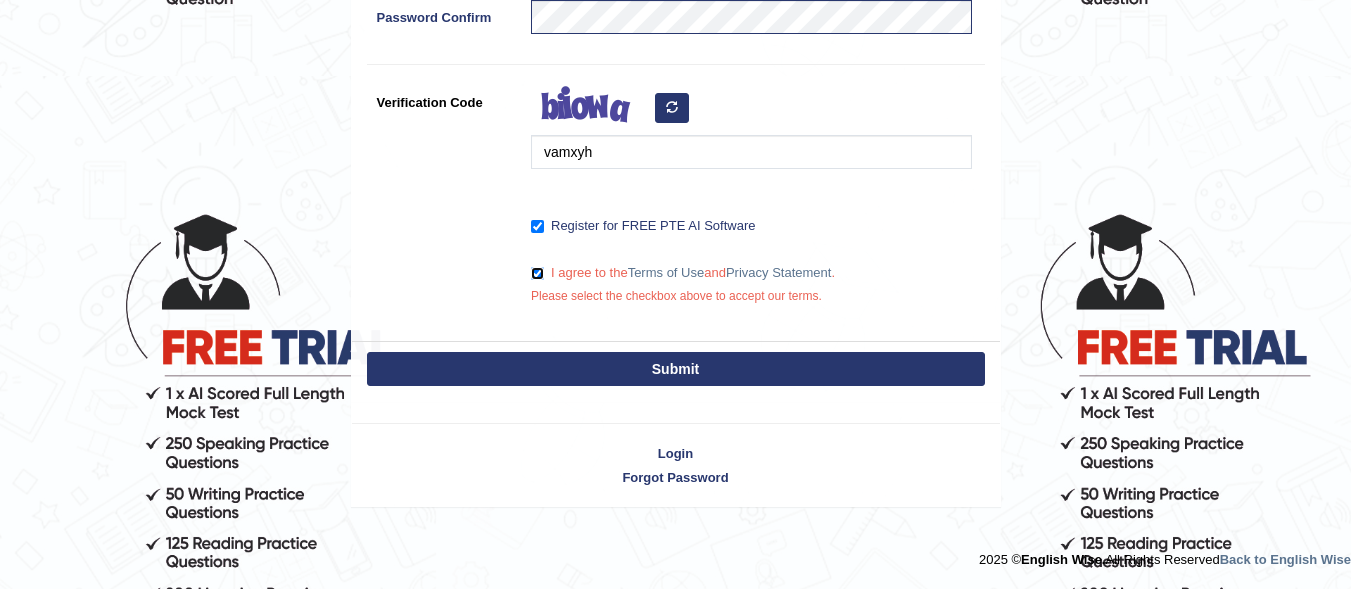 scroll, scrollTop: 661, scrollLeft: 0, axis: vertical 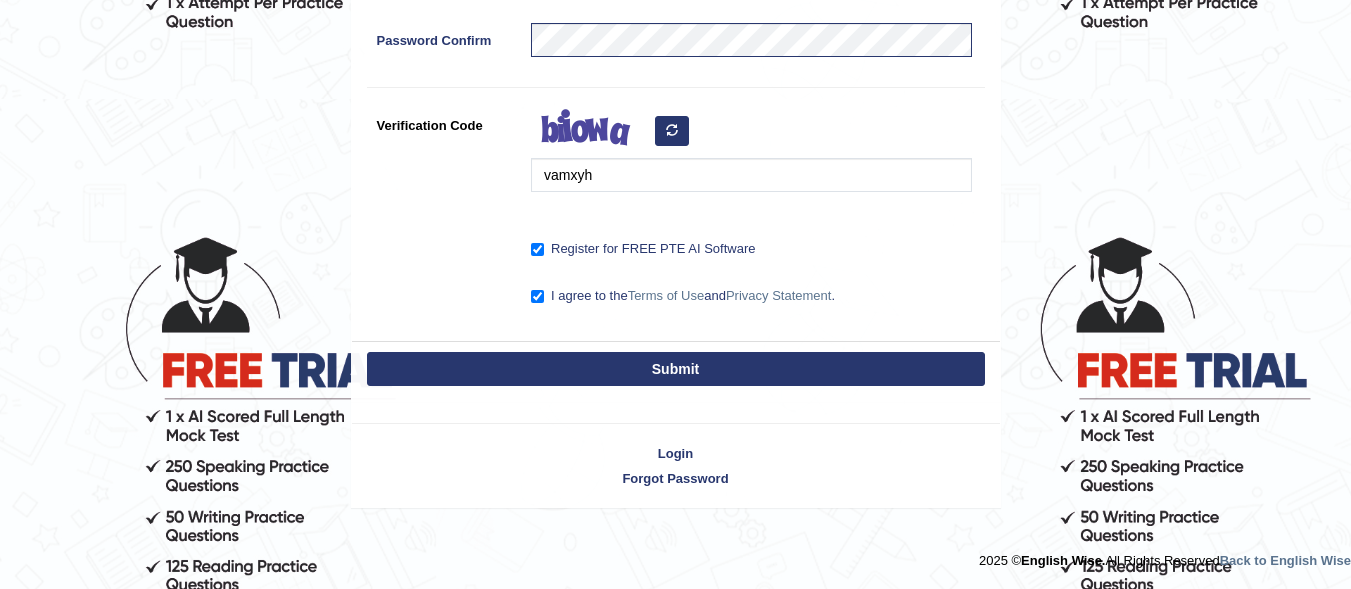 click on "Submit" at bounding box center [676, 369] 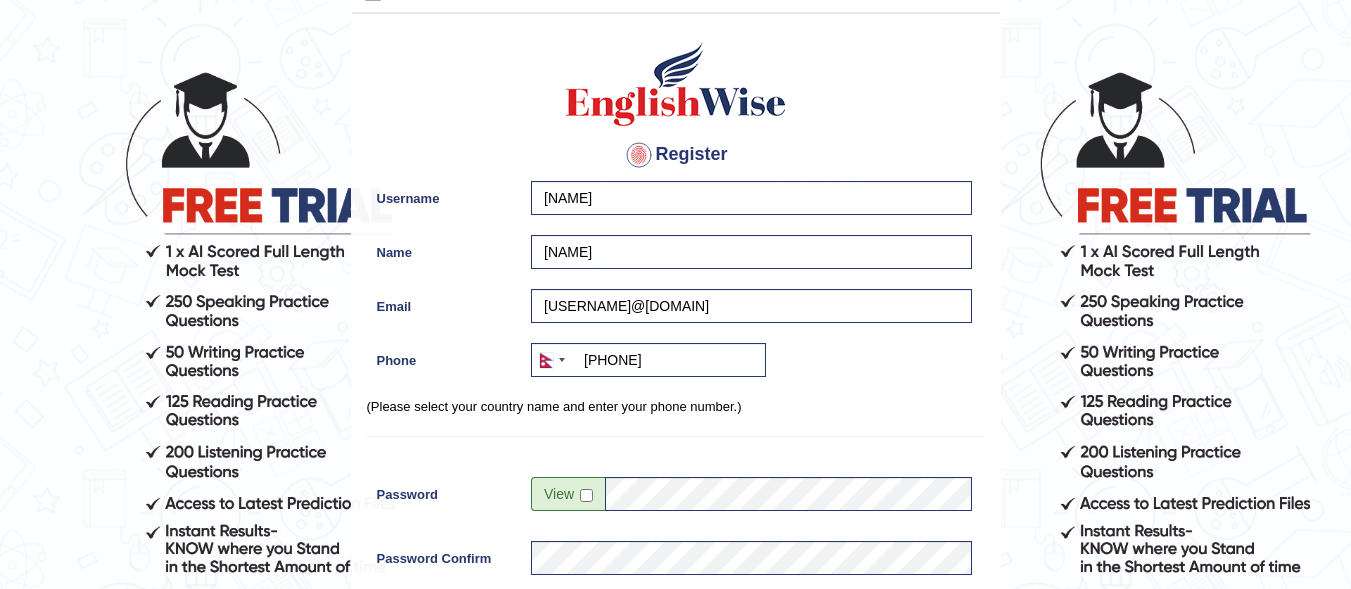 scroll, scrollTop: 100, scrollLeft: 0, axis: vertical 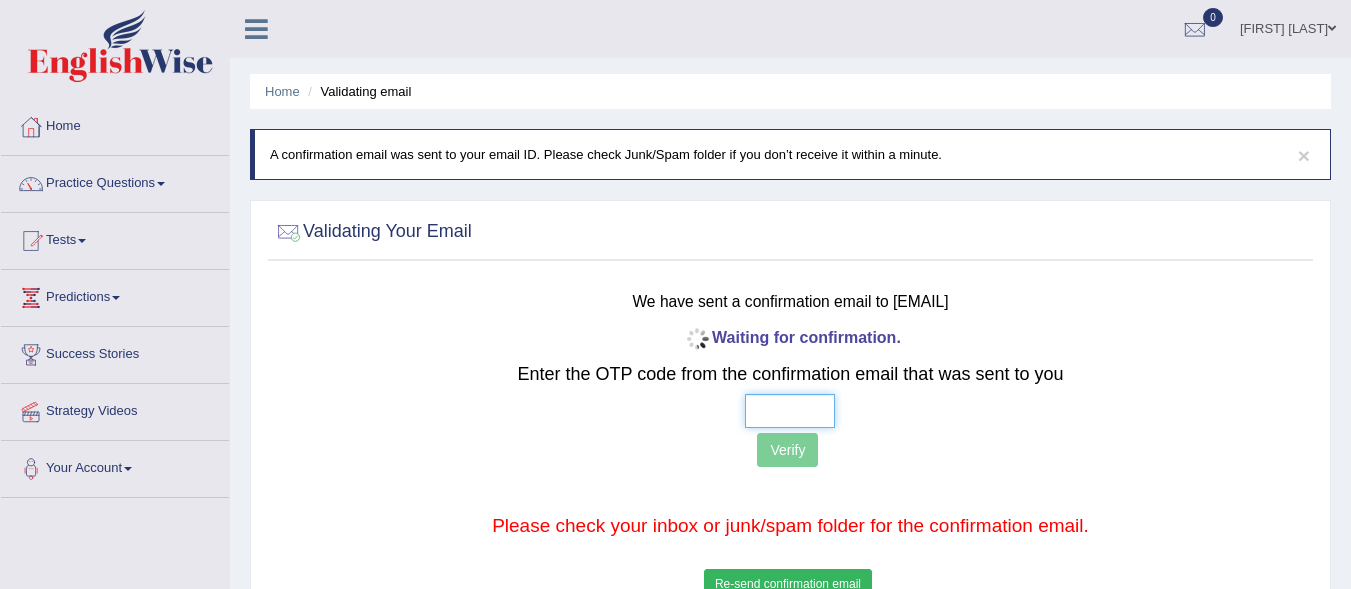 click at bounding box center [790, 411] 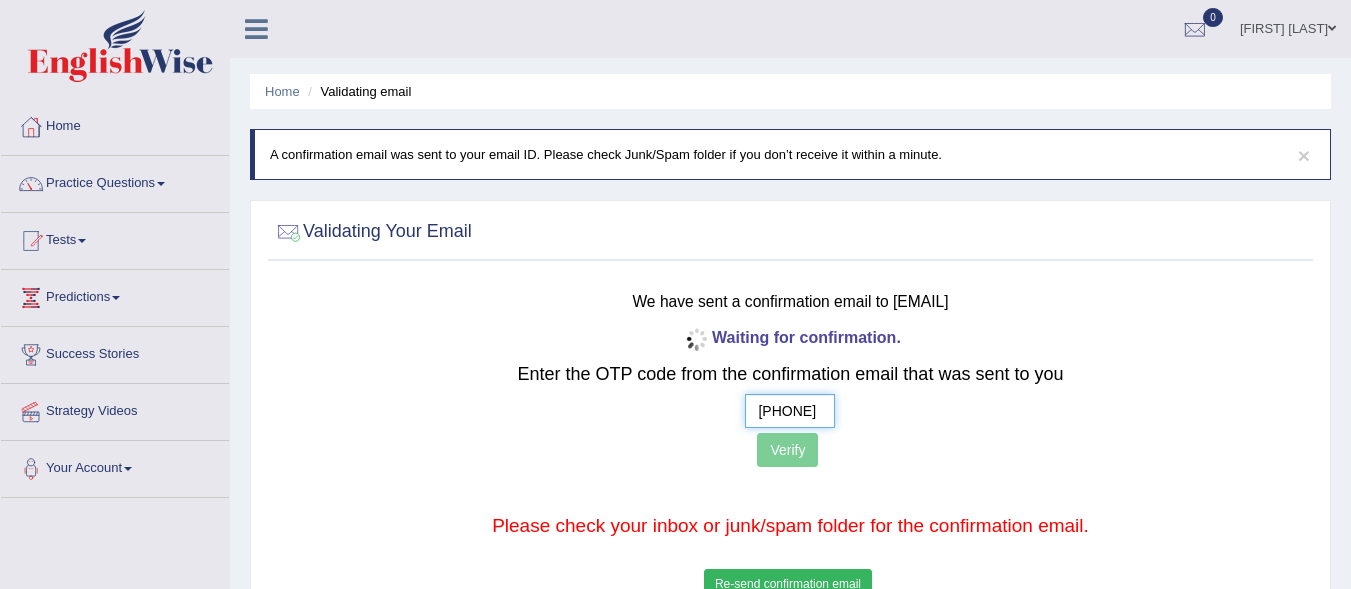 type on "5  5  1  9" 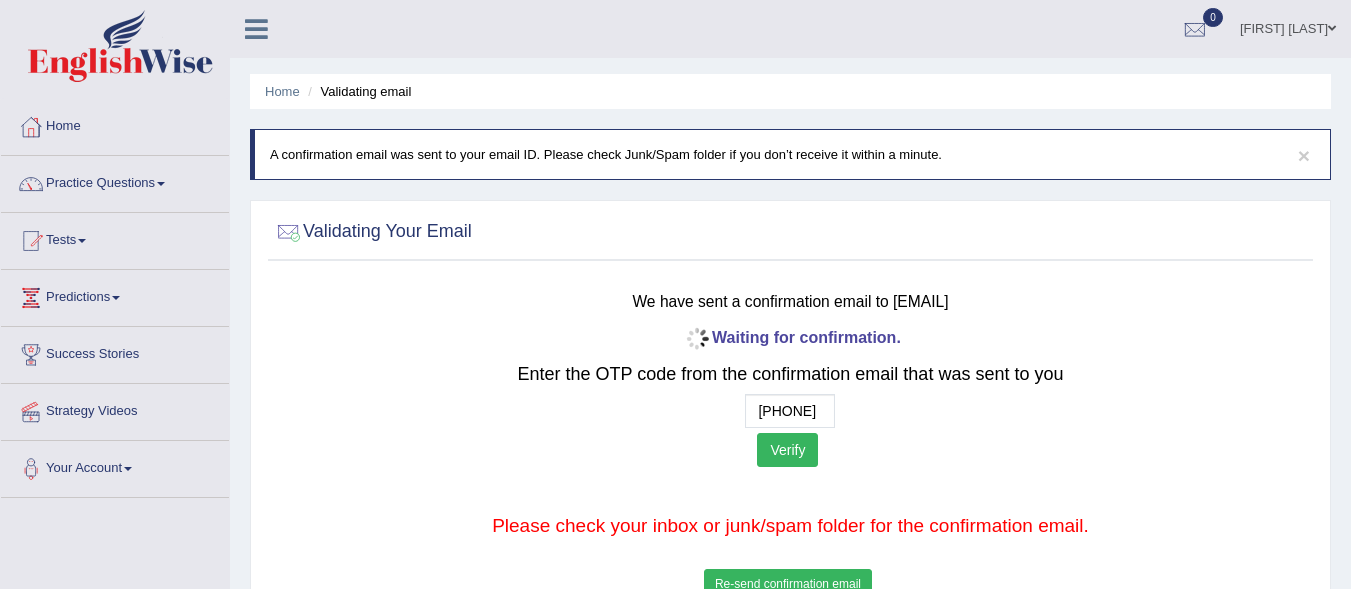 click on "Verify" at bounding box center [787, 450] 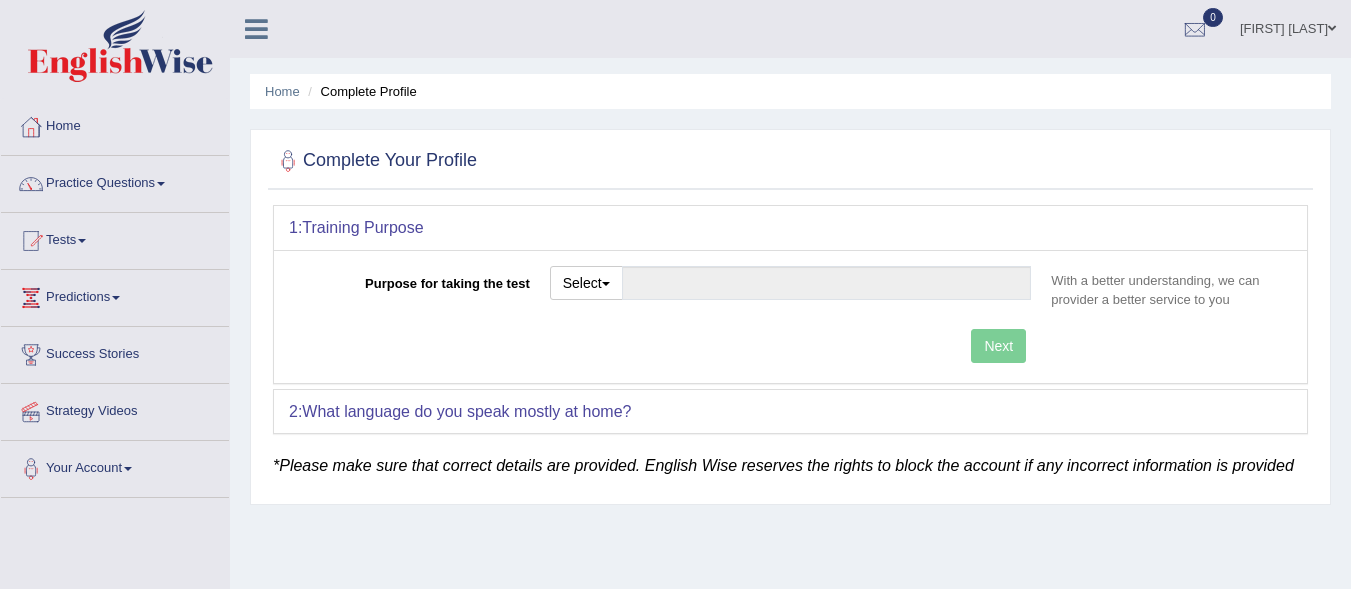 scroll, scrollTop: 0, scrollLeft: 0, axis: both 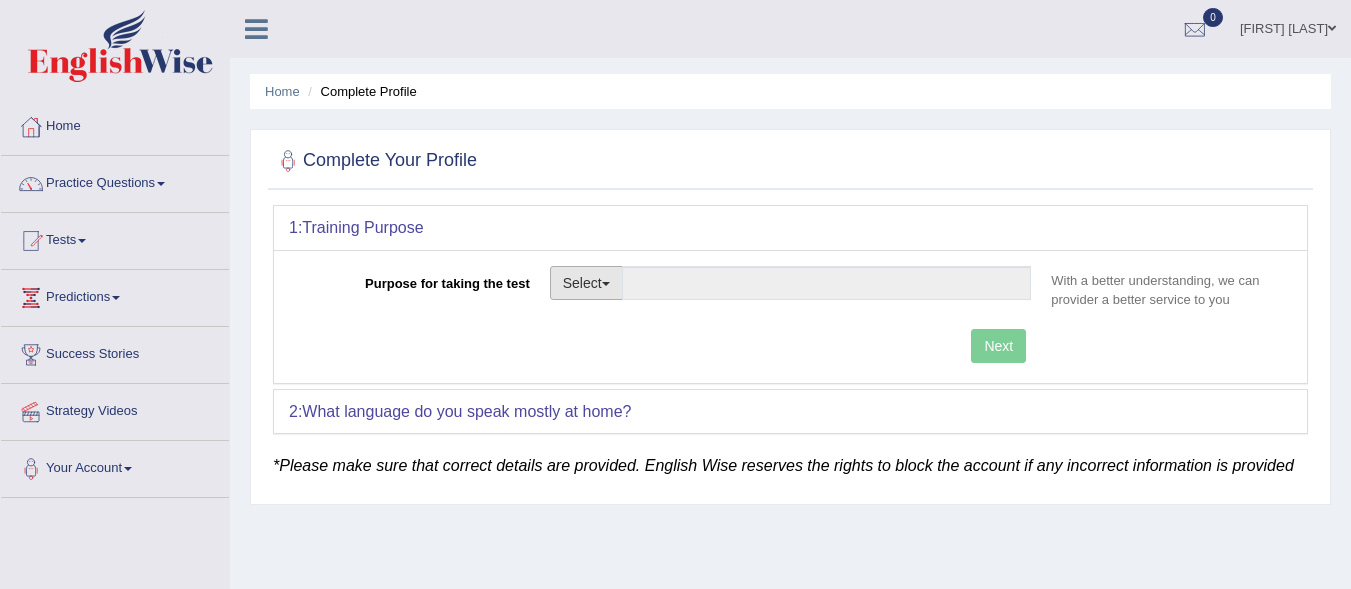 click on "Select" at bounding box center (586, 283) 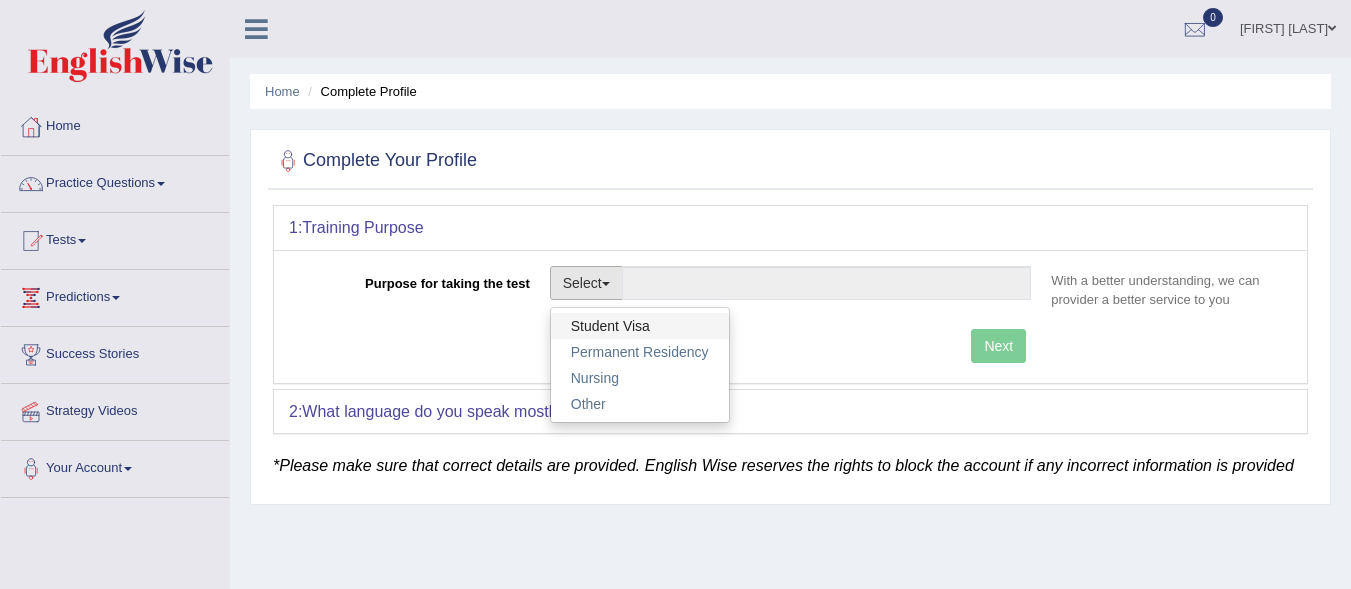 click on "Student Visa" at bounding box center [640, 326] 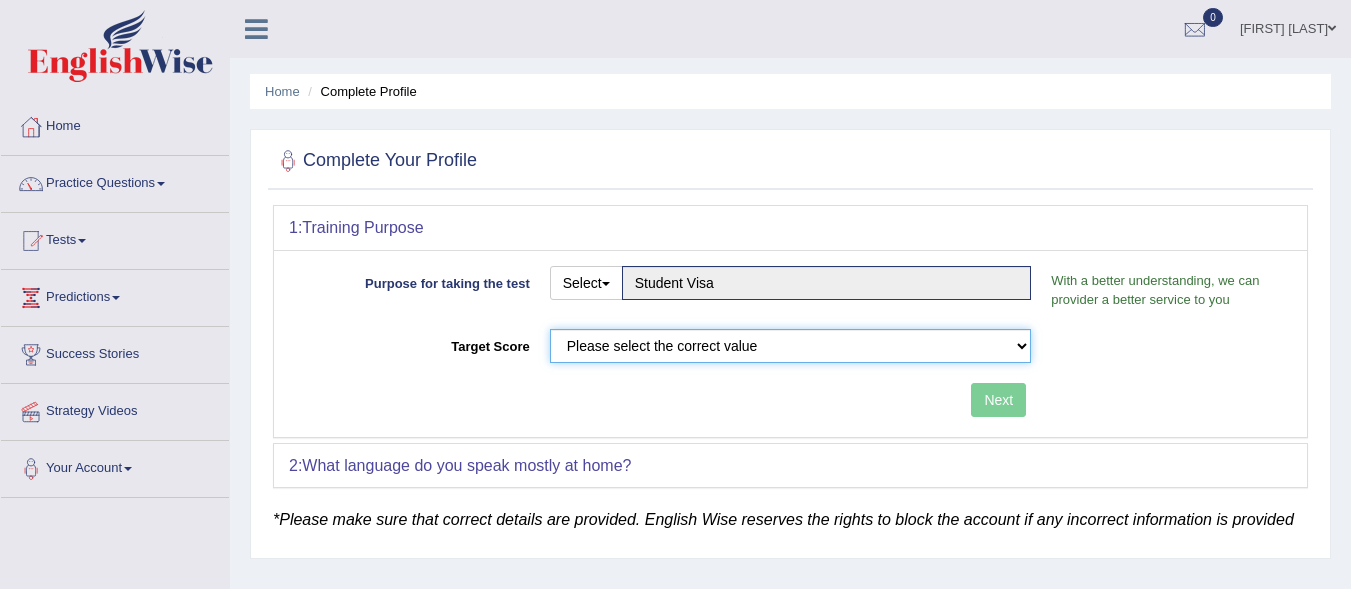 click on "Please select the correct value
50 (6 bands)
58 (6.5 bands)
65 (7 bands)
79 (8 bands)" at bounding box center (791, 346) 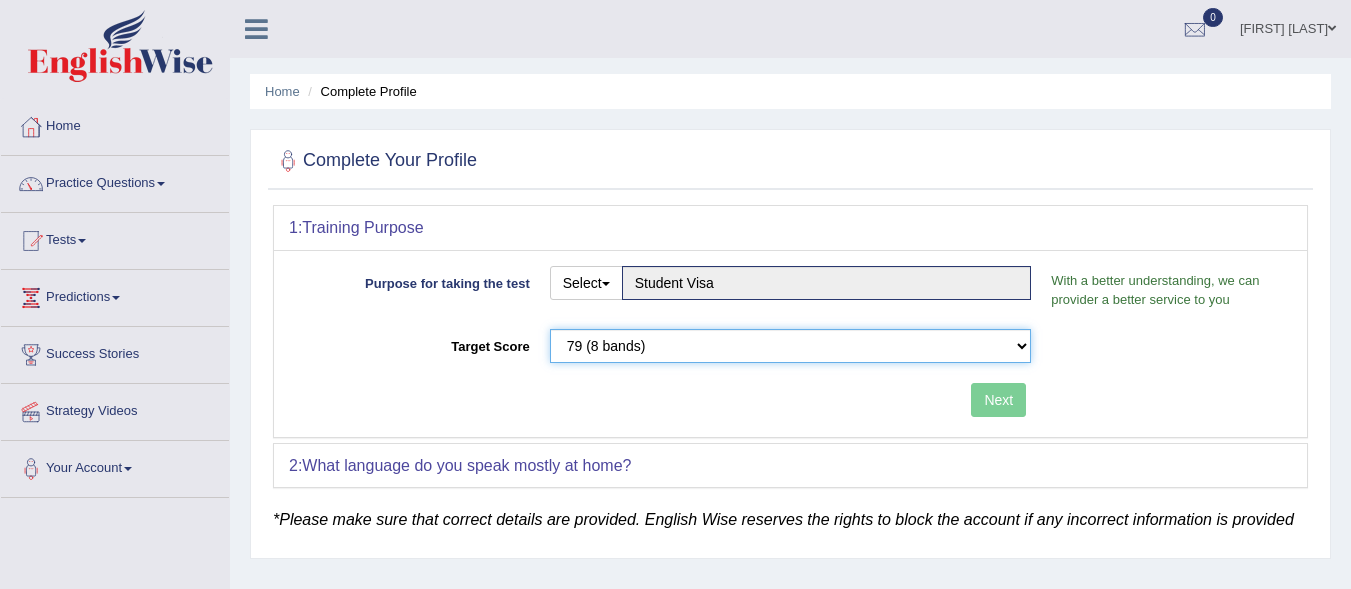 click on "Please select the correct value
50 (6 bands)
58 (6.5 bands)
65 (7 bands)
79 (8 bands)" at bounding box center (791, 346) 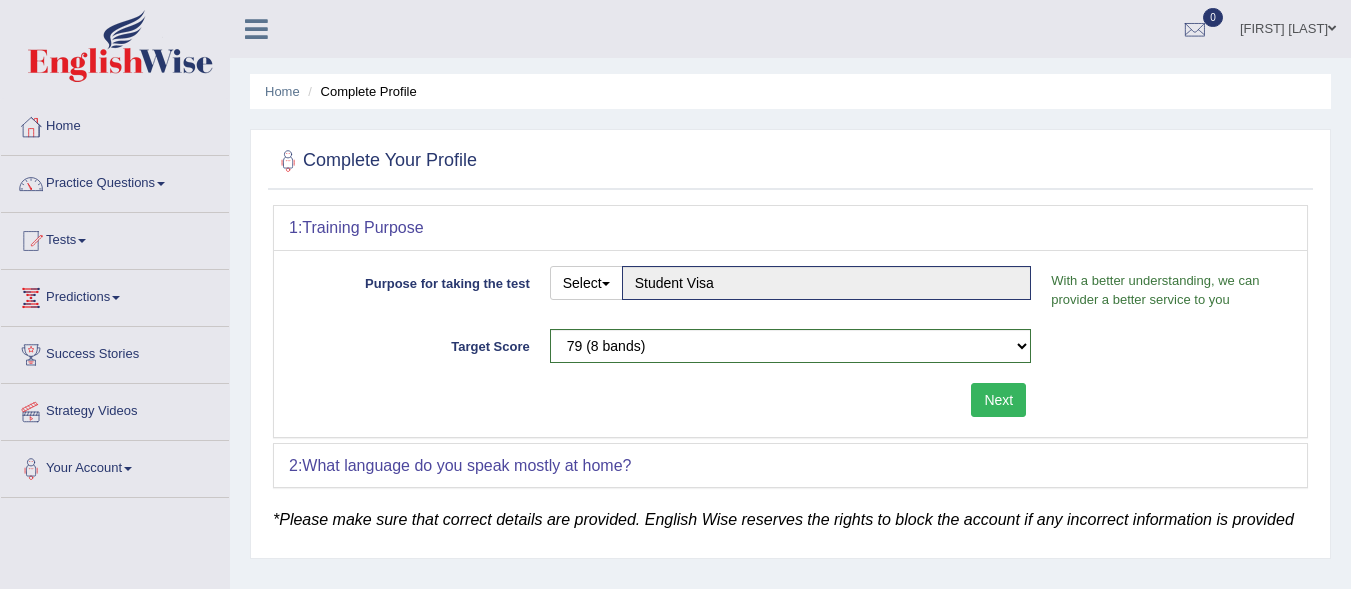 click on "Next" at bounding box center (998, 400) 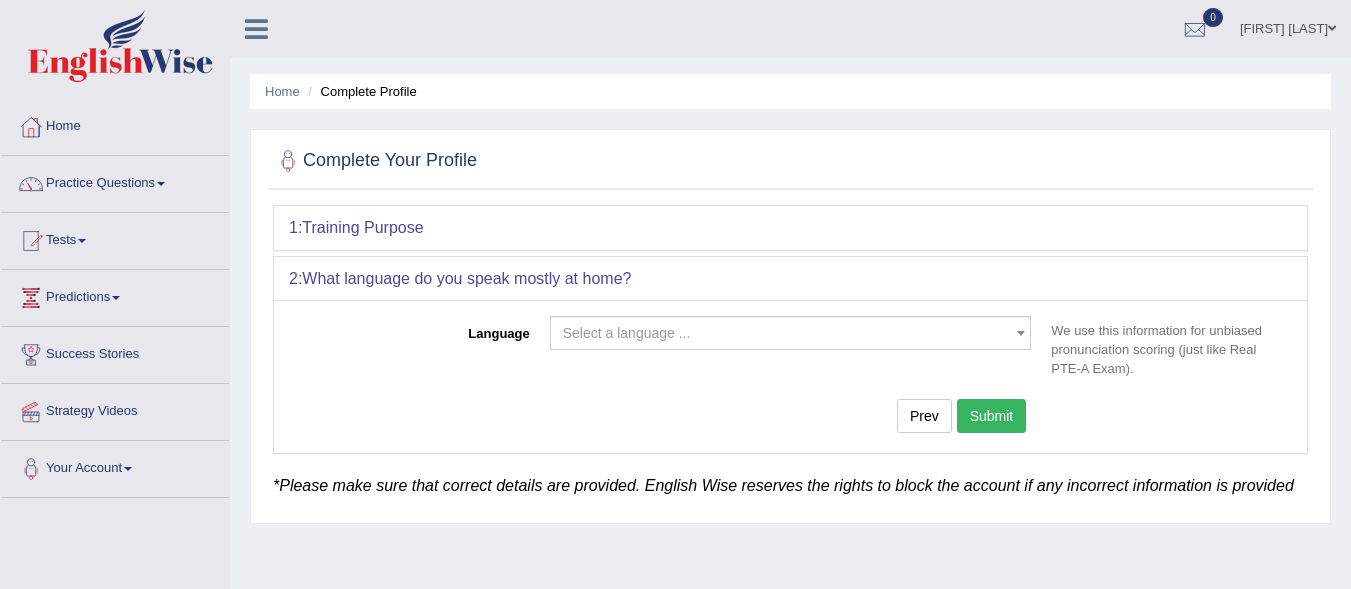 click on "Select a language ..." at bounding box center (627, 333) 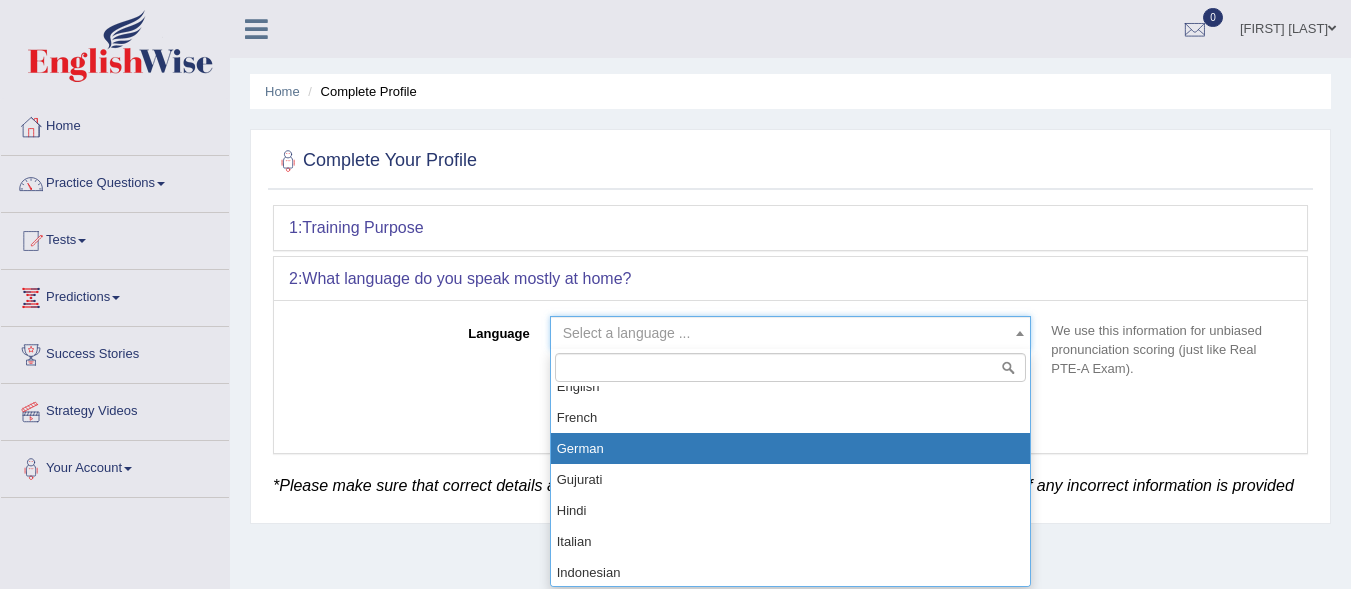 scroll, scrollTop: 600, scrollLeft: 0, axis: vertical 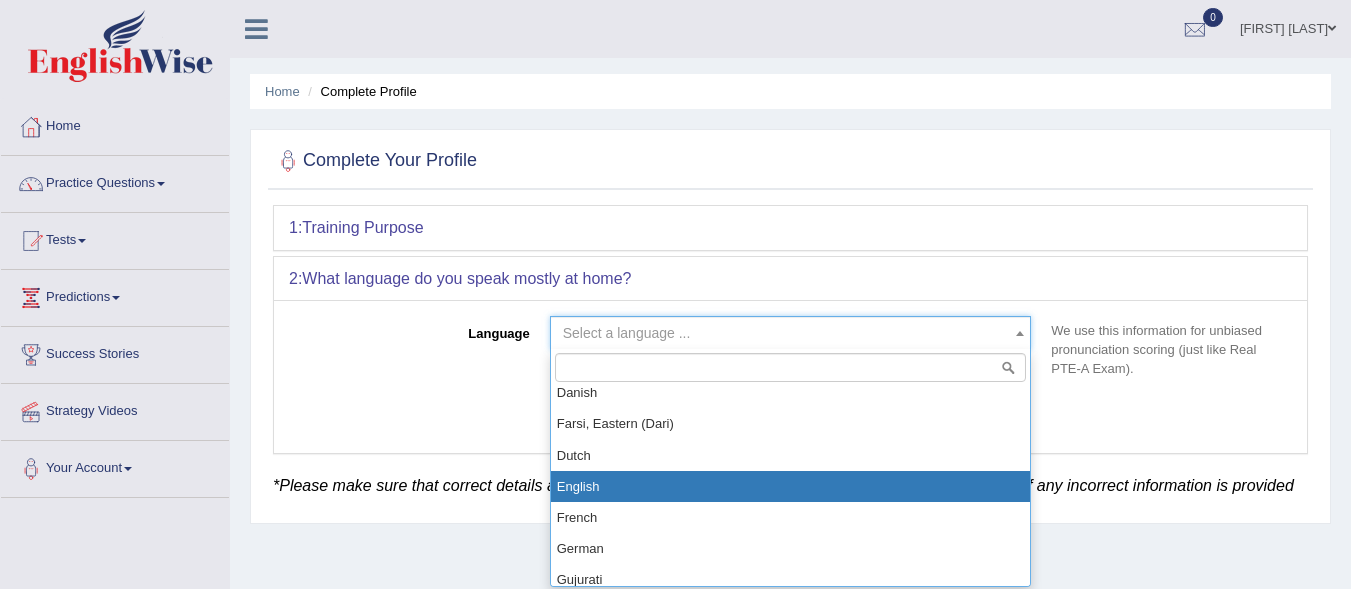 select on "English" 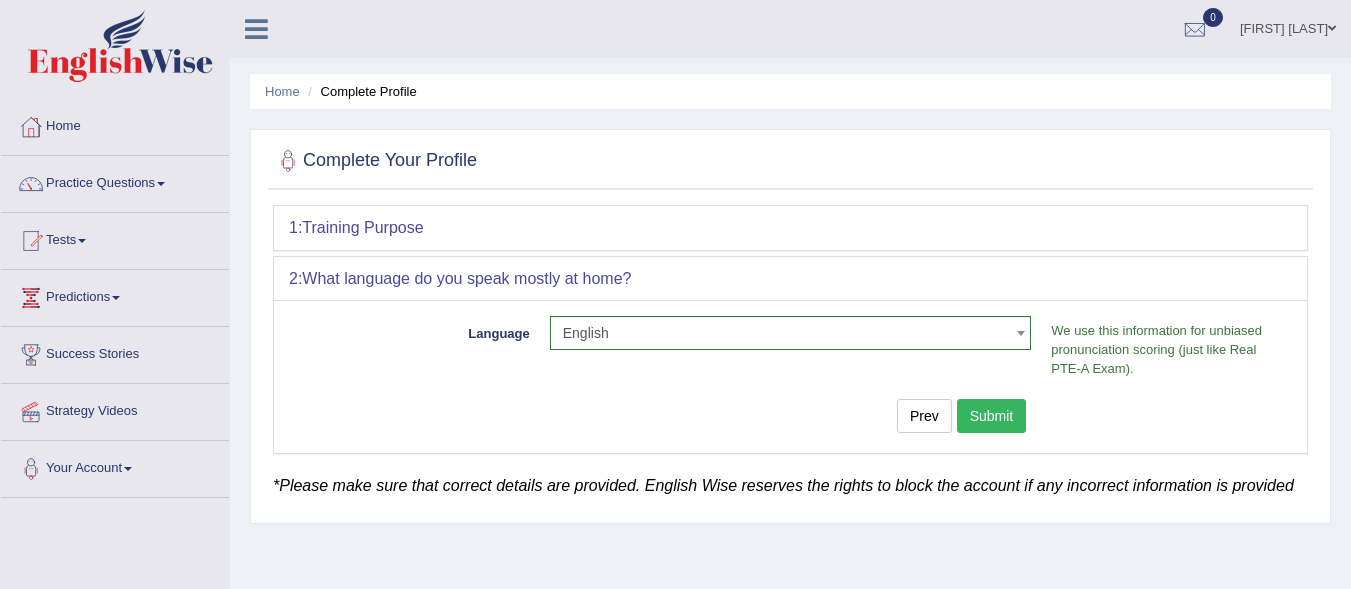 click on "Submit" at bounding box center [992, 416] 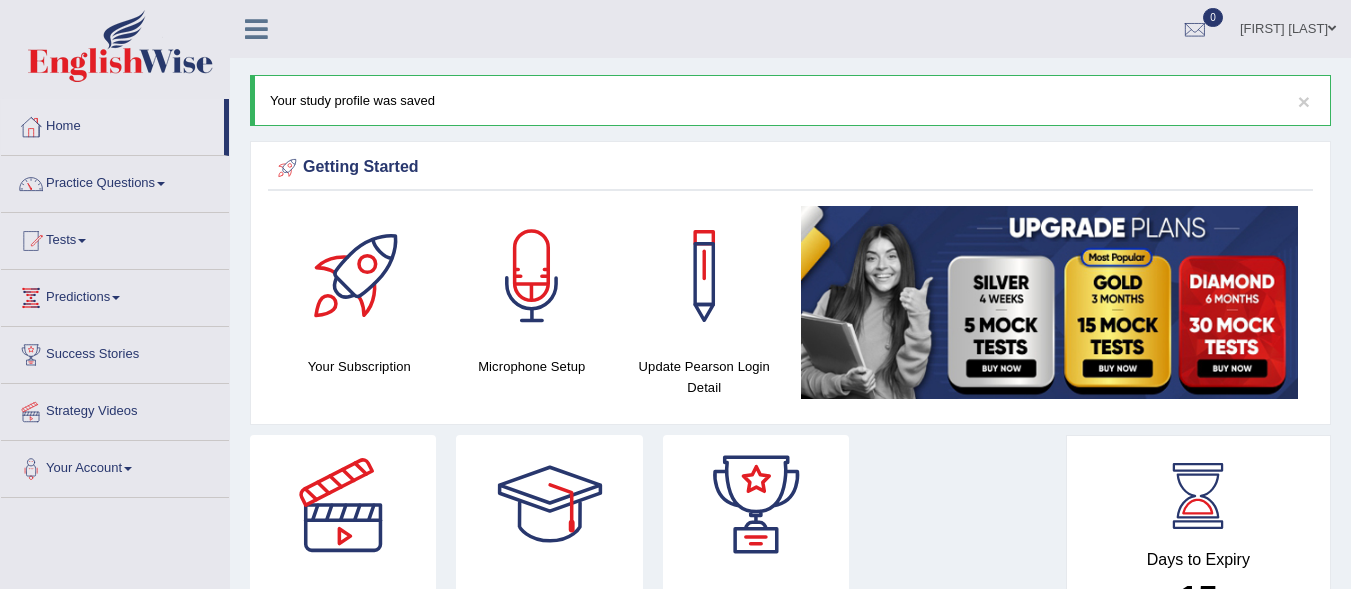 scroll, scrollTop: 0, scrollLeft: 0, axis: both 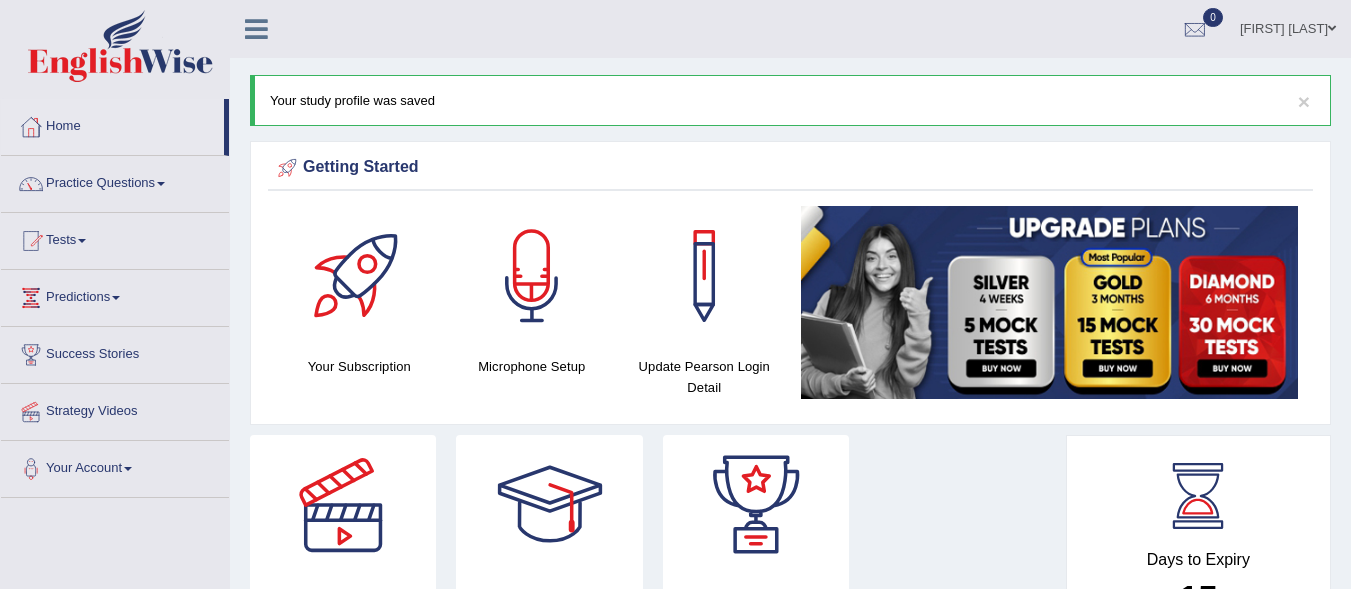 click on "Practice Questions" at bounding box center [115, 181] 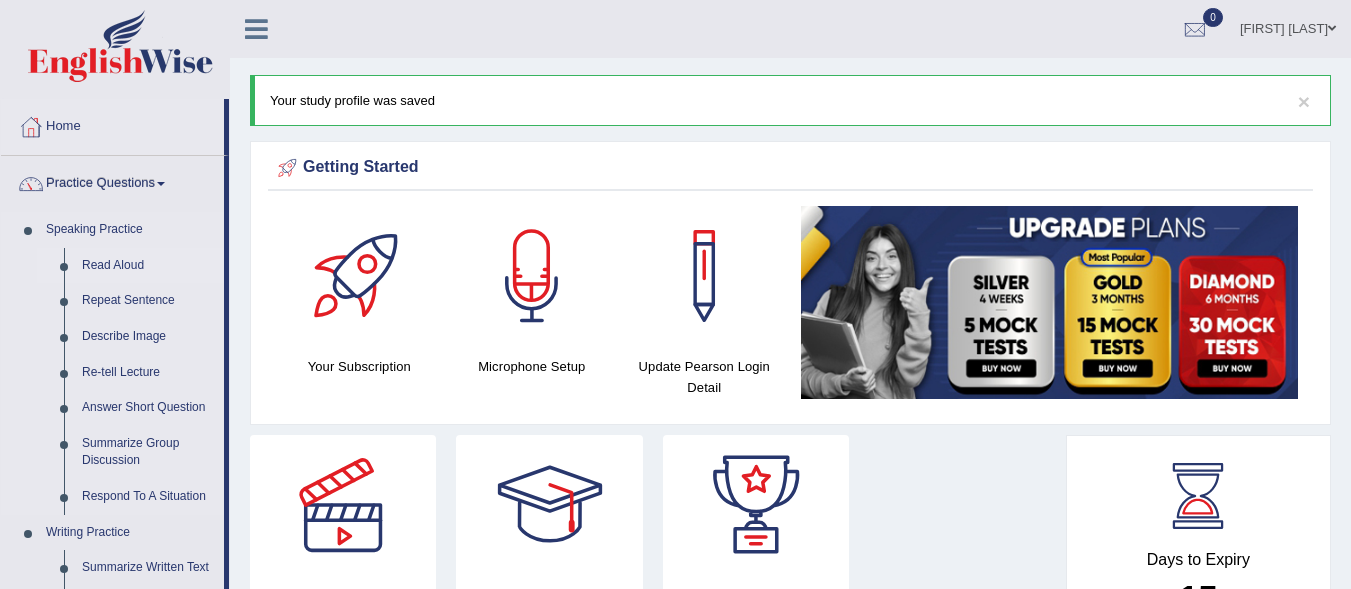 click on "Read Aloud" at bounding box center (148, 266) 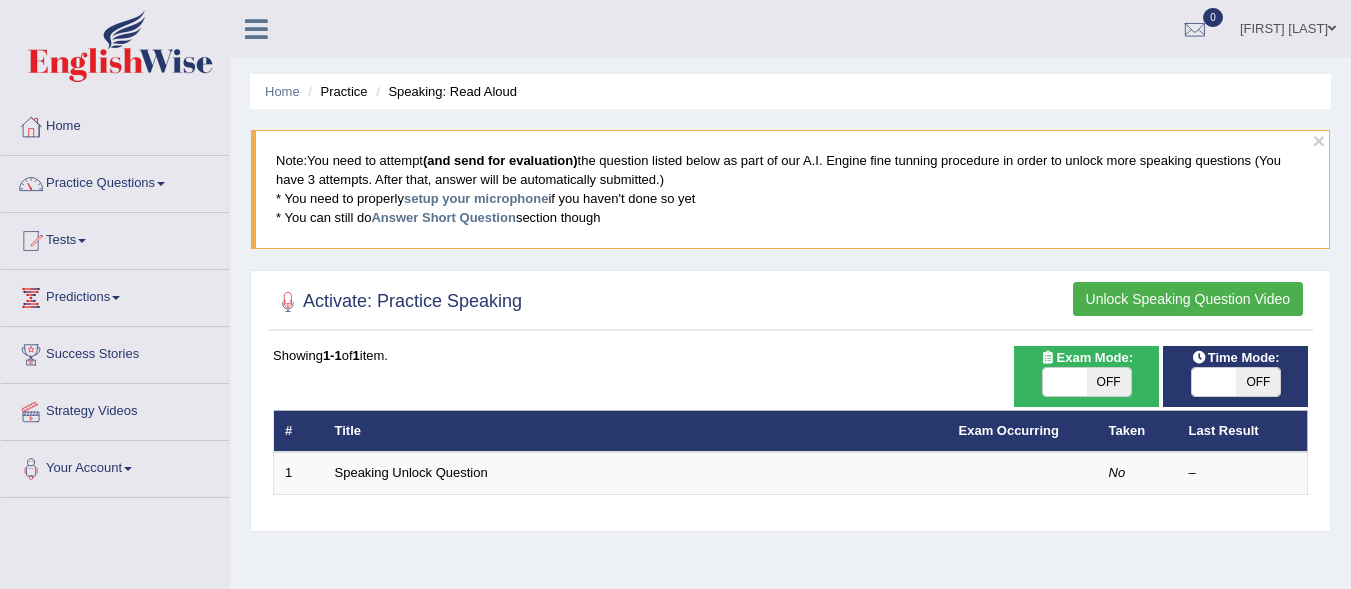 scroll, scrollTop: 0, scrollLeft: 0, axis: both 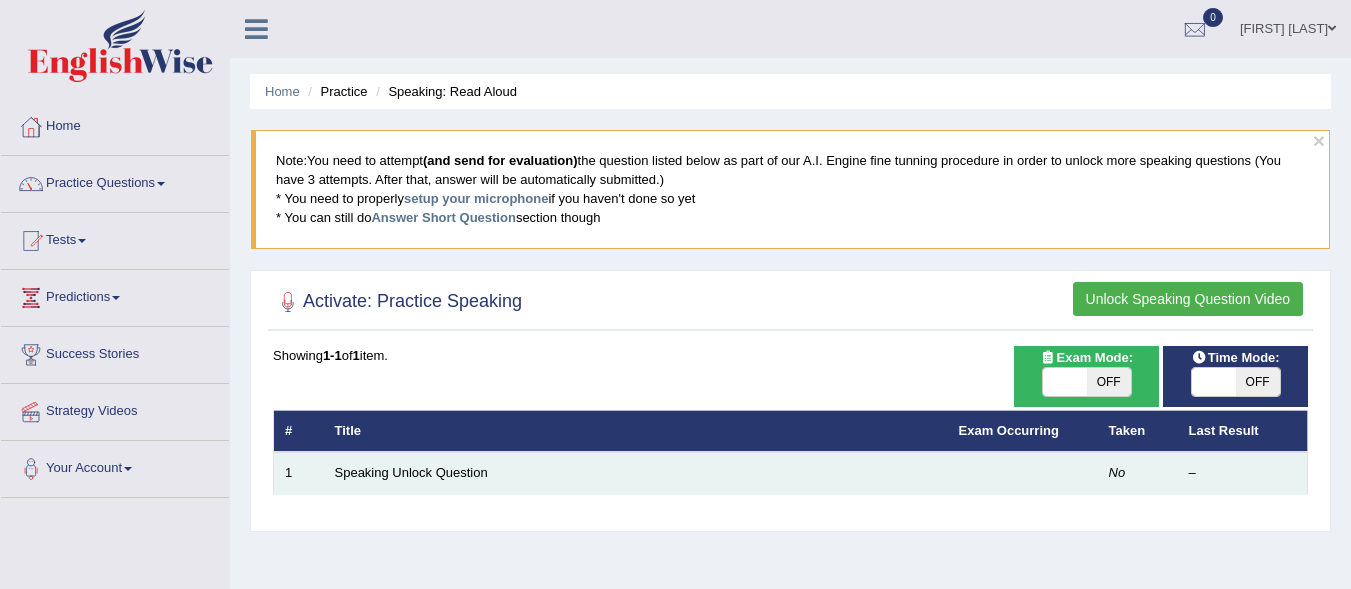 click on "Speaking Unlock Question" at bounding box center [636, 473] 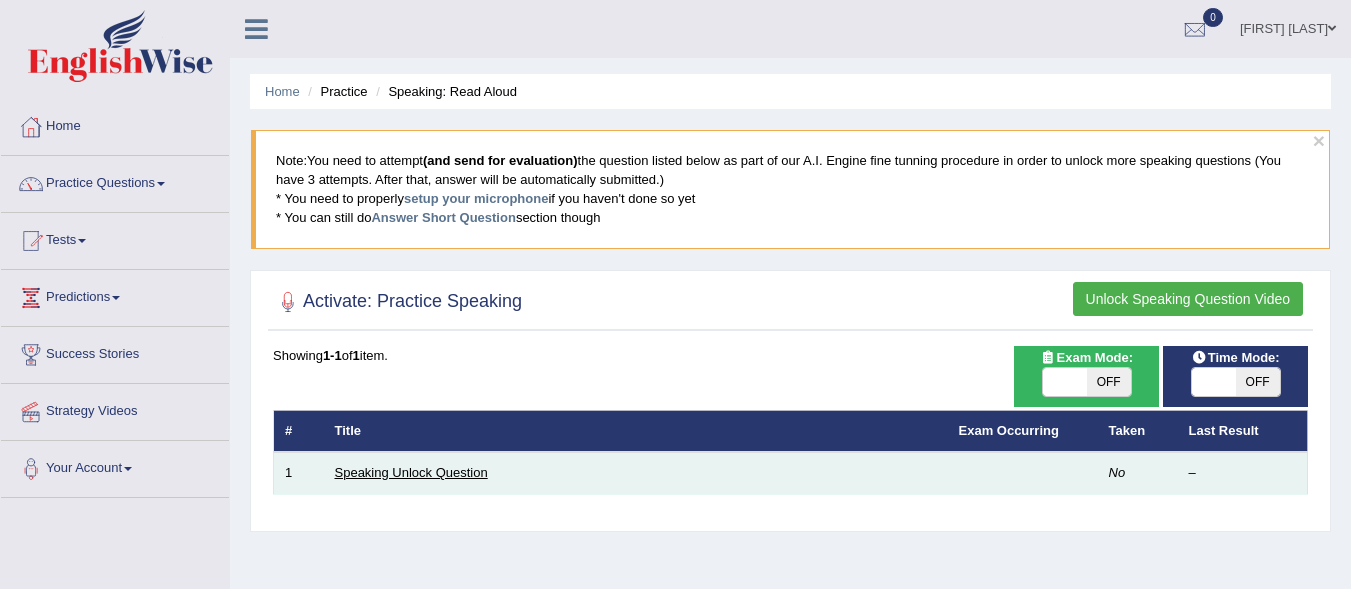 click on "Speaking Unlock Question" at bounding box center (411, 472) 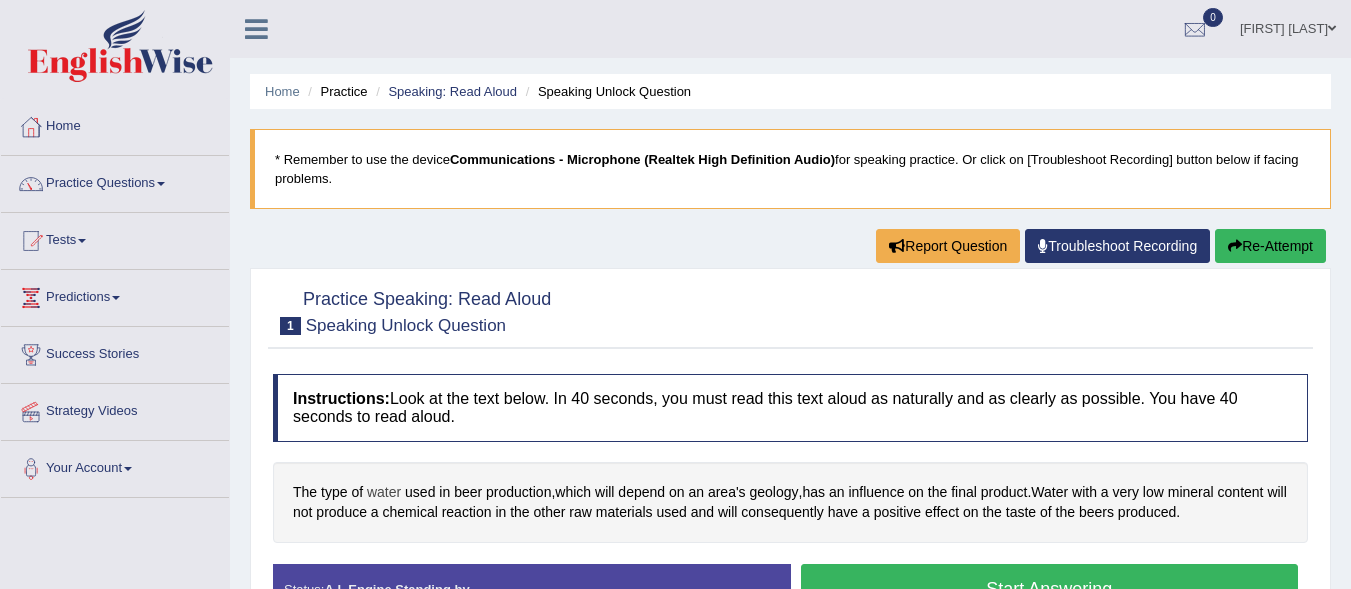 scroll, scrollTop: 0, scrollLeft: 0, axis: both 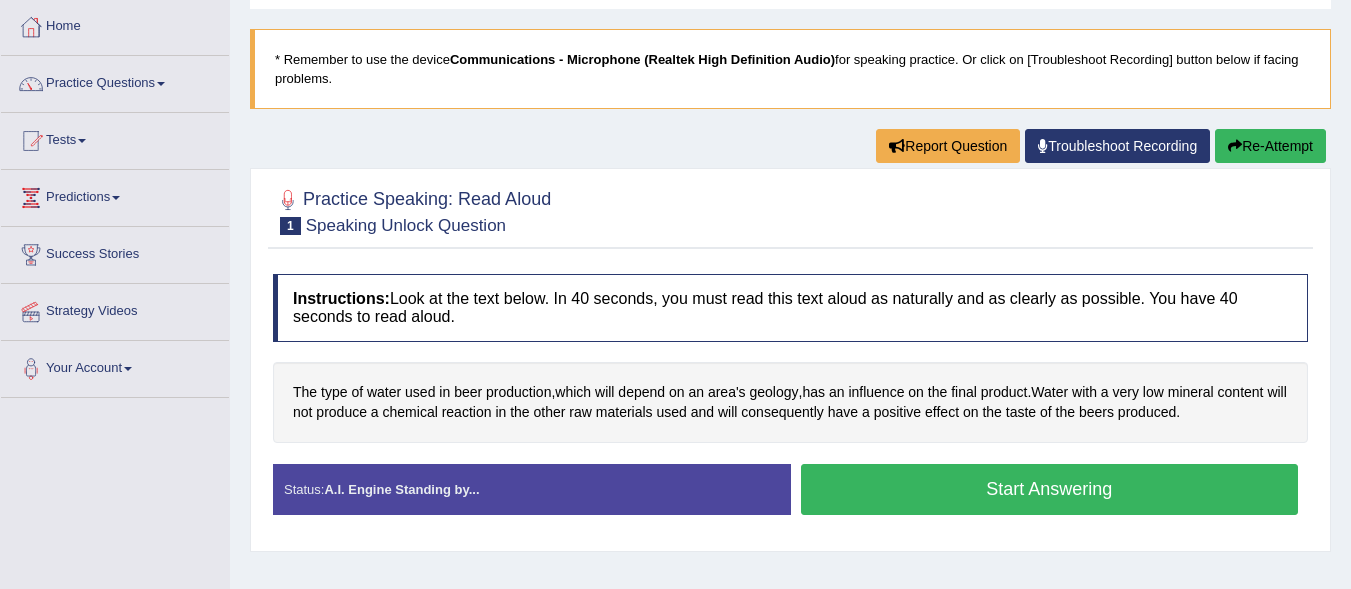 click on "Start Answering" at bounding box center (1050, 489) 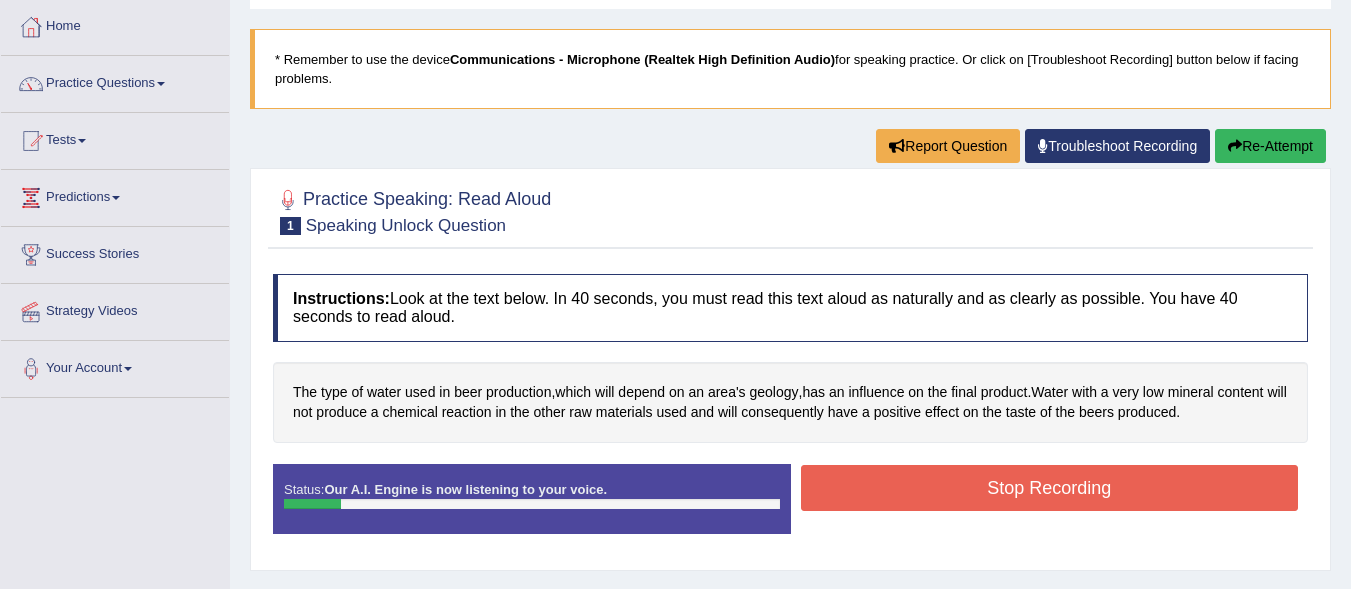 click on "Stop Recording" at bounding box center [1050, 488] 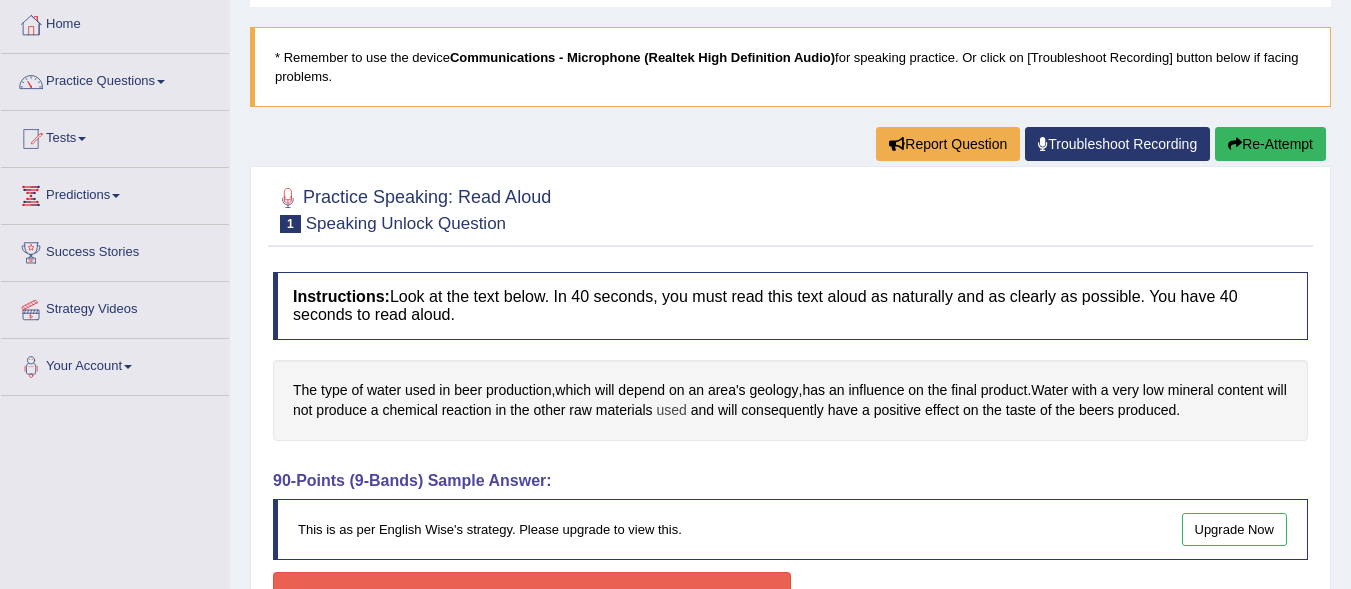 scroll, scrollTop: 100, scrollLeft: 0, axis: vertical 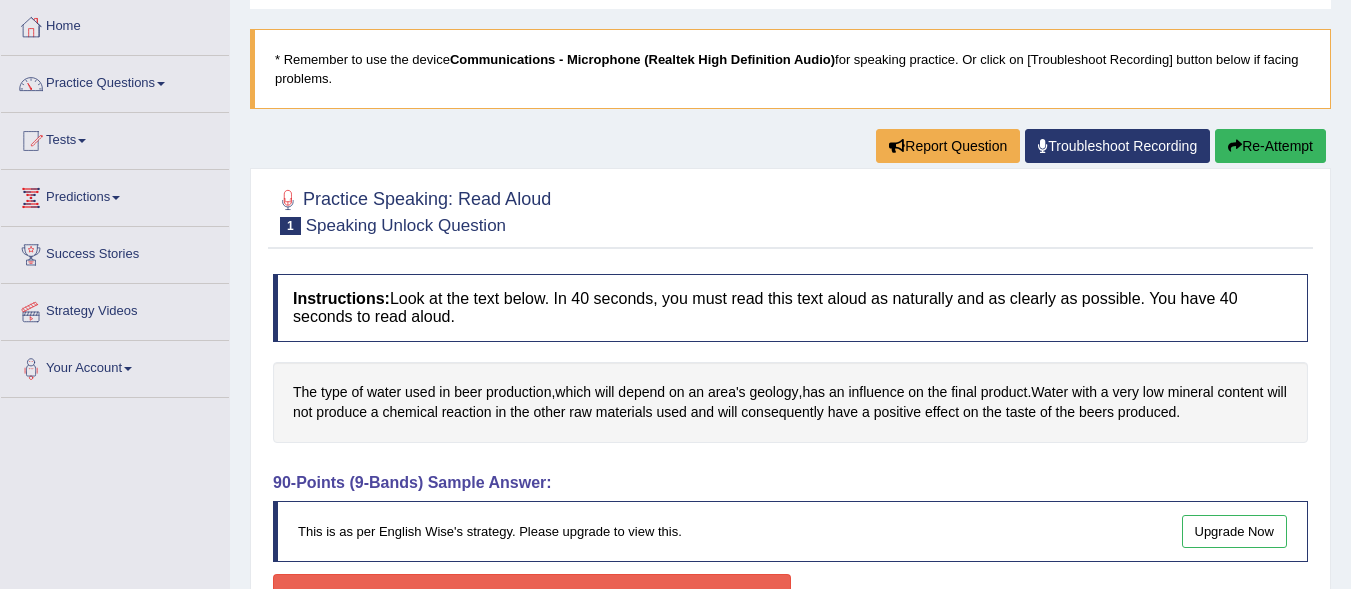 click on "Re-Attempt" at bounding box center (1270, 146) 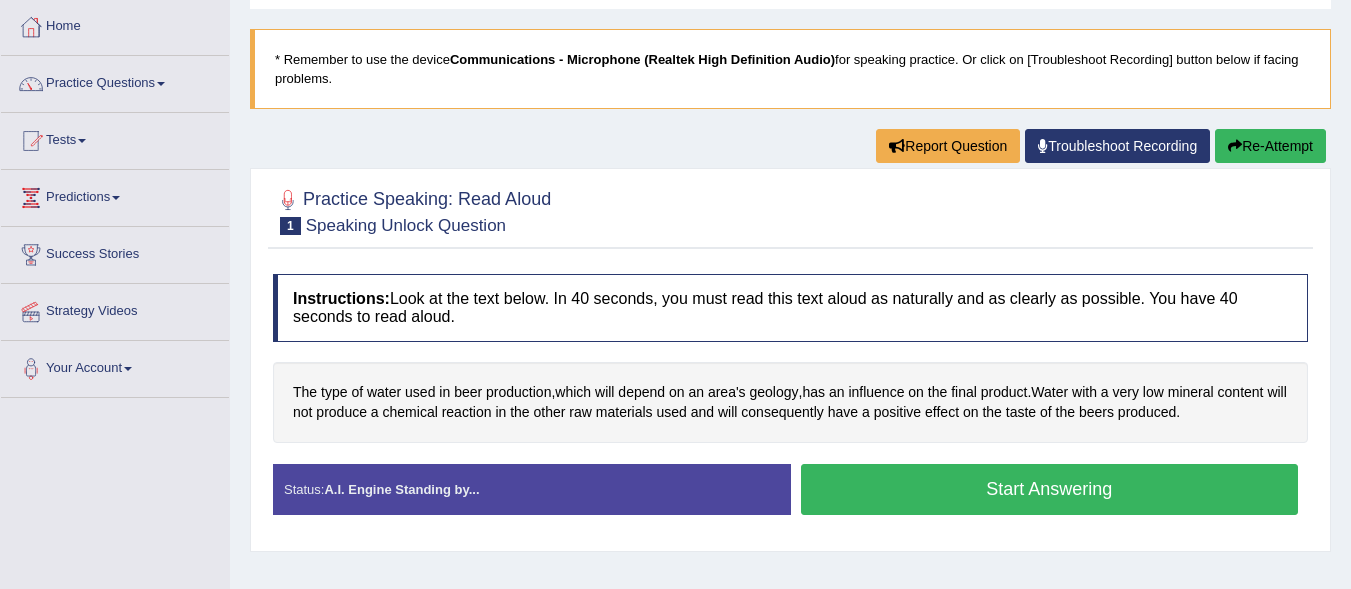 scroll, scrollTop: 100, scrollLeft: 0, axis: vertical 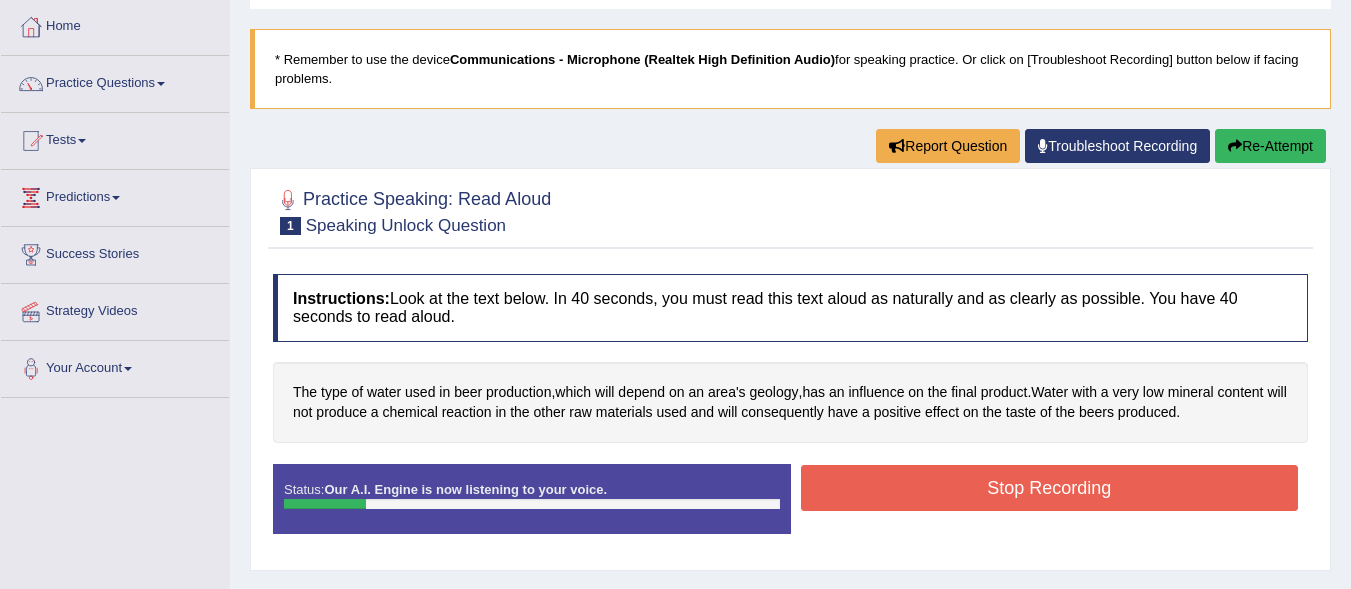 click on "Stop Recording" at bounding box center (1050, 488) 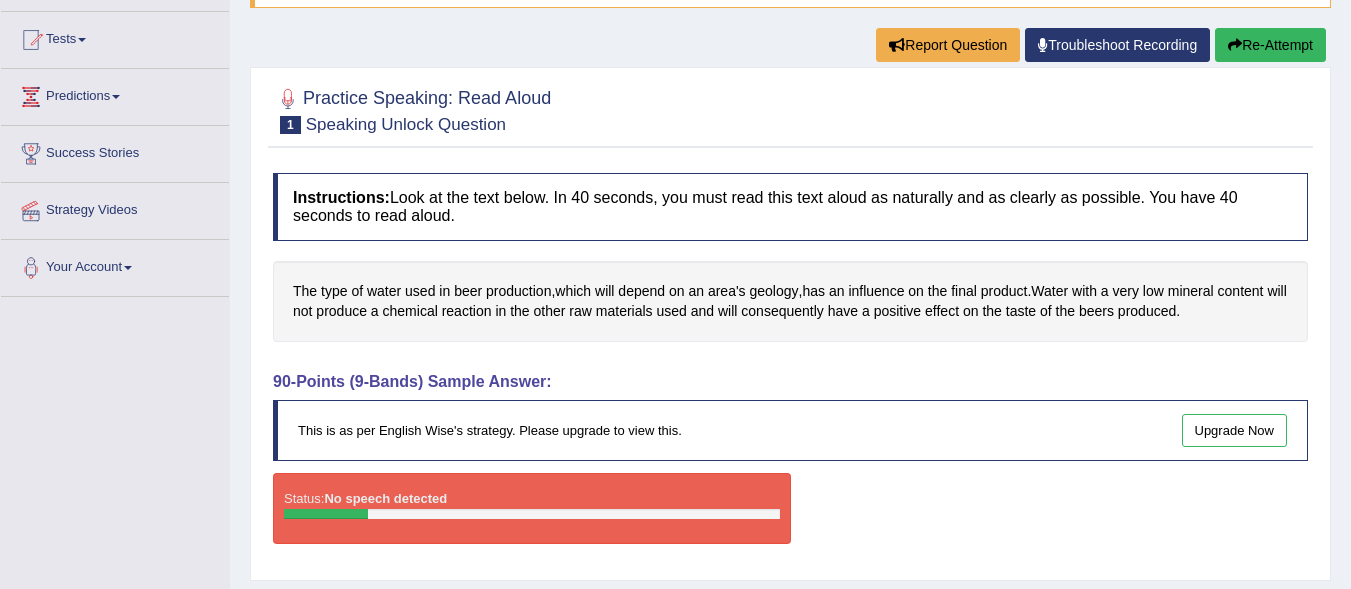 scroll, scrollTop: 200, scrollLeft: 0, axis: vertical 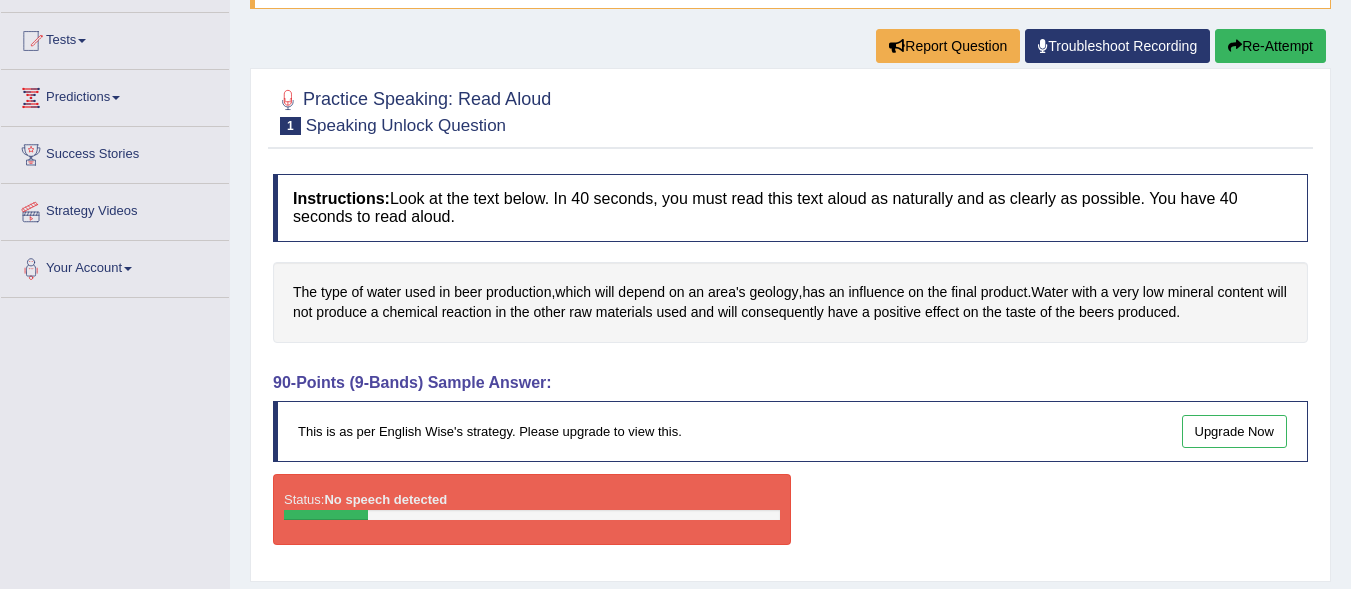 click on "Re-Attempt" at bounding box center [1270, 46] 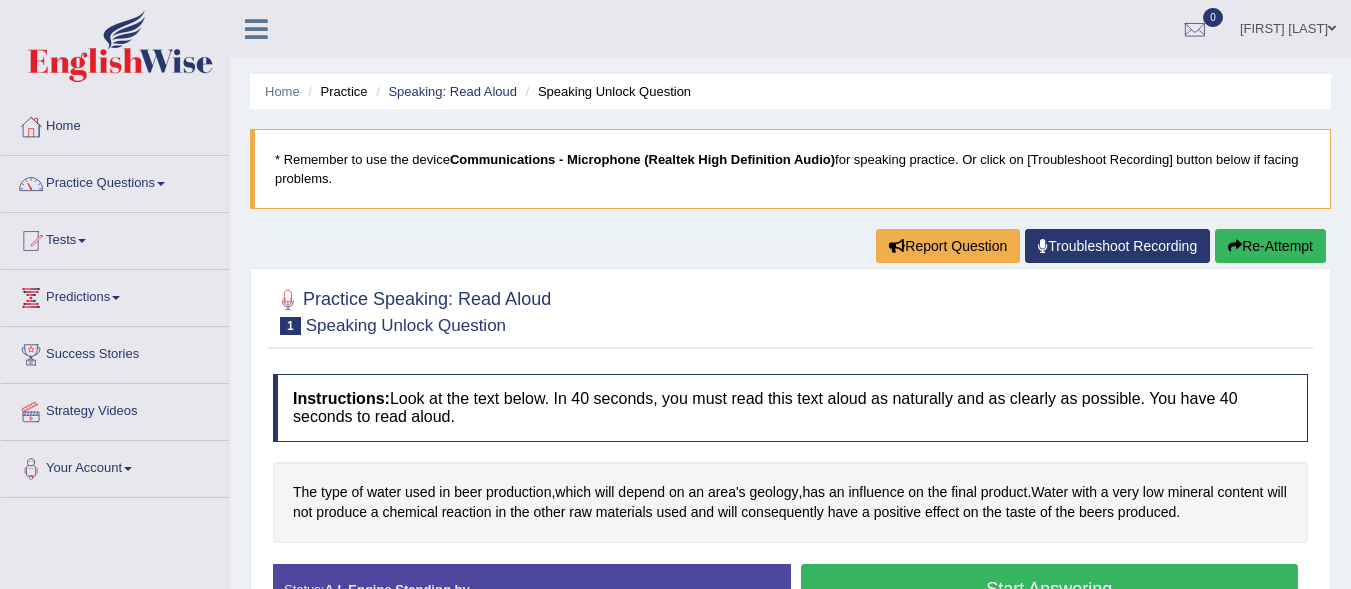 click on "Start Answering" at bounding box center (1050, 589) 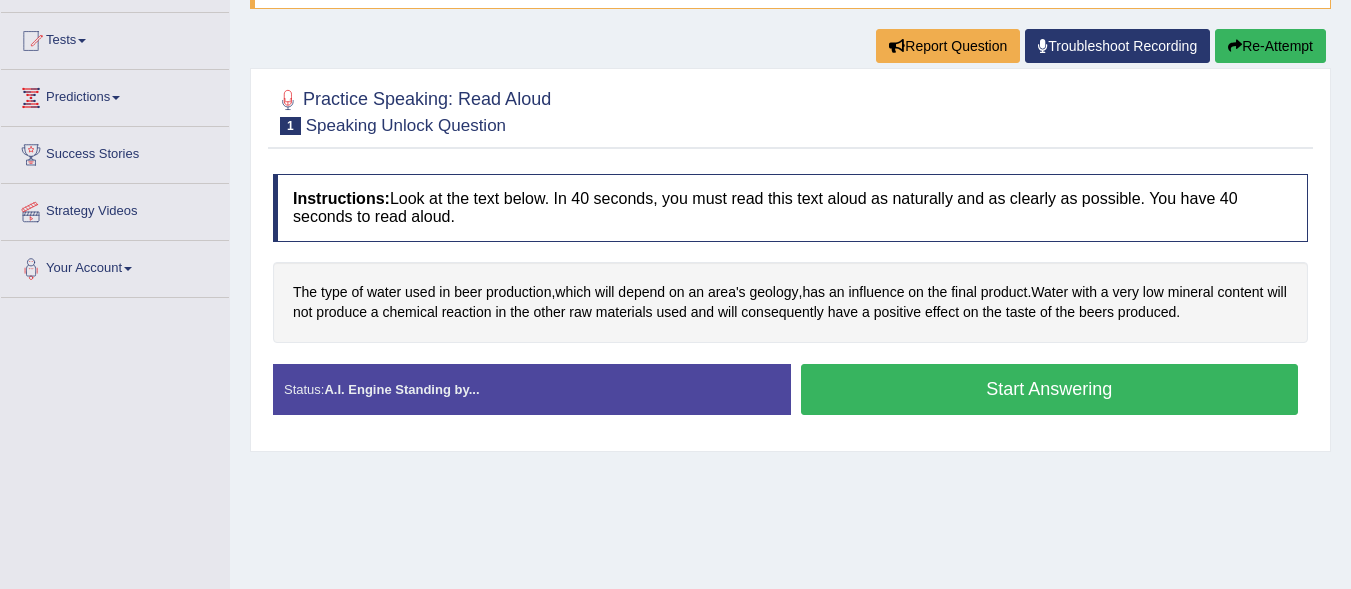 scroll, scrollTop: 0, scrollLeft: 0, axis: both 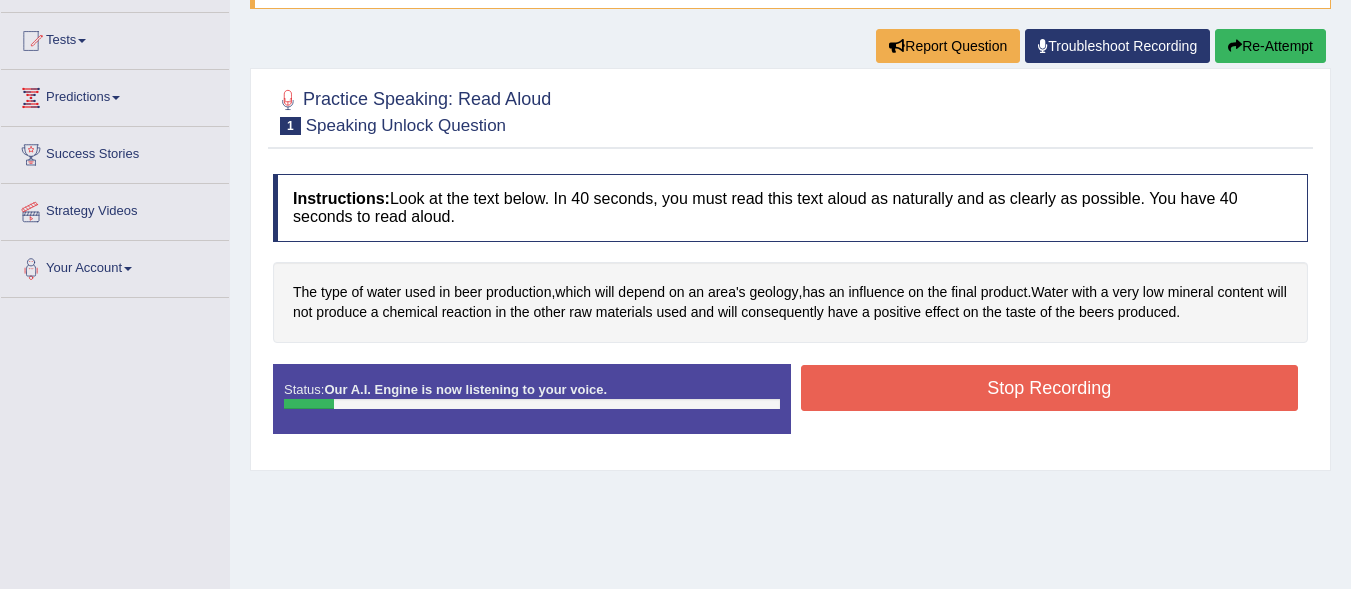 click on "Stop Recording" at bounding box center (1050, 388) 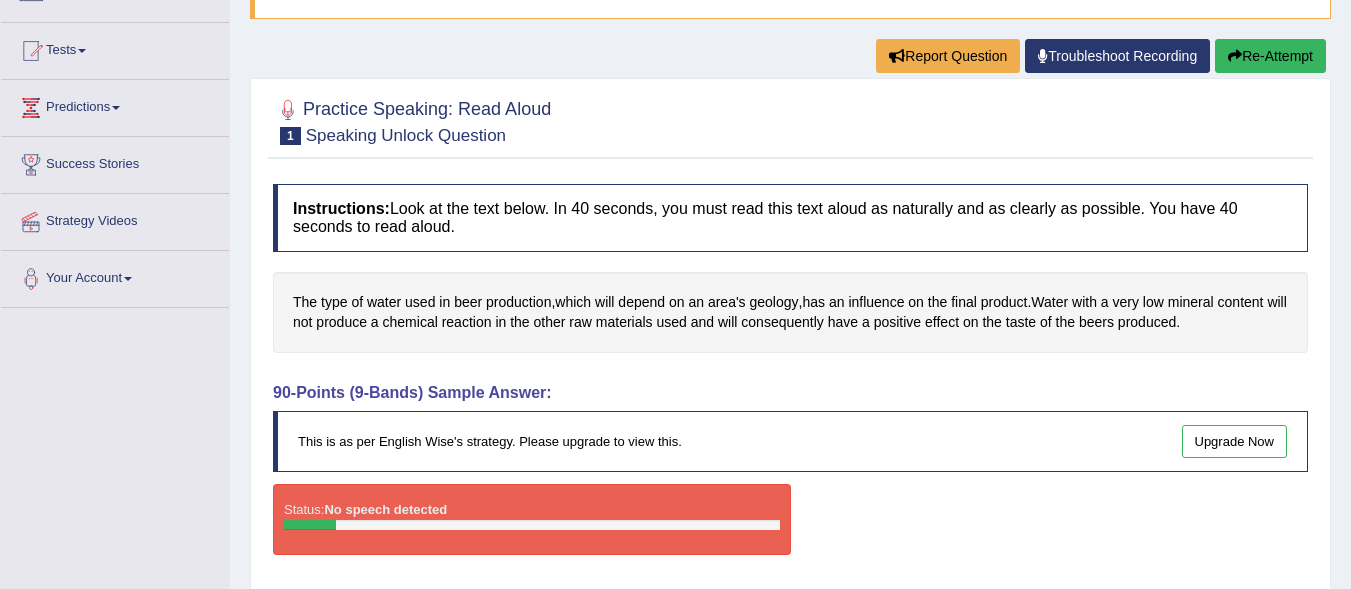 scroll, scrollTop: 161, scrollLeft: 0, axis: vertical 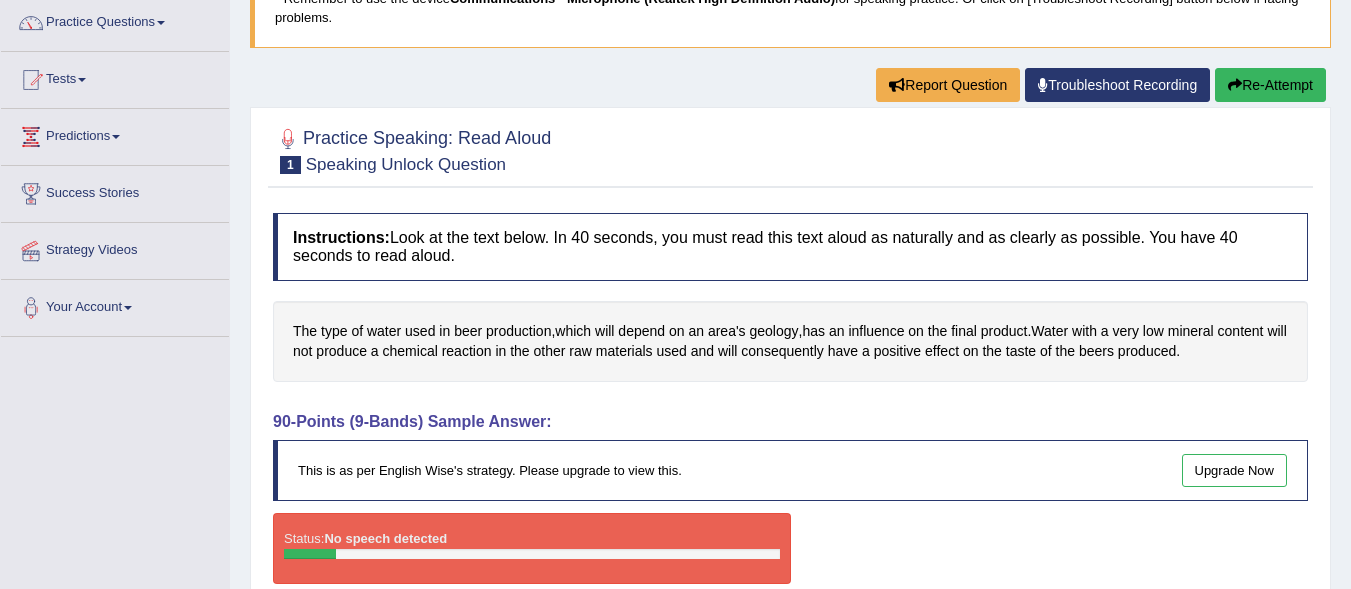 click on "Re-Attempt" at bounding box center [1270, 85] 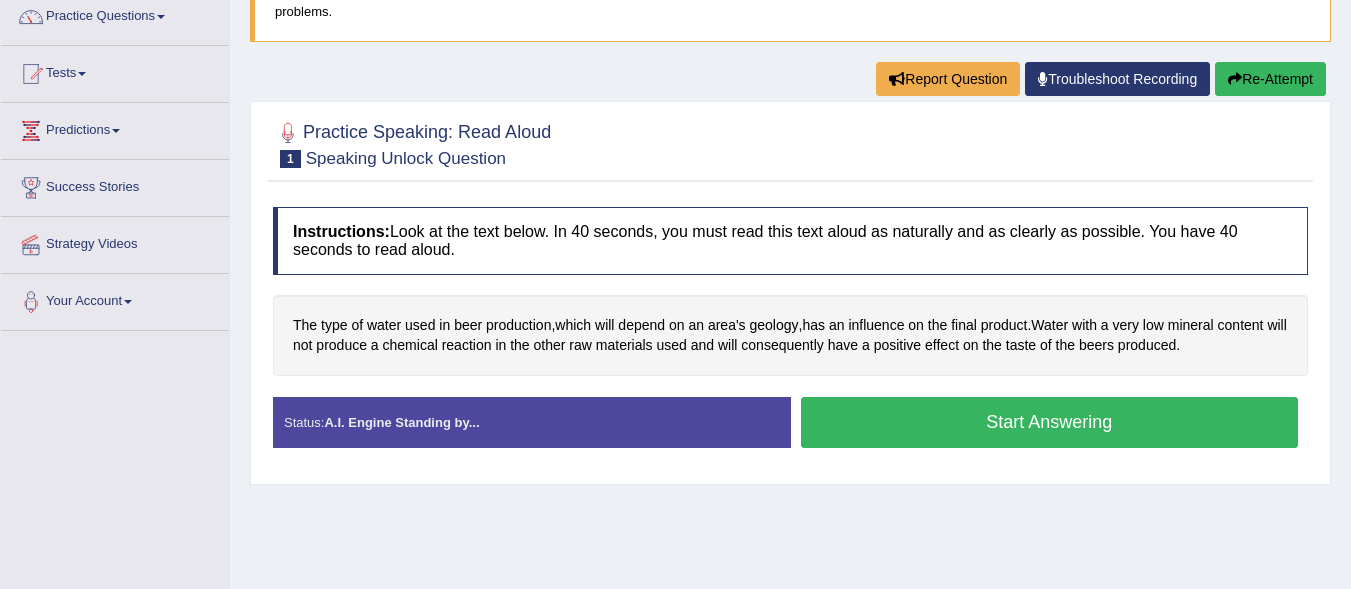 click on "Start Answering" at bounding box center (1050, 422) 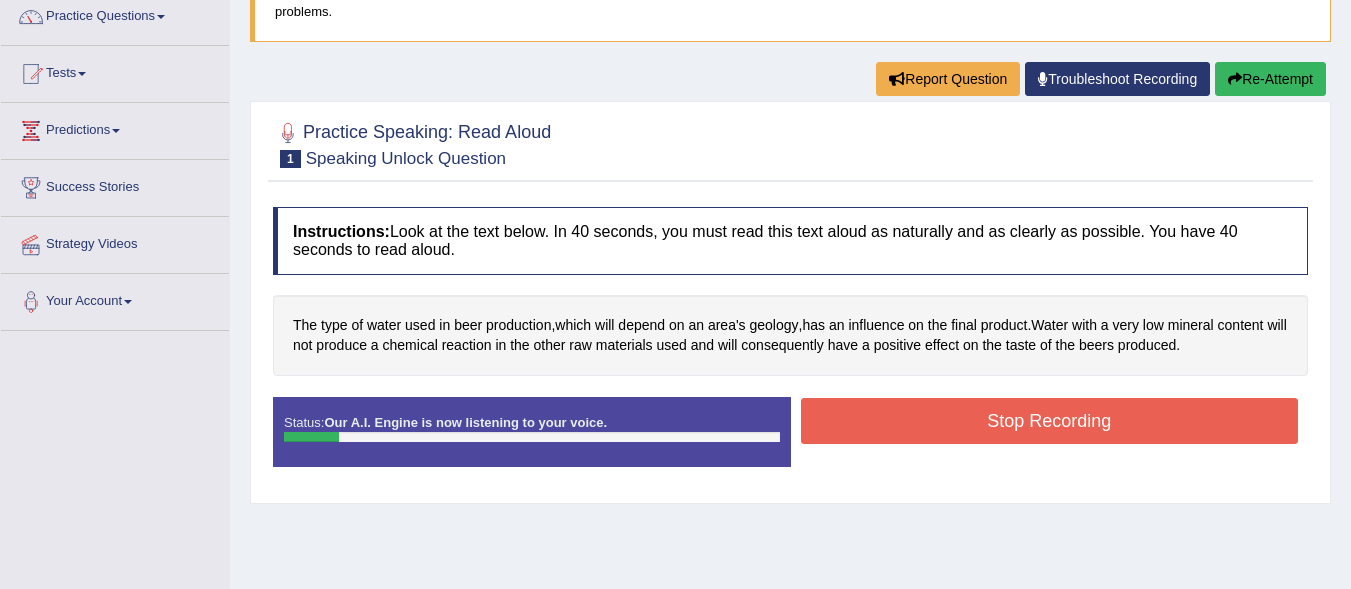 click on "Stop Recording" at bounding box center [1050, 421] 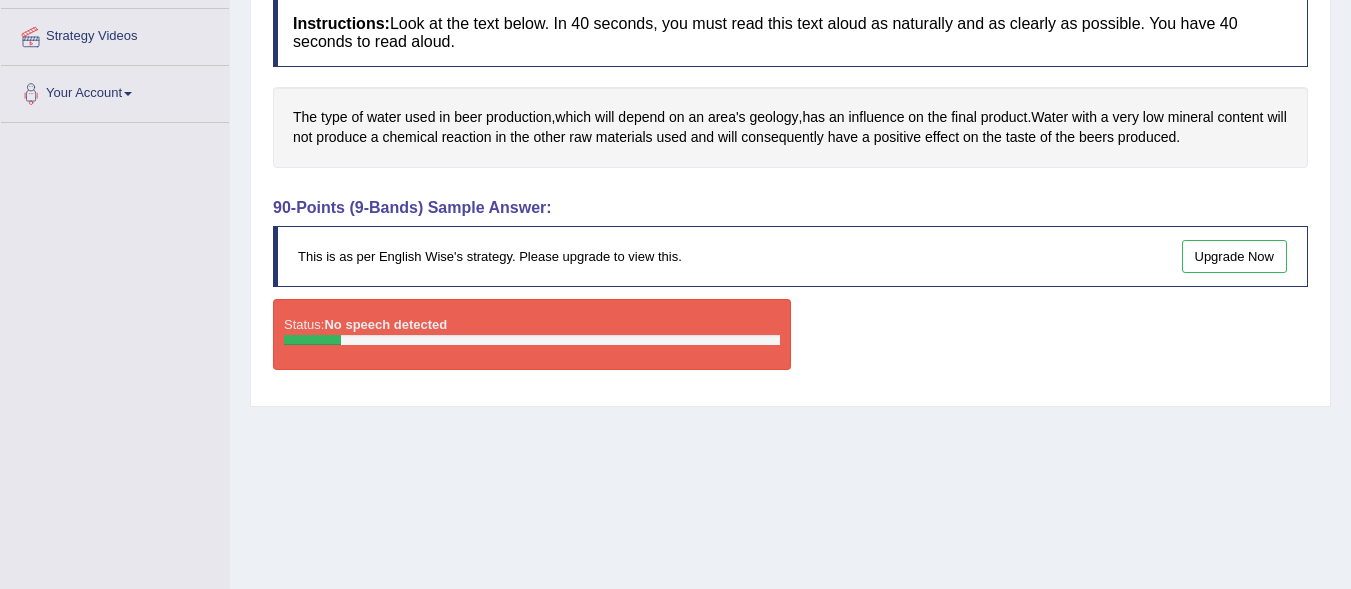 scroll, scrollTop: 161, scrollLeft: 0, axis: vertical 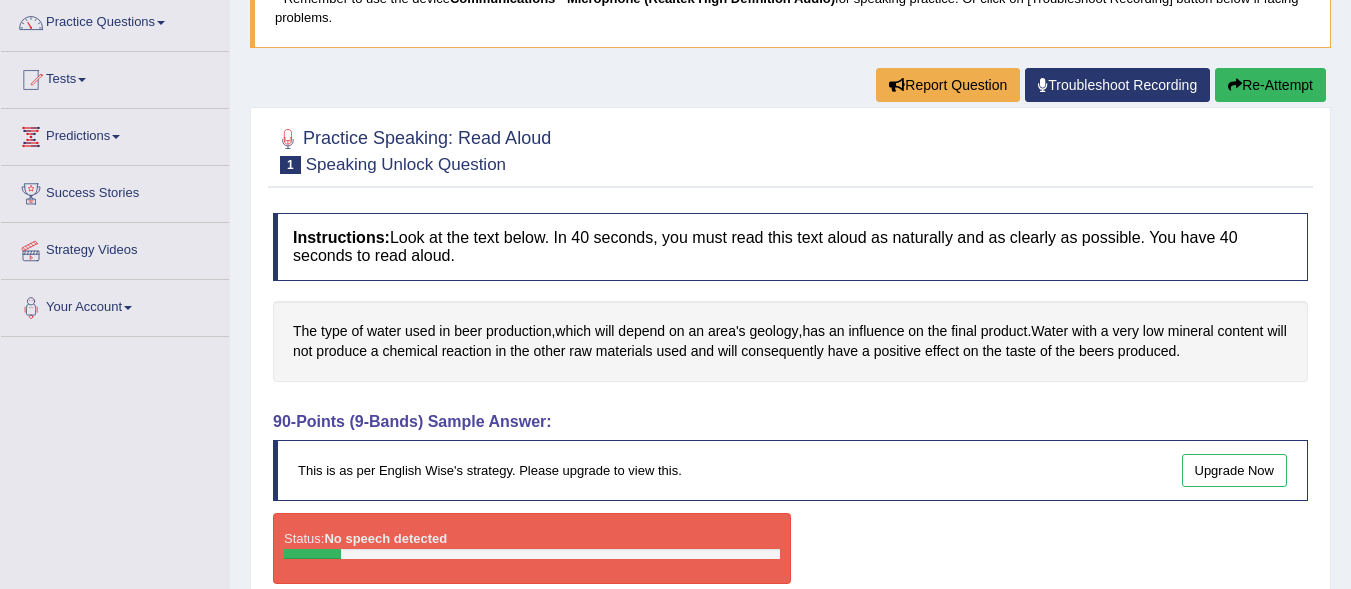 click on "Re-Attempt" at bounding box center [1270, 85] 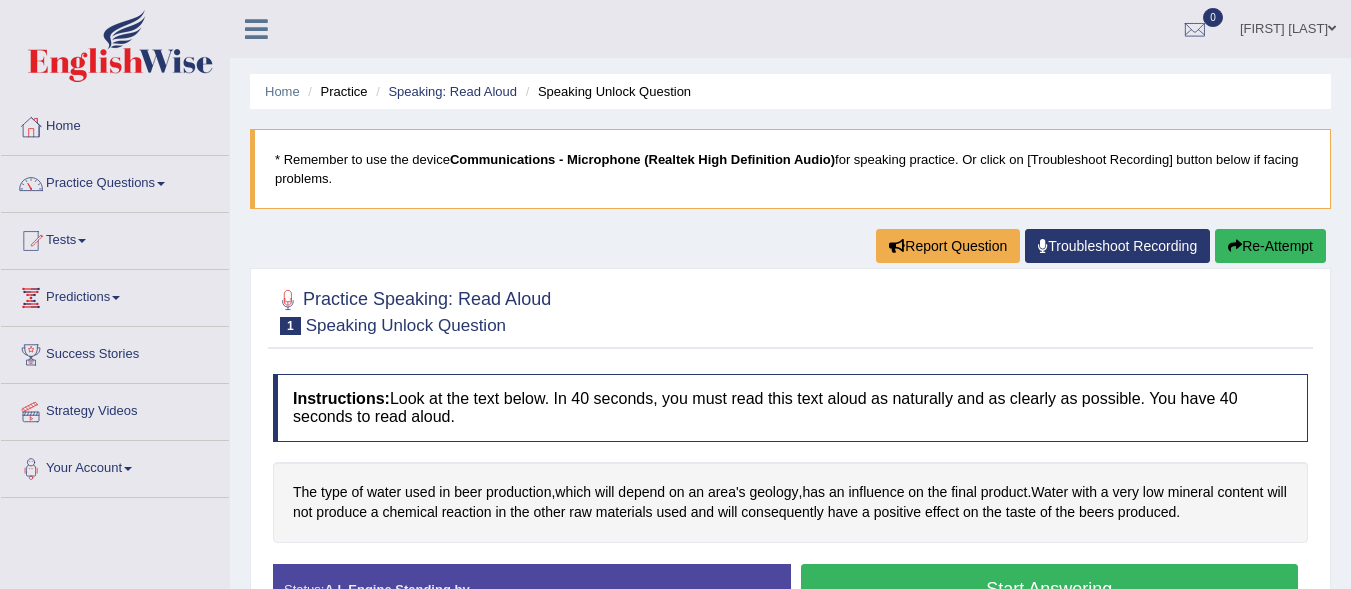 click on "Start Answering" at bounding box center (1050, 589) 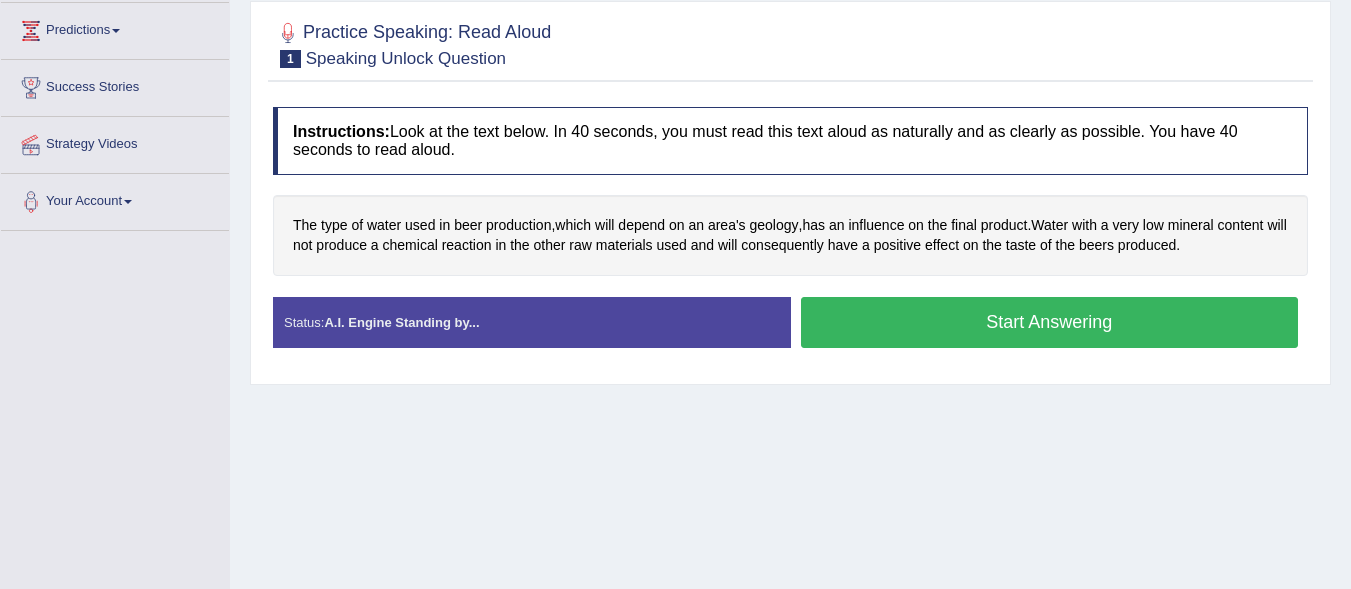 scroll, scrollTop: 267, scrollLeft: 0, axis: vertical 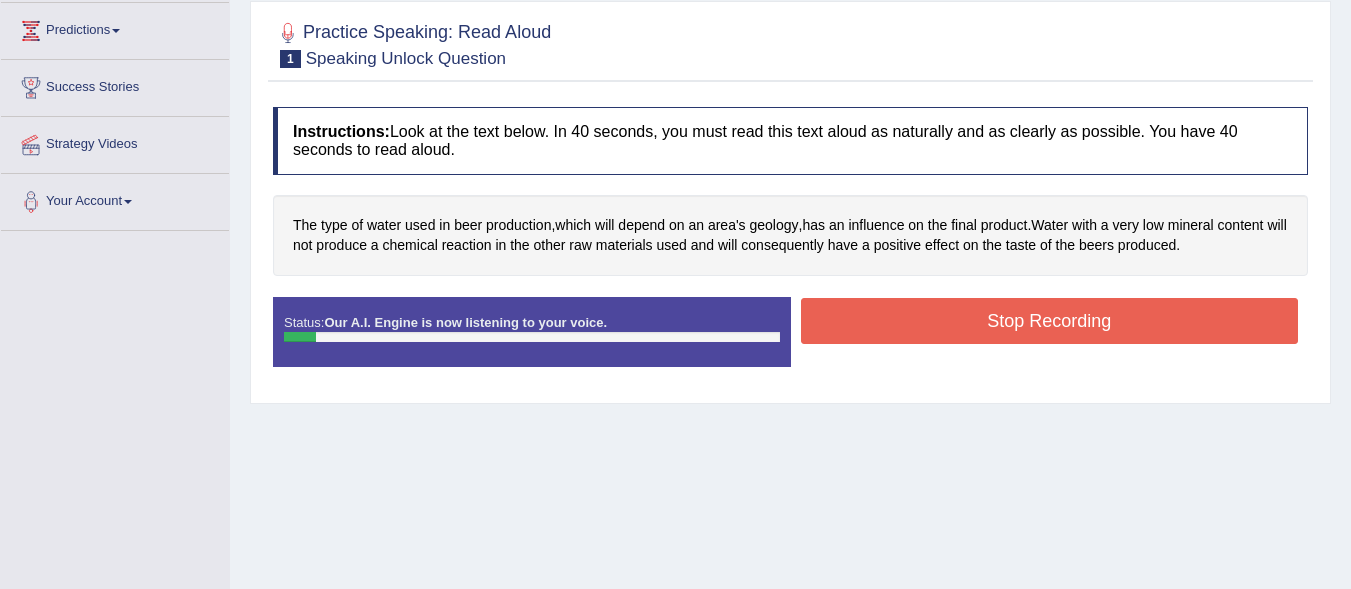 click on "Stop Recording" at bounding box center (1050, 321) 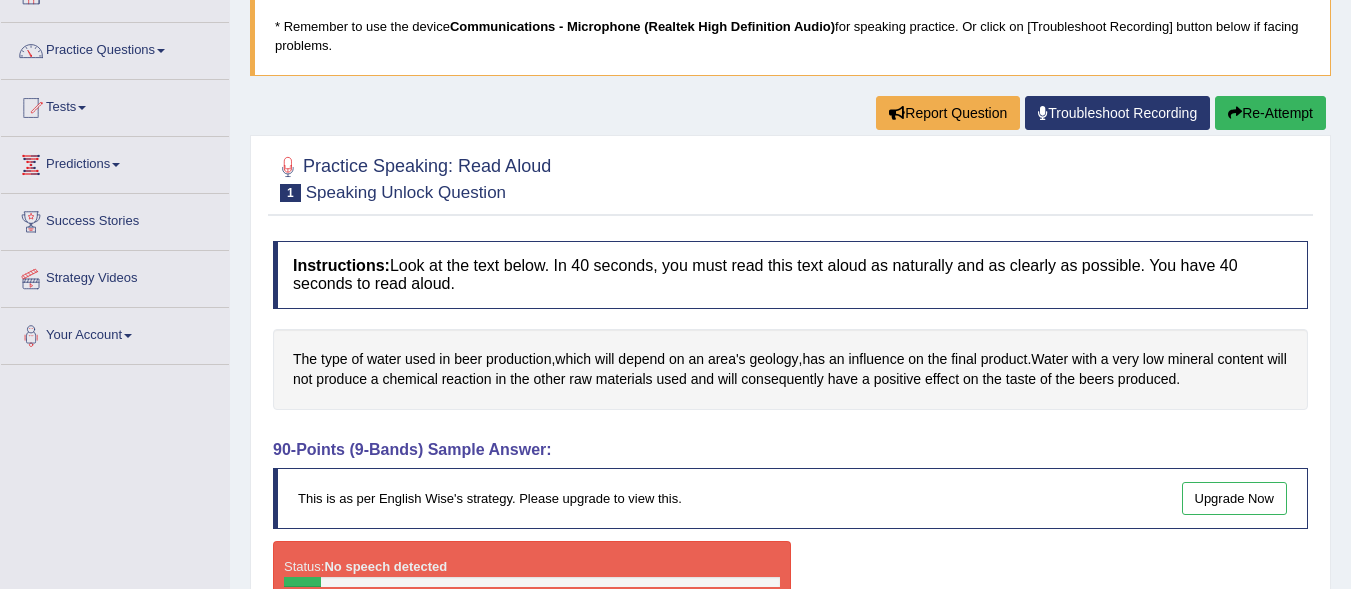 scroll, scrollTop: 0, scrollLeft: 0, axis: both 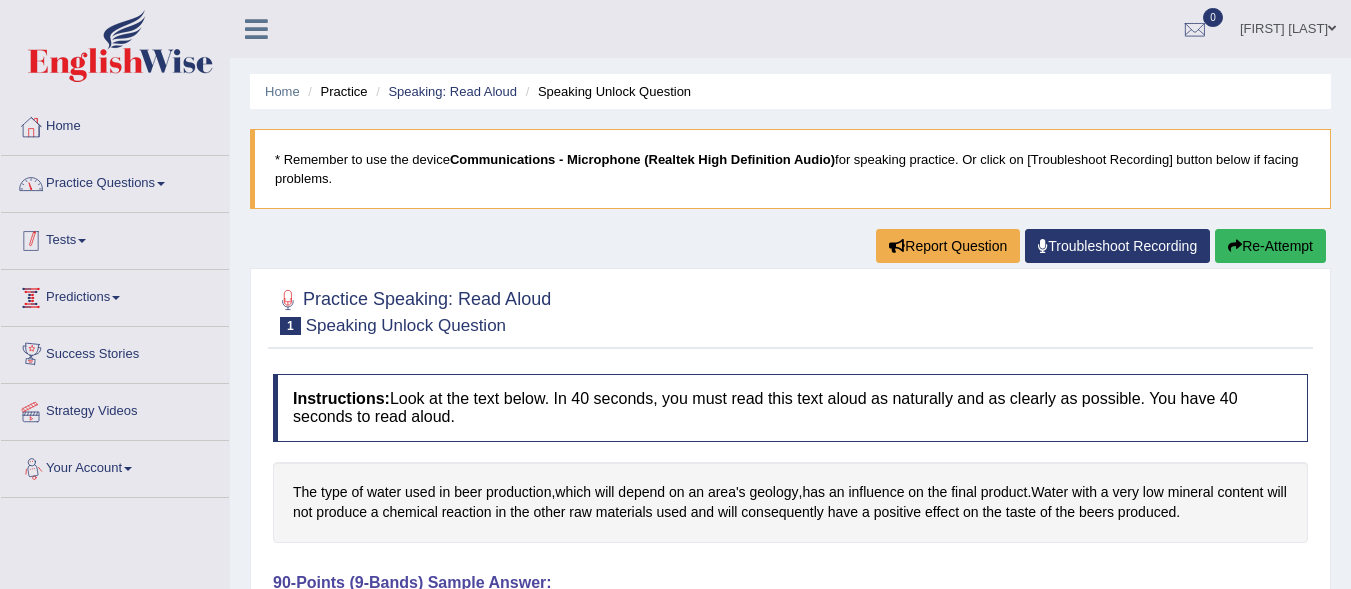 click on "Practice Questions" at bounding box center (115, 181) 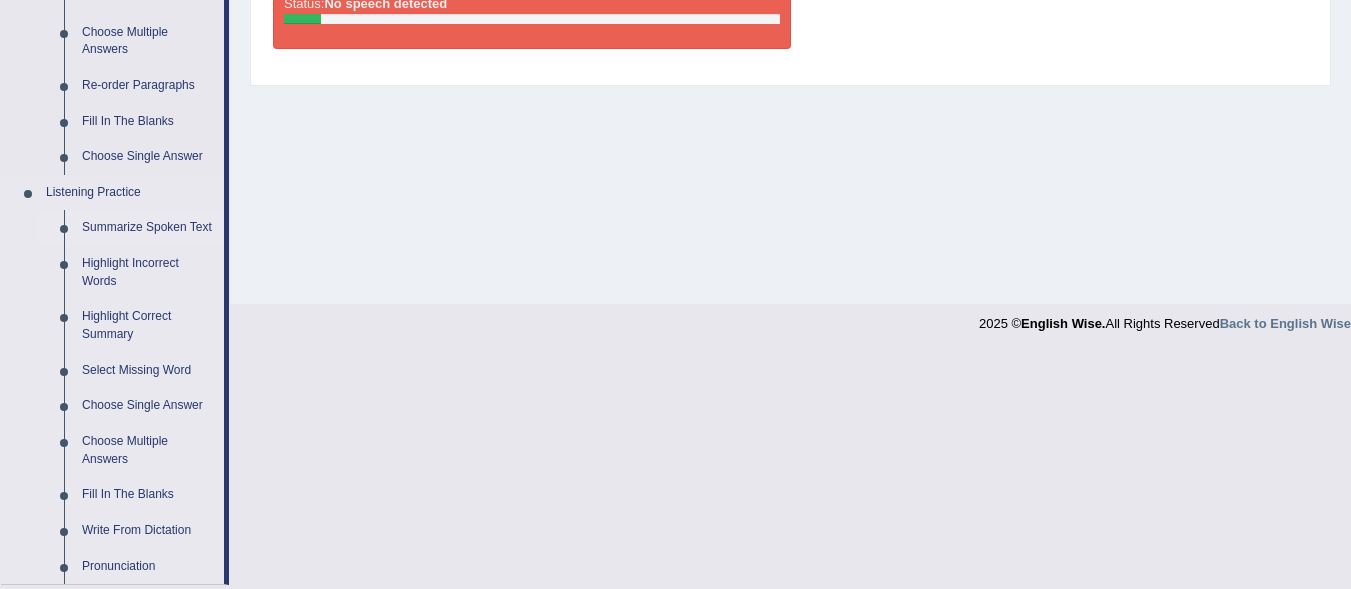scroll, scrollTop: 578, scrollLeft: 0, axis: vertical 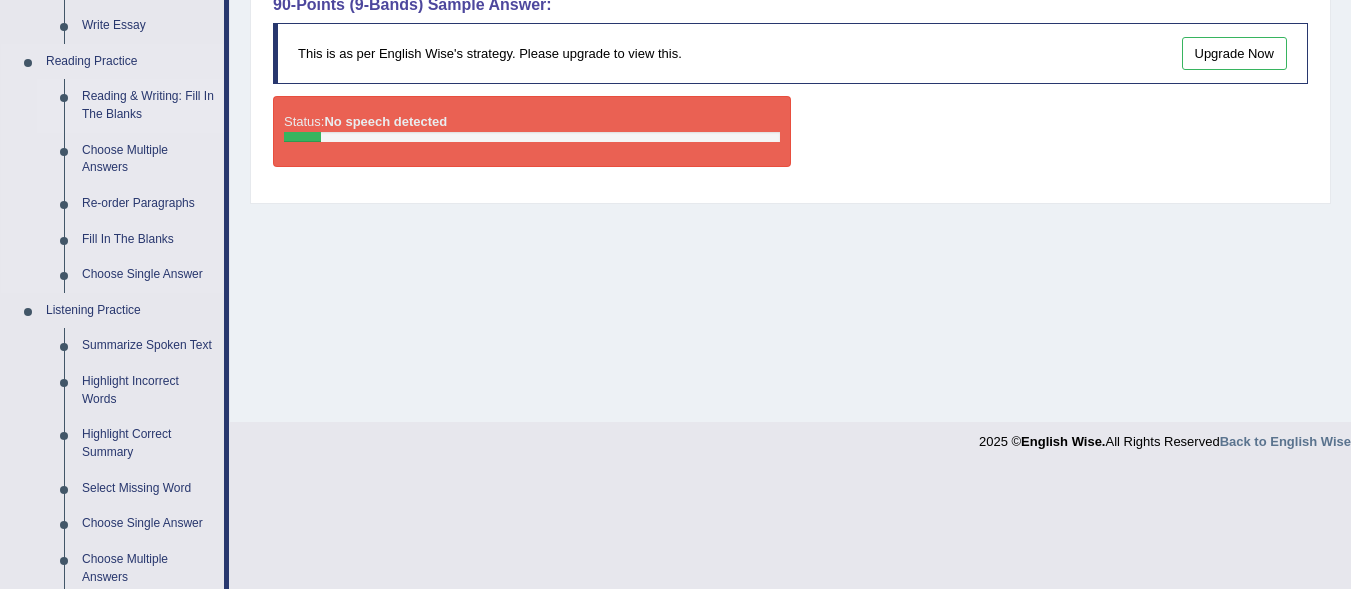 click on "Reading & Writing: Fill In The Blanks" at bounding box center [148, 105] 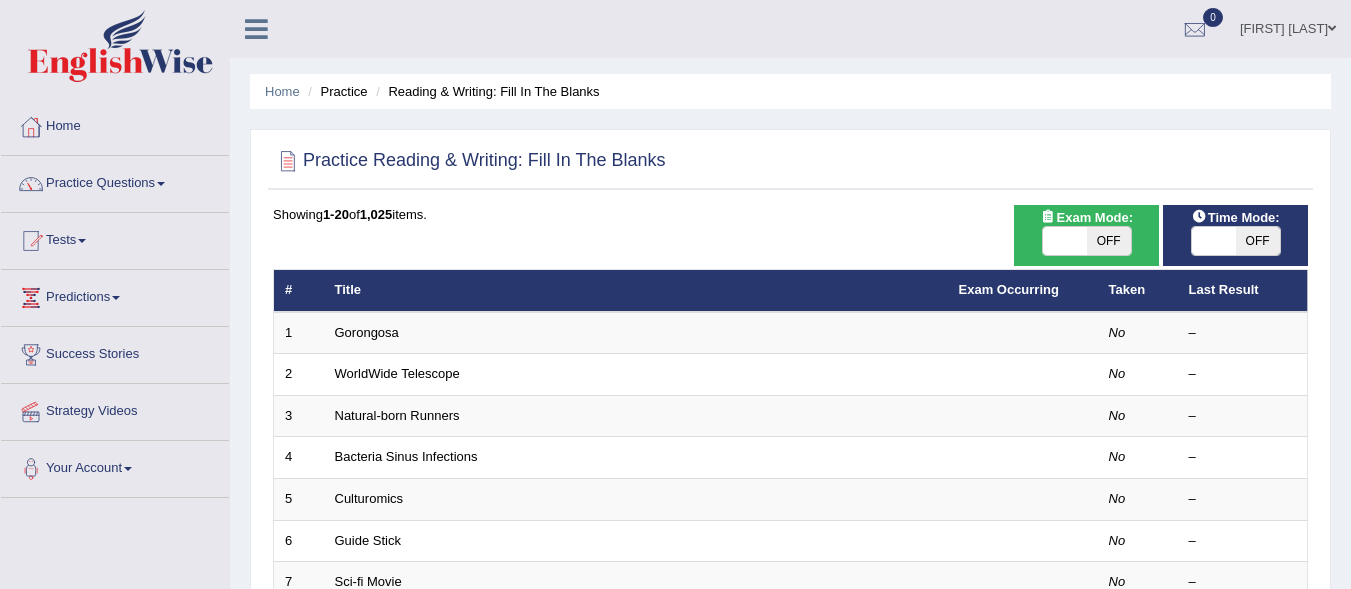 scroll, scrollTop: 0, scrollLeft: 0, axis: both 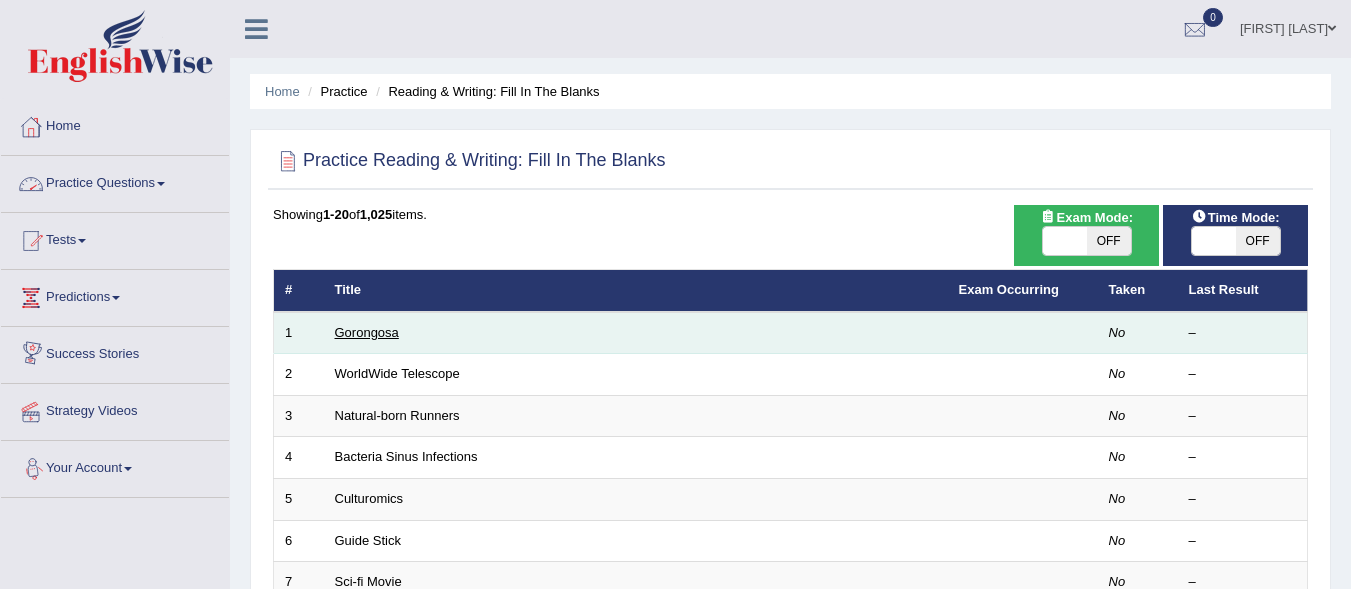 click on "Gorongosa" at bounding box center (367, 332) 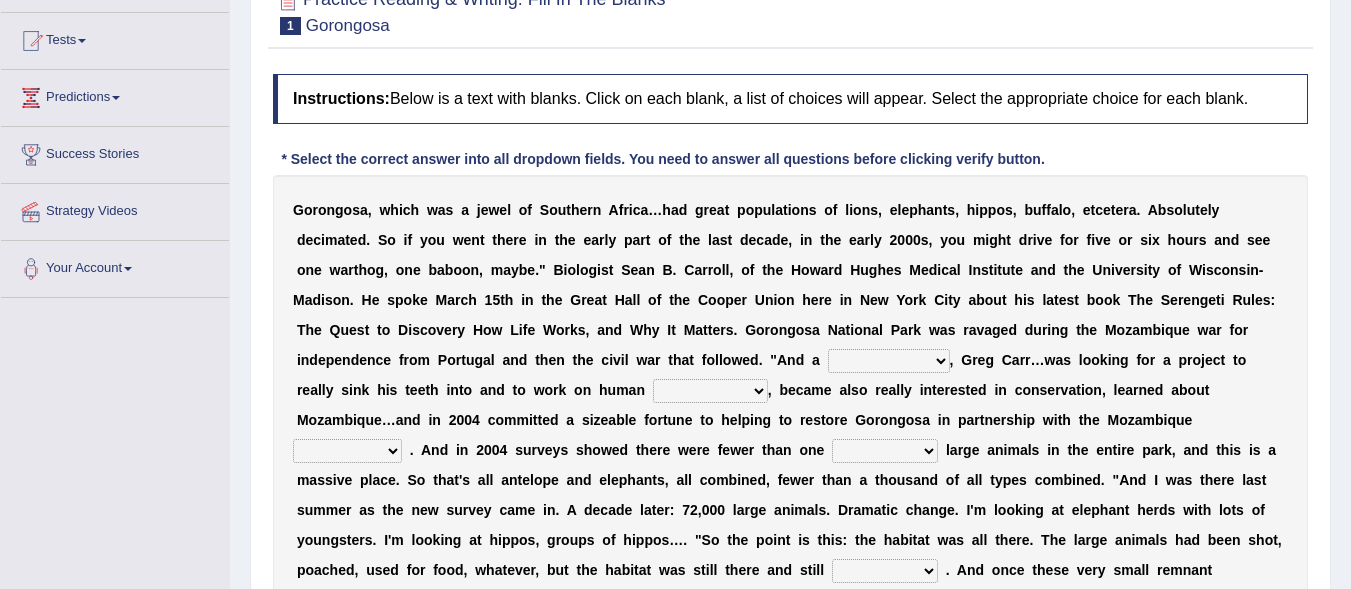 scroll, scrollTop: 200, scrollLeft: 0, axis: vertical 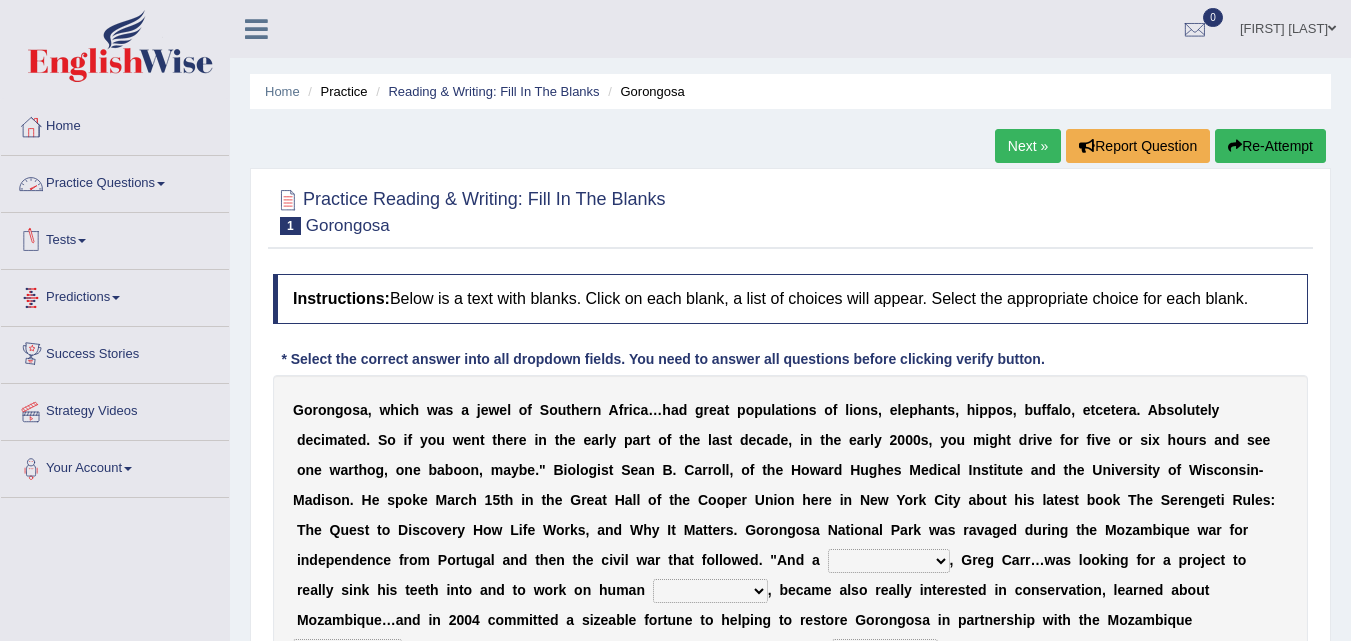 click on "Practice Questions" at bounding box center [115, 181] 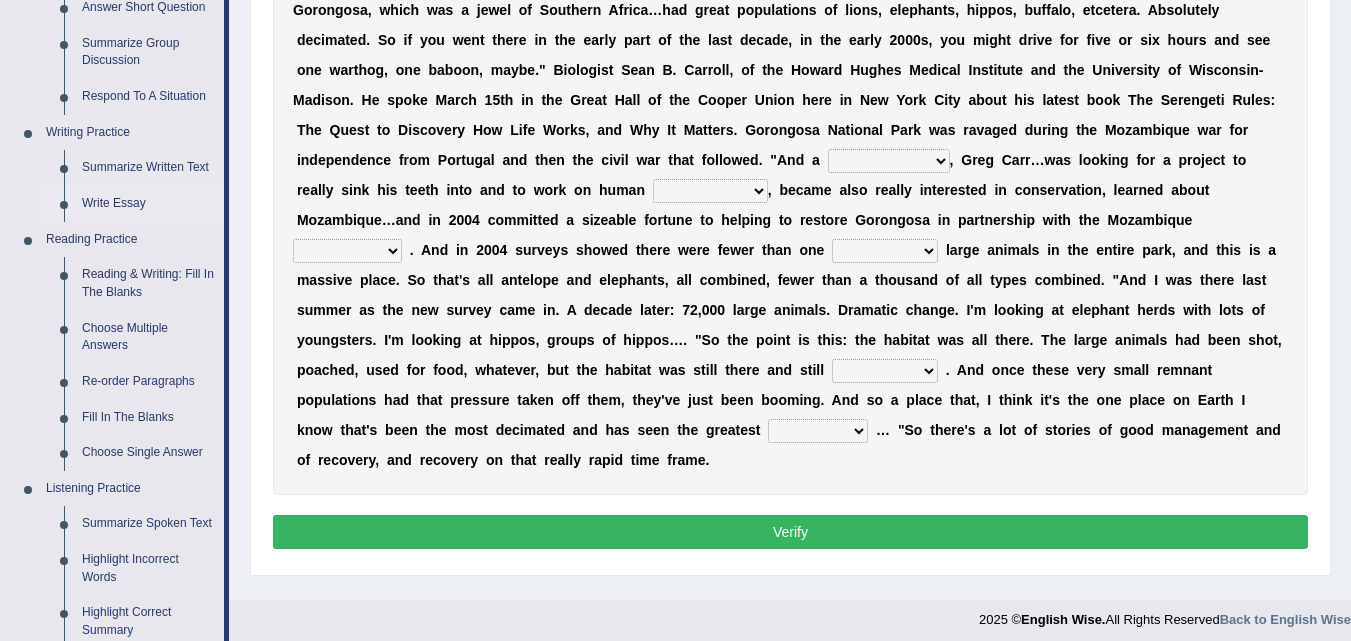 scroll, scrollTop: 500, scrollLeft: 0, axis: vertical 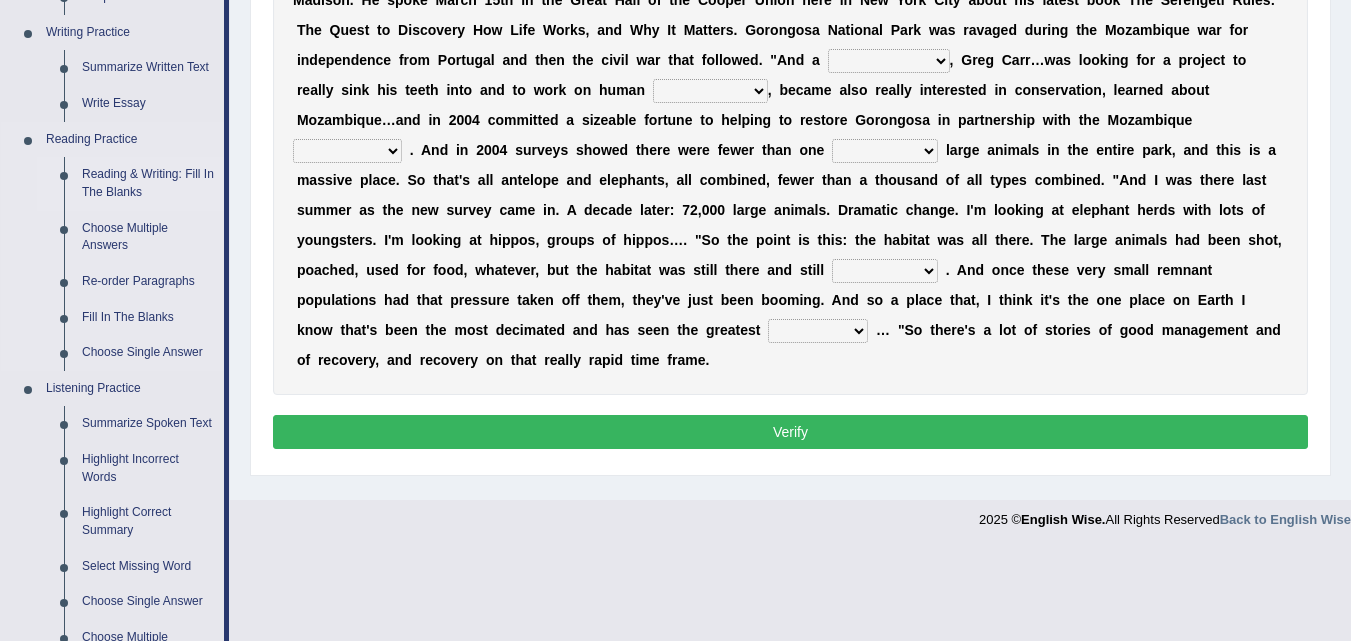 click on "Reading & Writing: Fill In The Blanks" at bounding box center [148, 183] 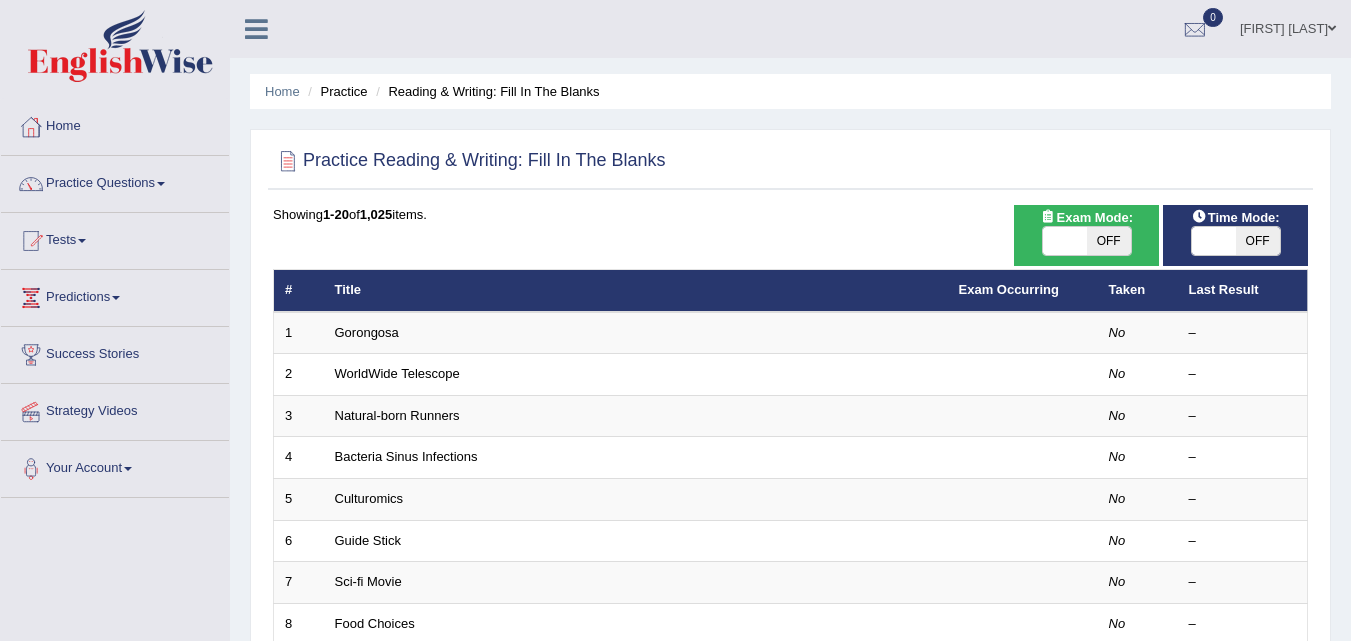scroll, scrollTop: 400, scrollLeft: 0, axis: vertical 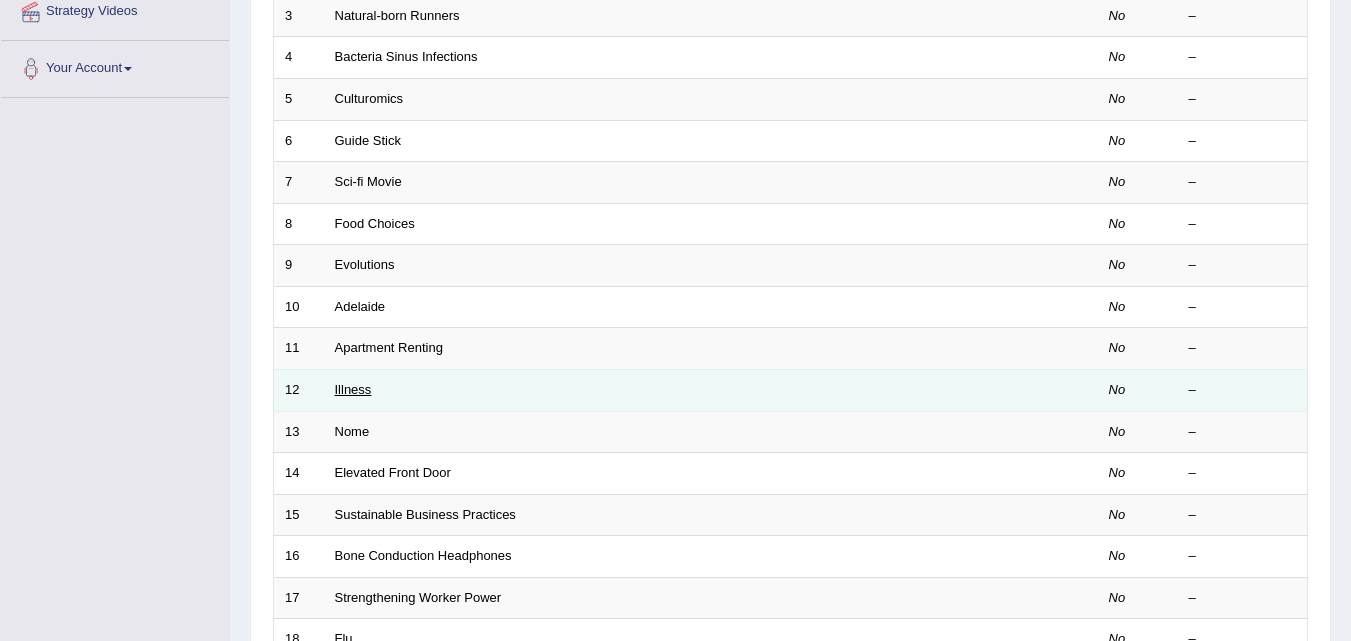 click on "Illness" at bounding box center (353, 389) 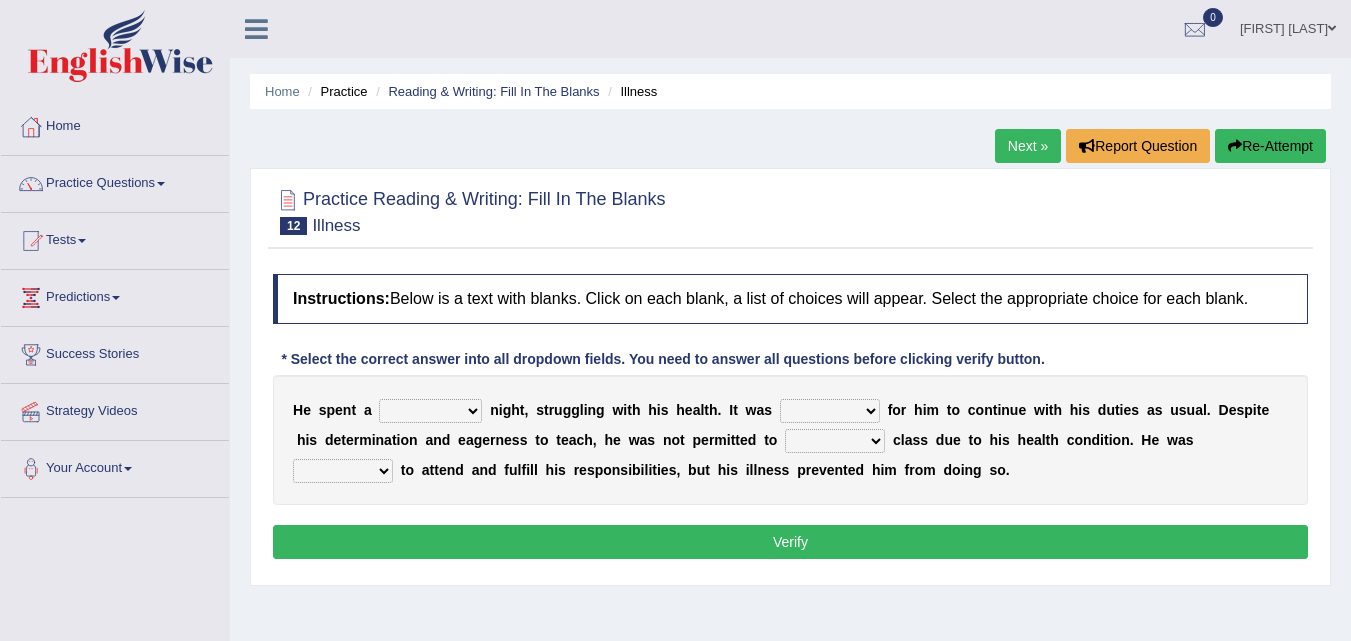 scroll, scrollTop: 0, scrollLeft: 0, axis: both 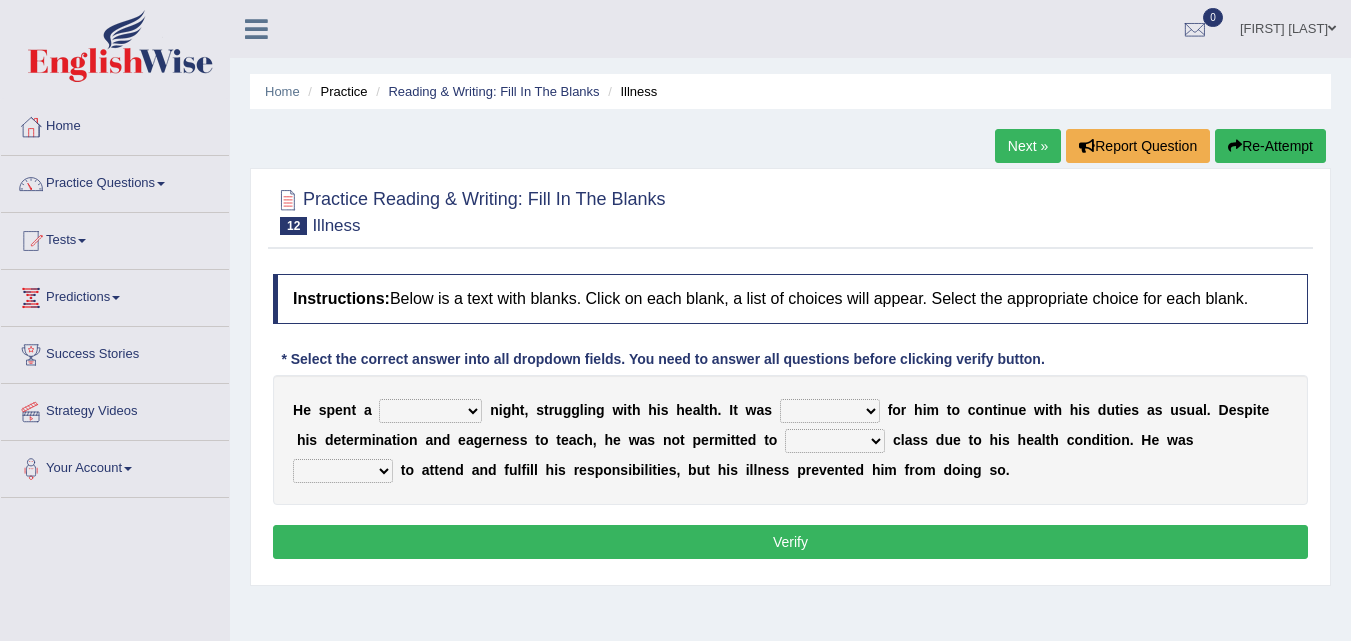 click on "cheerful restful meaningful painful" at bounding box center [430, 411] 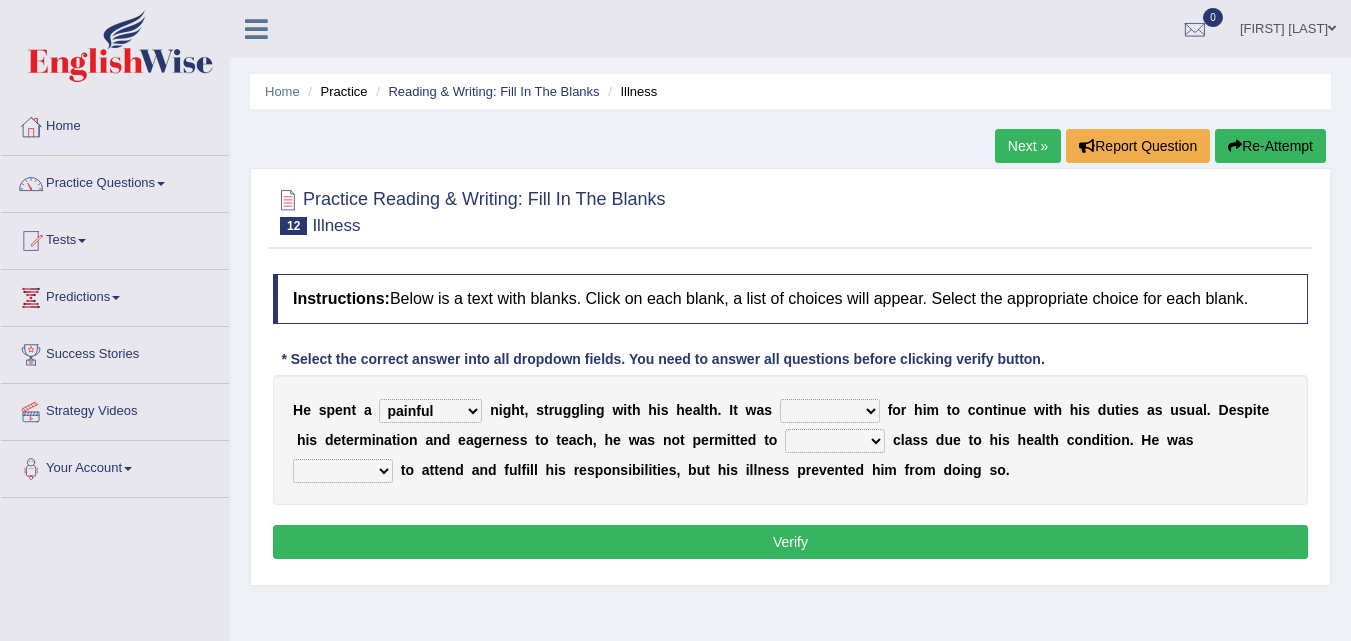 click on "cheerful restful meaningful painful" at bounding box center (430, 411) 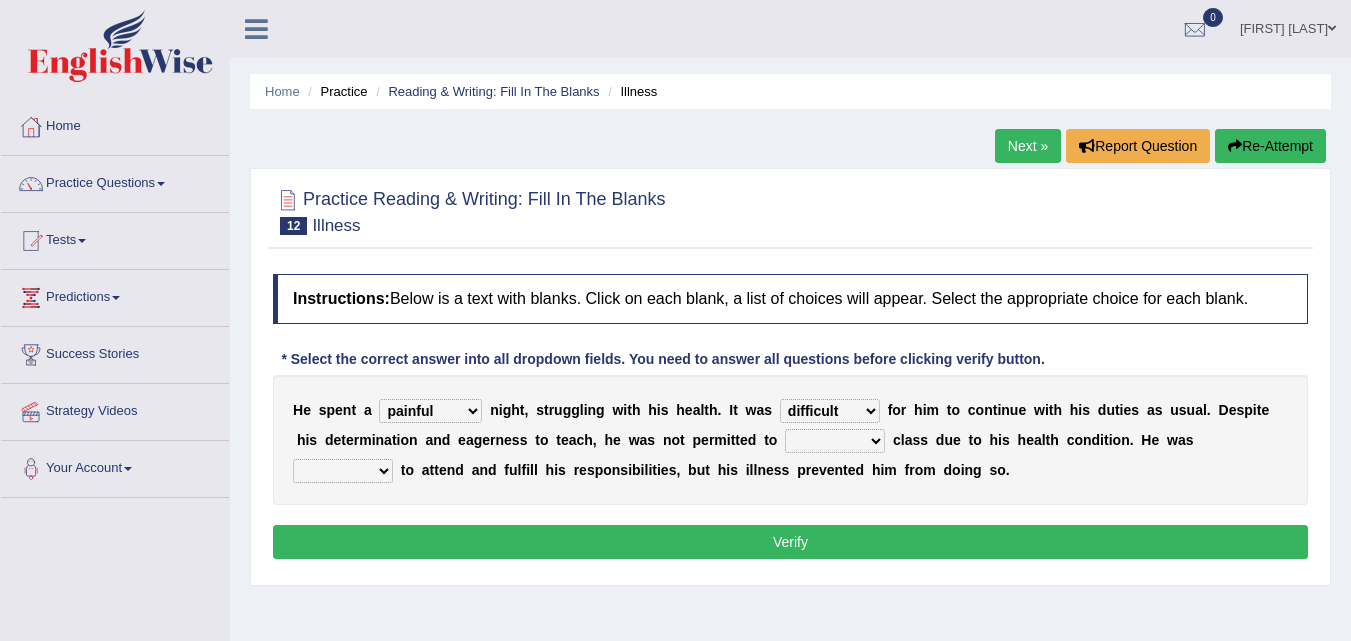 click on "enjoyable simple difficult natural" at bounding box center [830, 411] 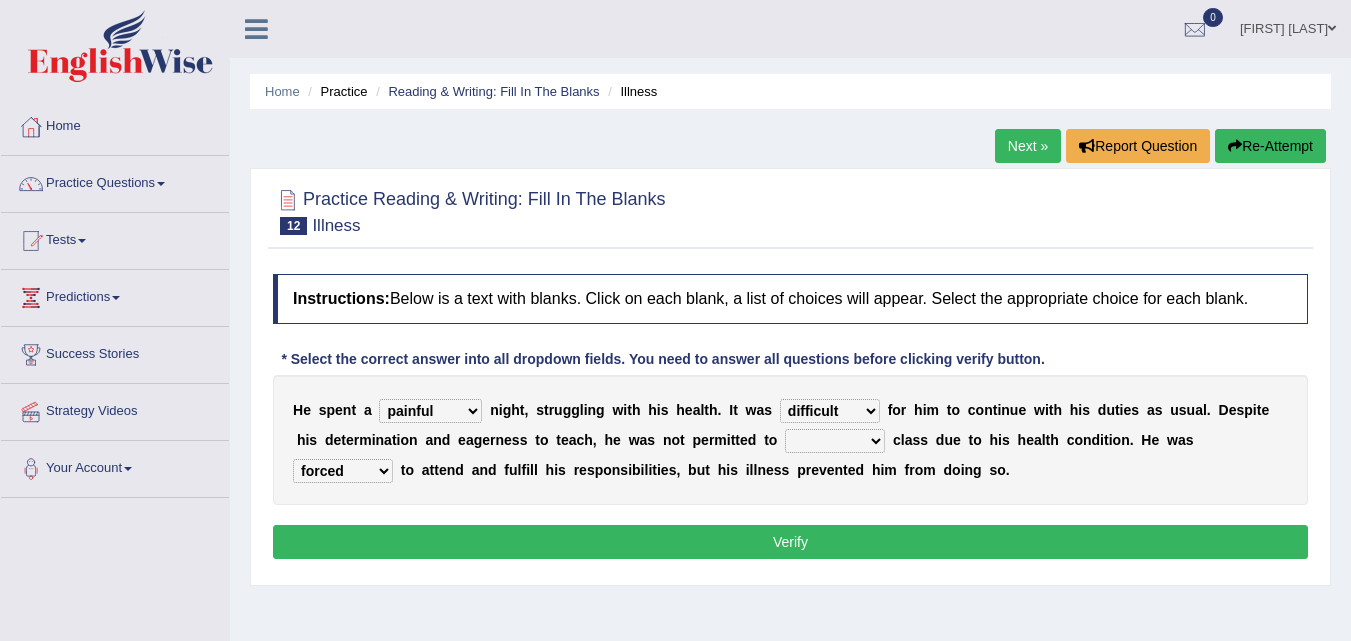 click on "anxious forced lazy happy" at bounding box center (343, 471) 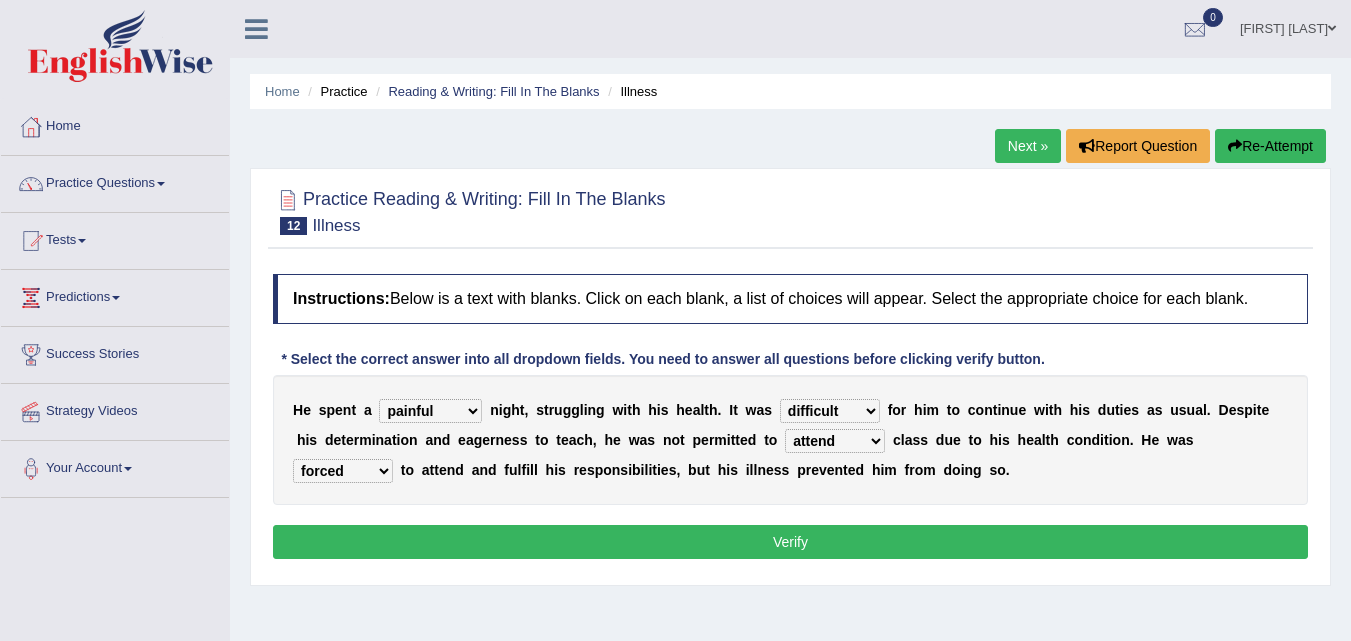 click on "teach leave cancel attend" at bounding box center [835, 441] 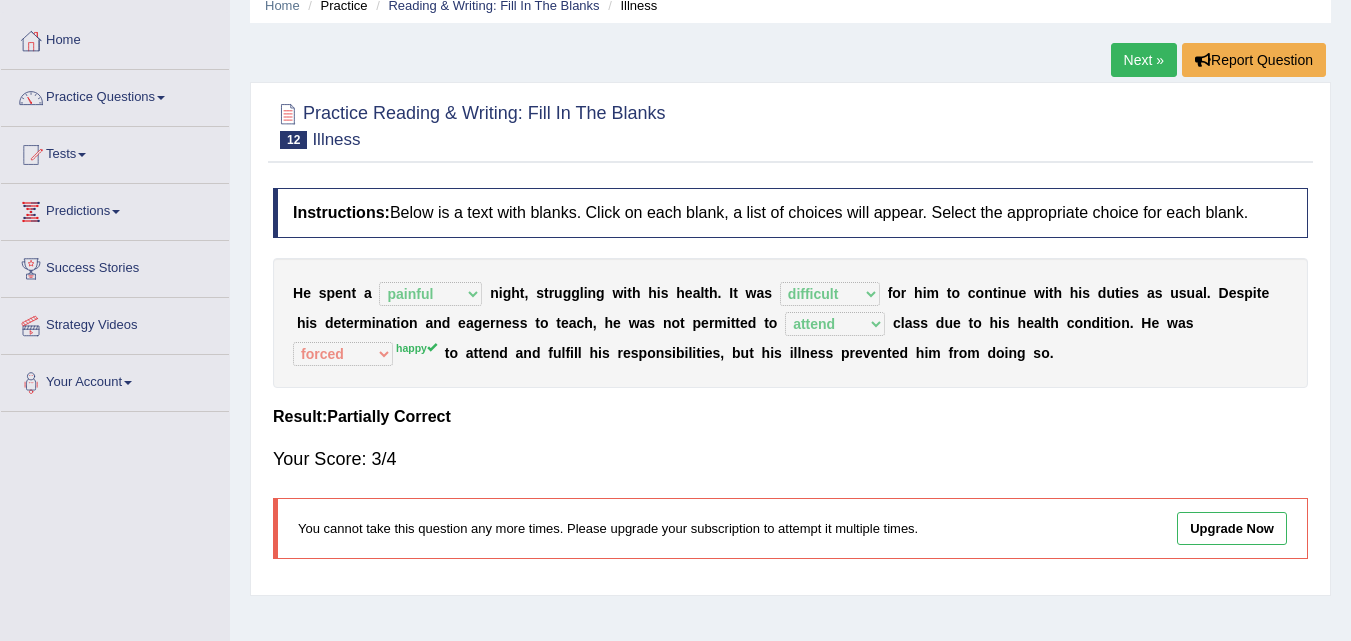 scroll, scrollTop: 0, scrollLeft: 0, axis: both 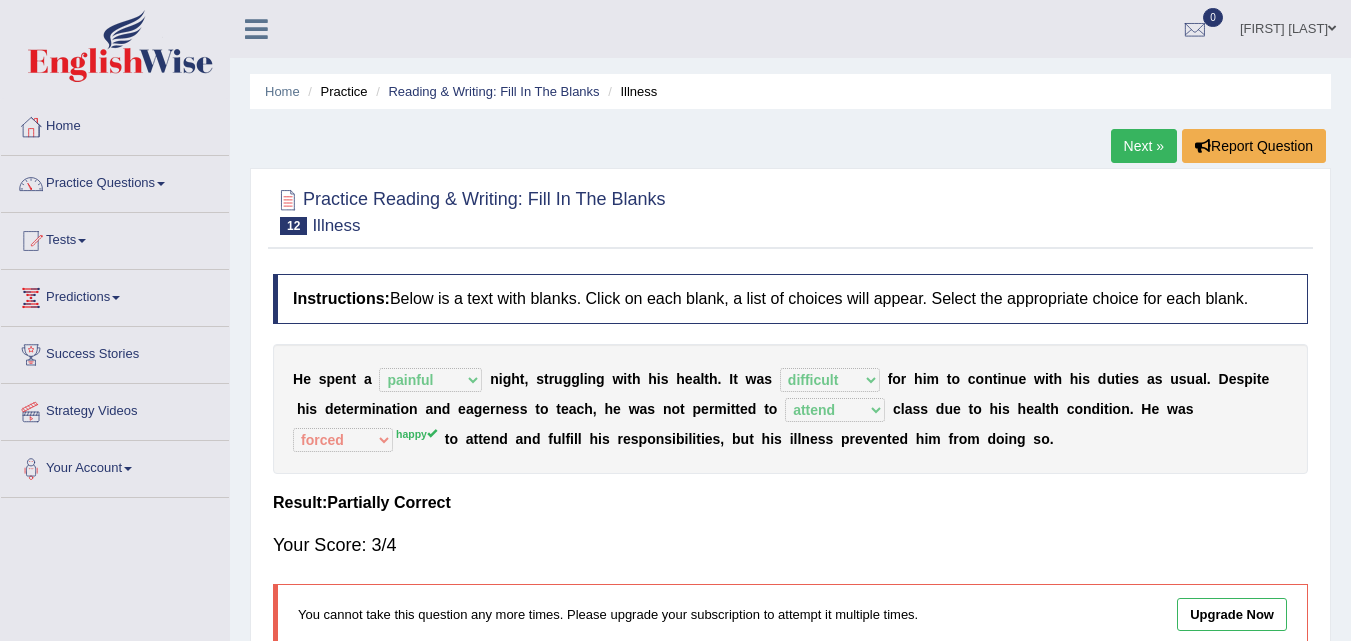 click on "Next »" at bounding box center [1144, 146] 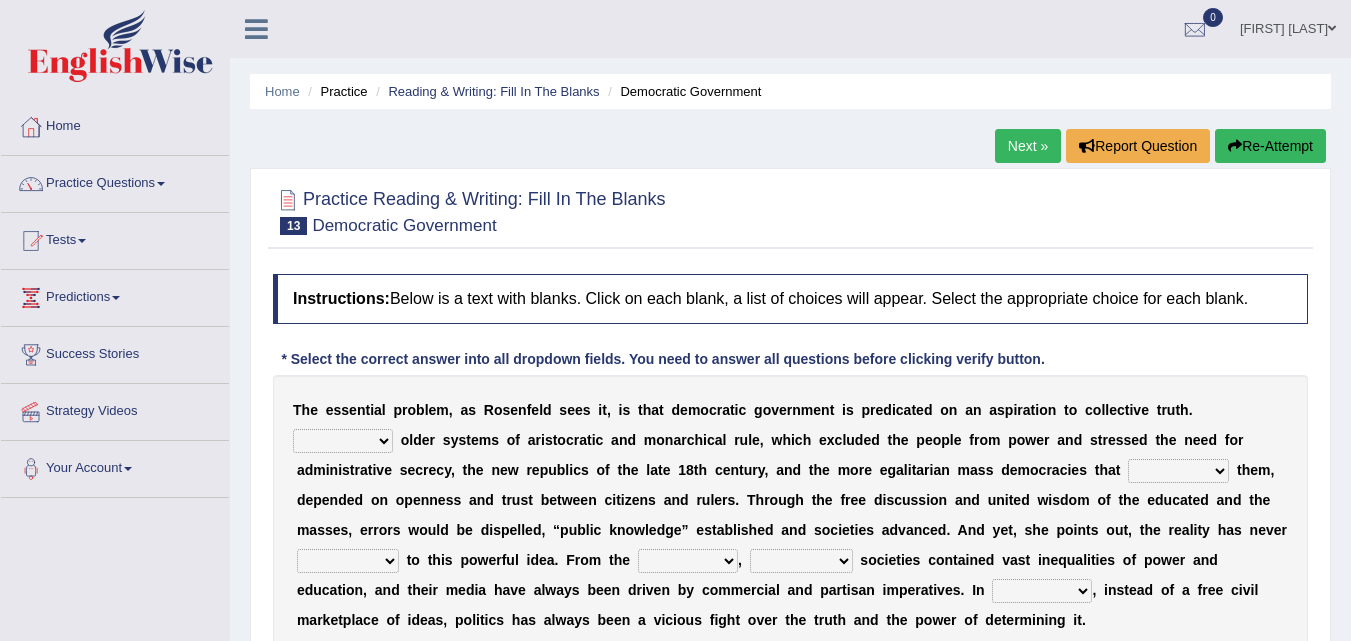 scroll, scrollTop: 0, scrollLeft: 0, axis: both 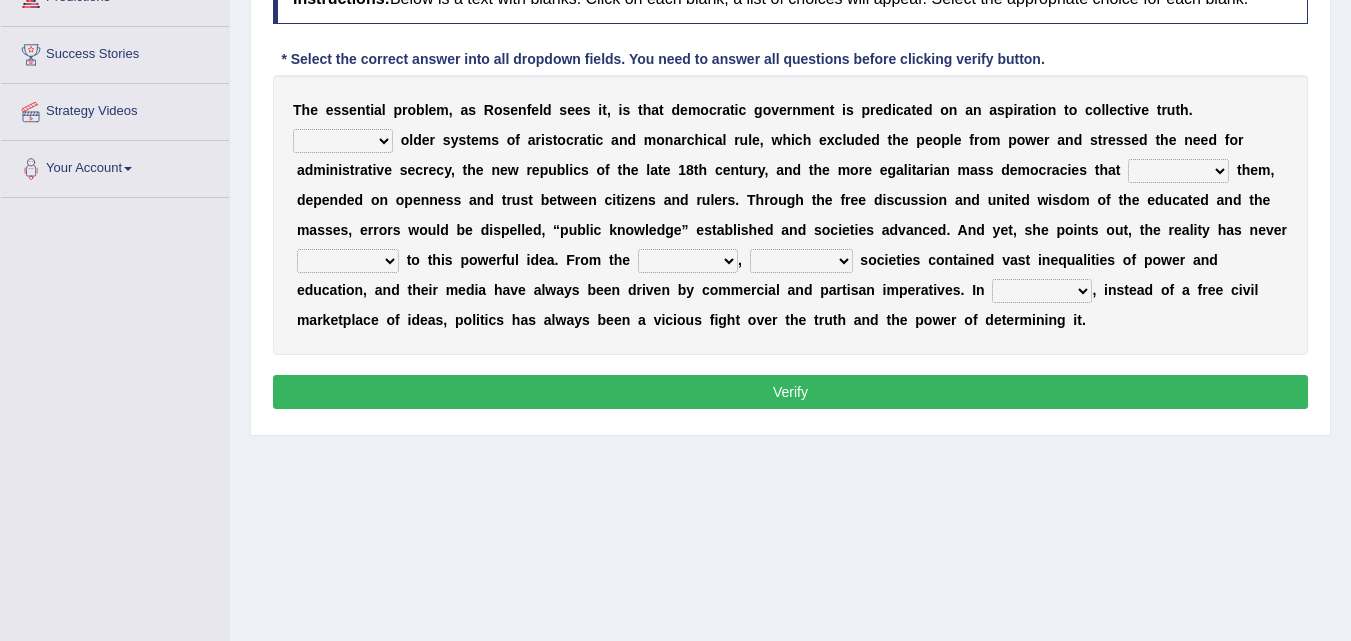 click on "Like Unlike Likely Safely" at bounding box center (343, 141) 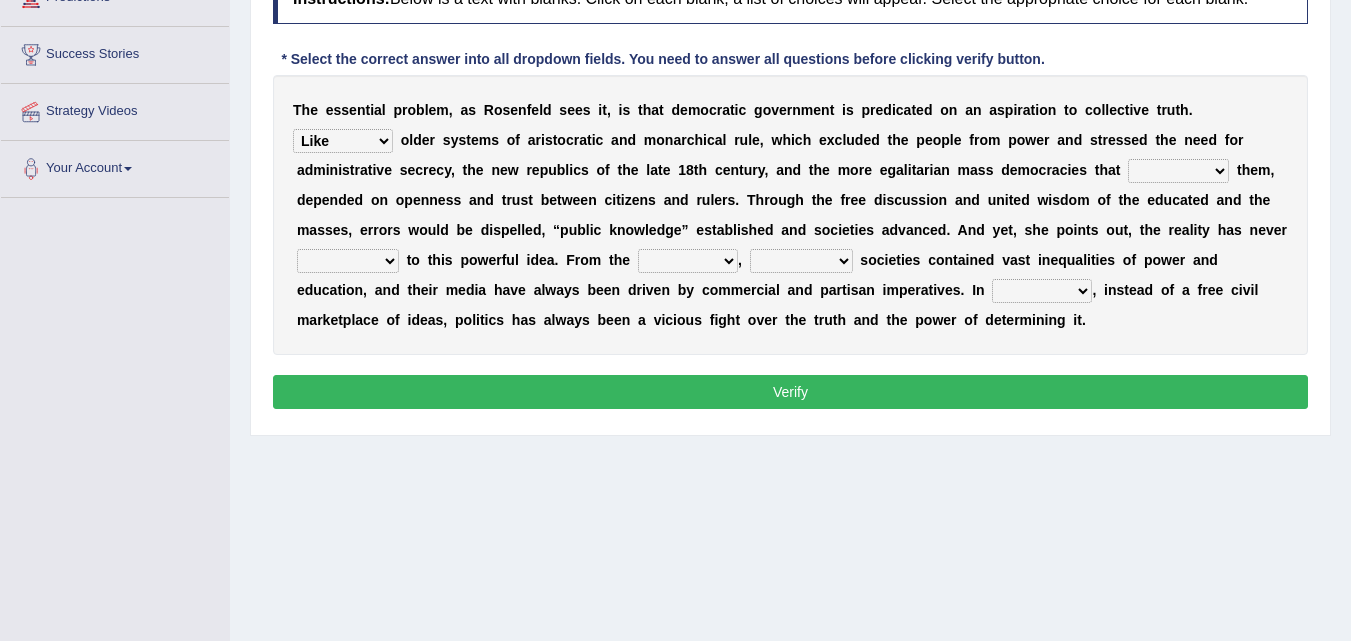 click on "Like Unlike Likely Safely" at bounding box center (343, 141) 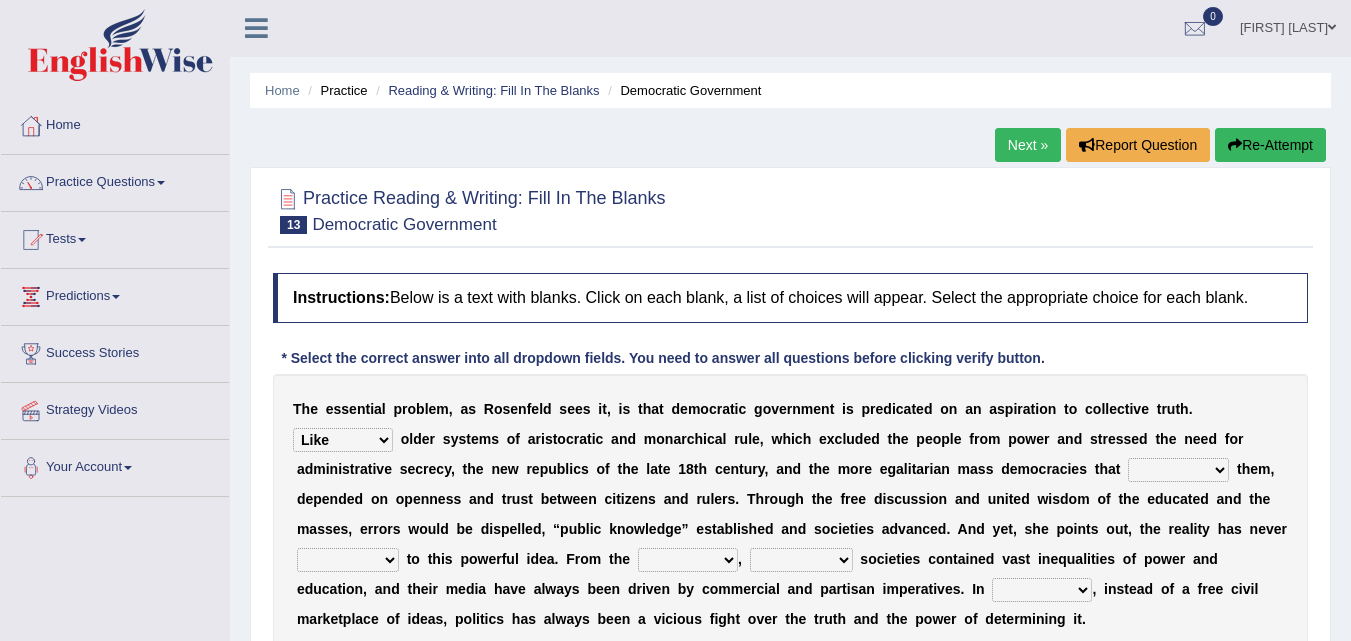 scroll, scrollTop: 0, scrollLeft: 0, axis: both 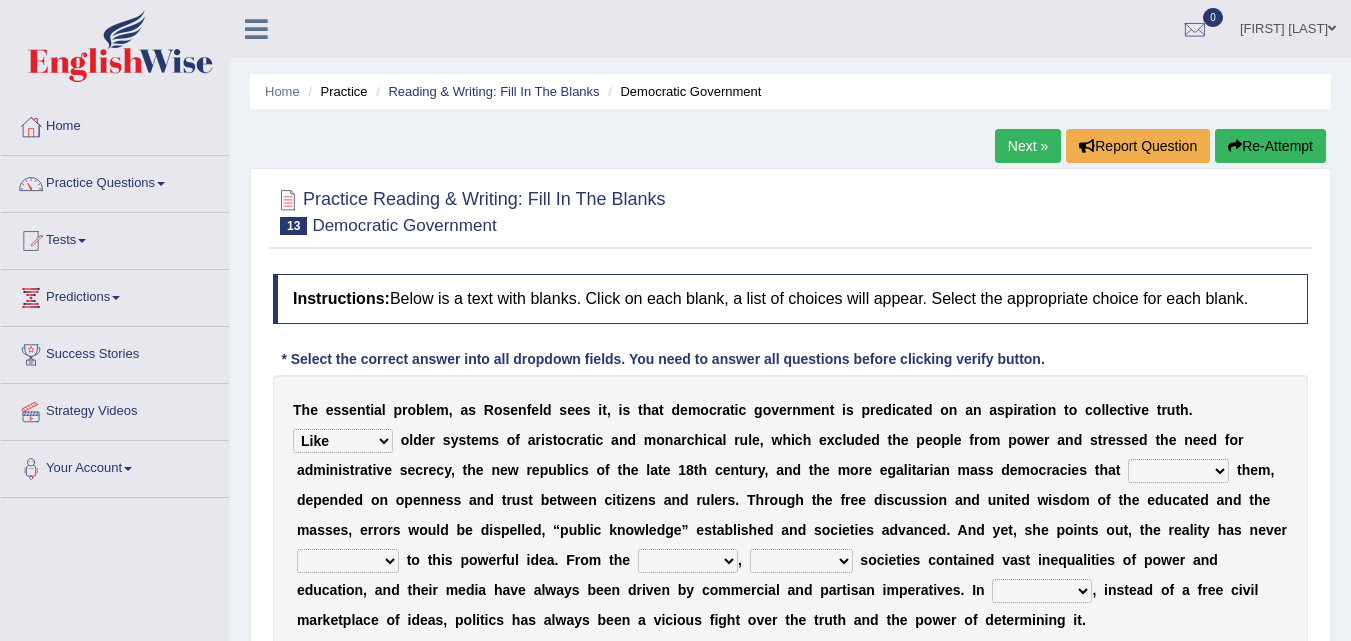 click on "Next »" at bounding box center (1028, 146) 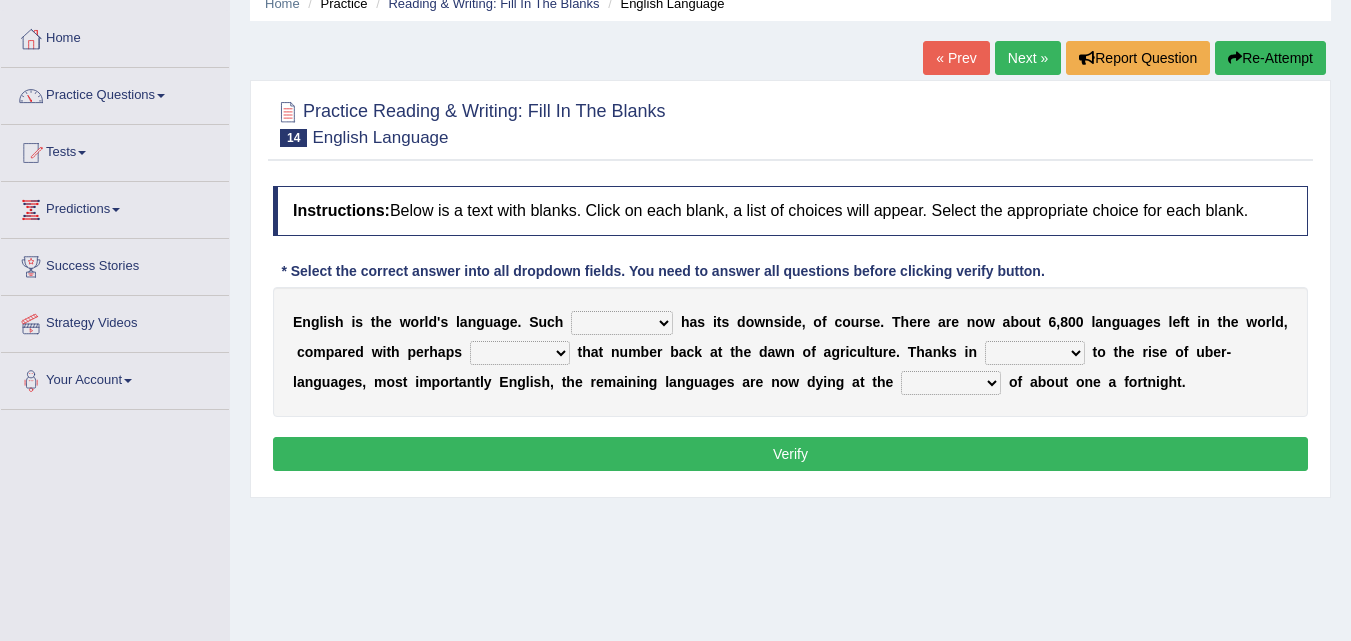 scroll, scrollTop: 200, scrollLeft: 0, axis: vertical 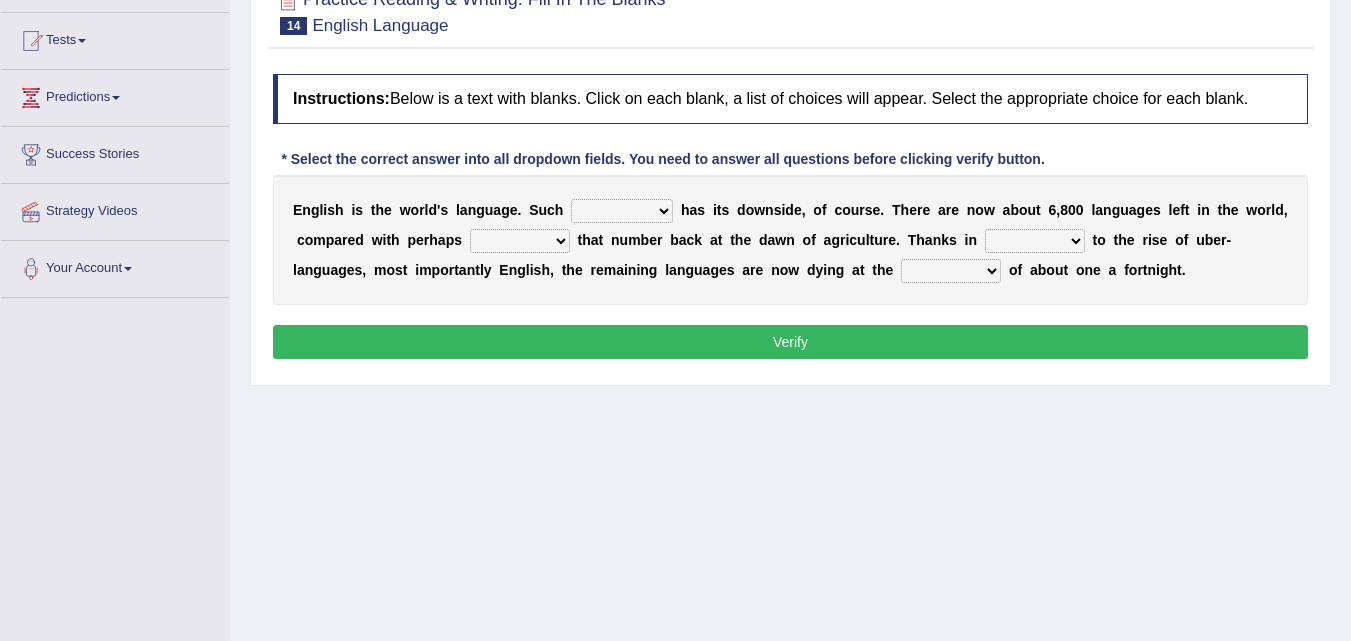 click on "power idea subject dominance" at bounding box center [622, 211] 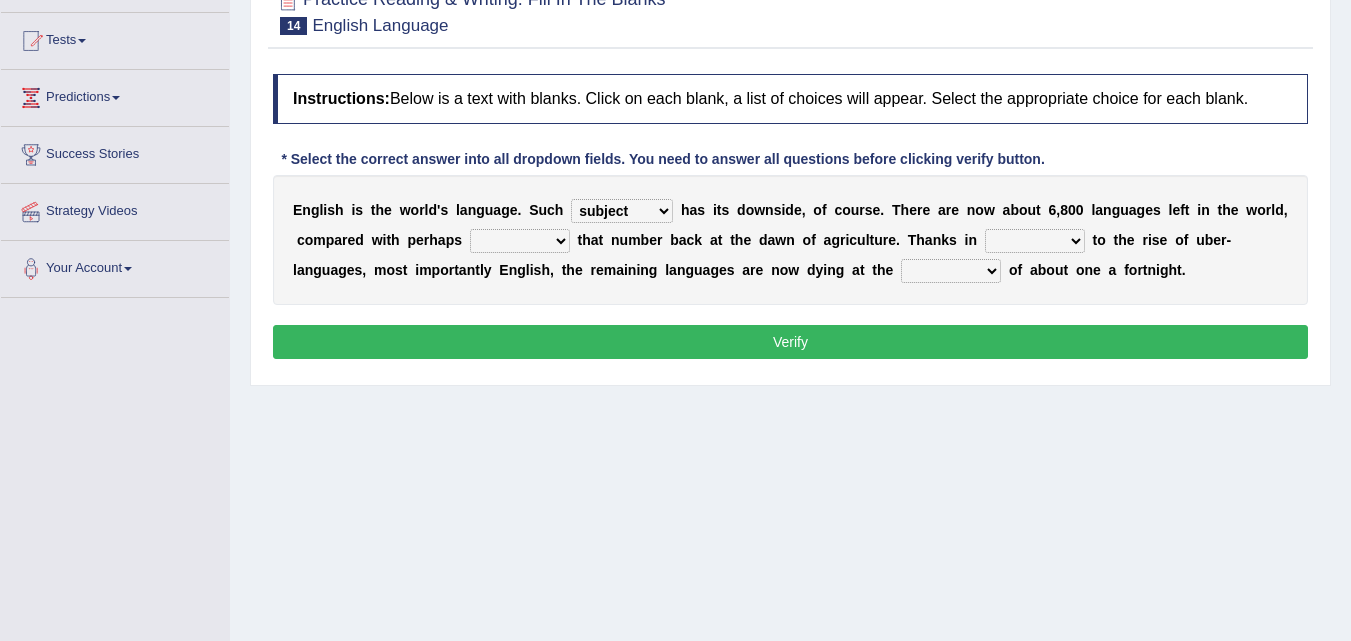 click on "power idea subject dominance" at bounding box center (622, 211) 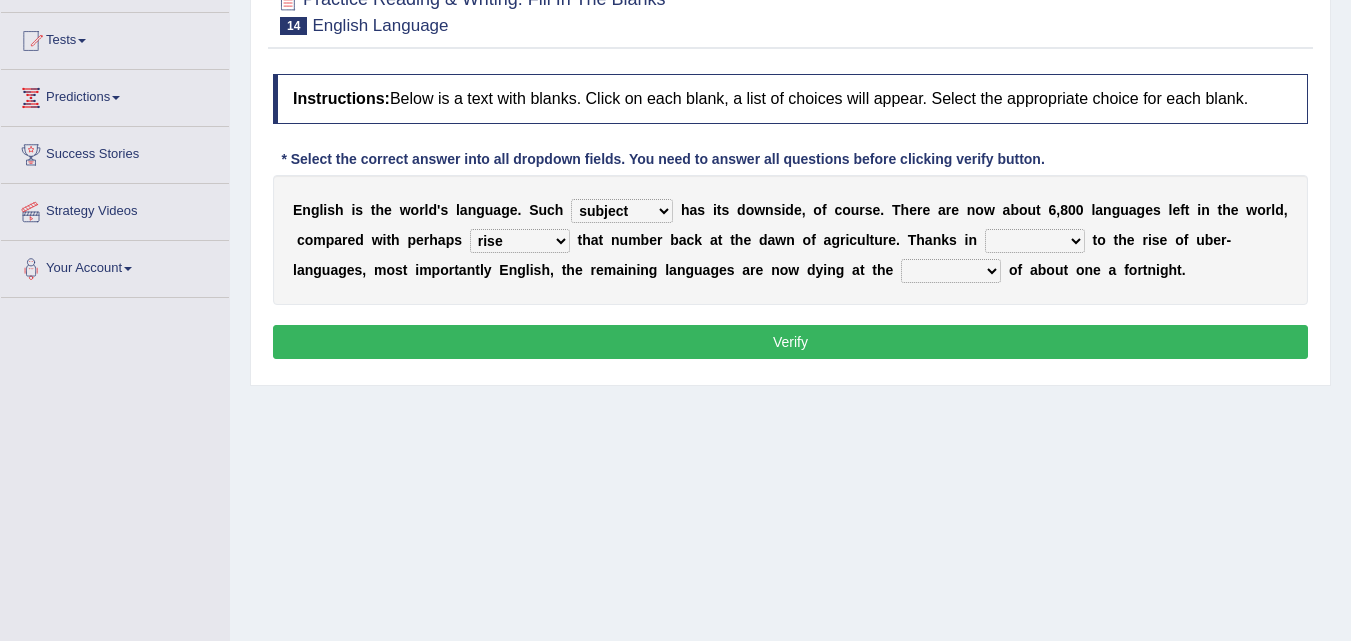 click on "rare start part bother" at bounding box center [1035, 241] 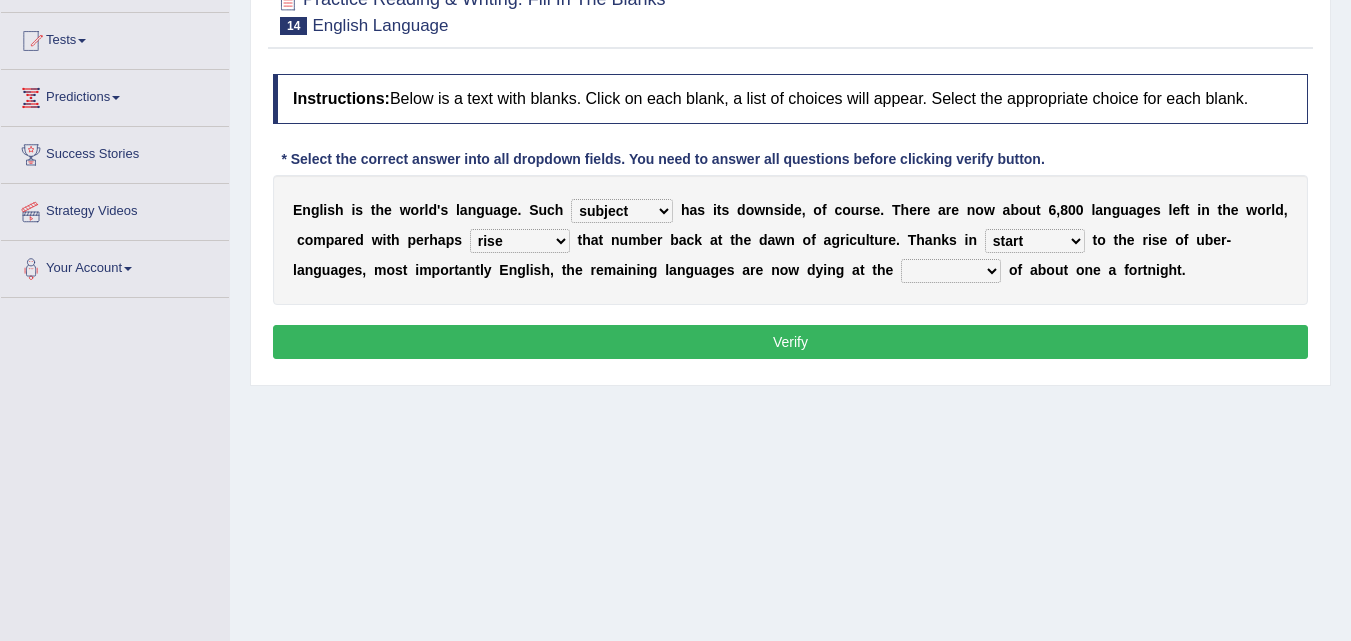 click on "state rate wait great" at bounding box center (951, 271) 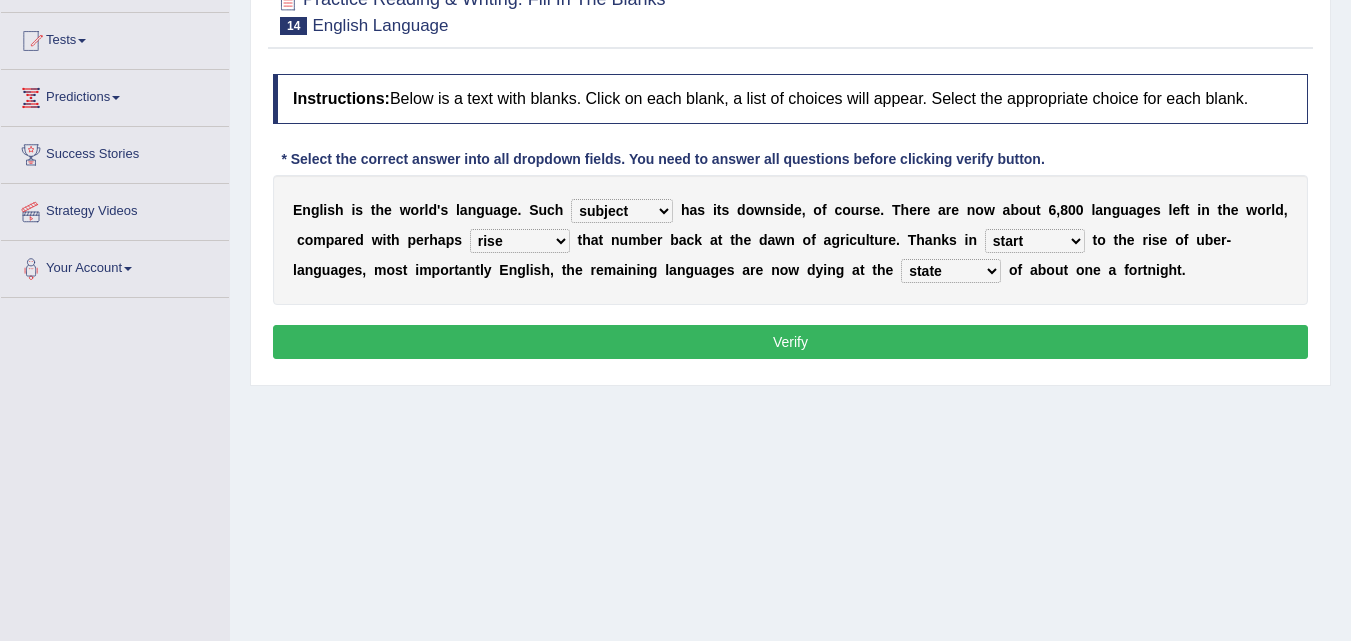 click on "Verify" at bounding box center [790, 342] 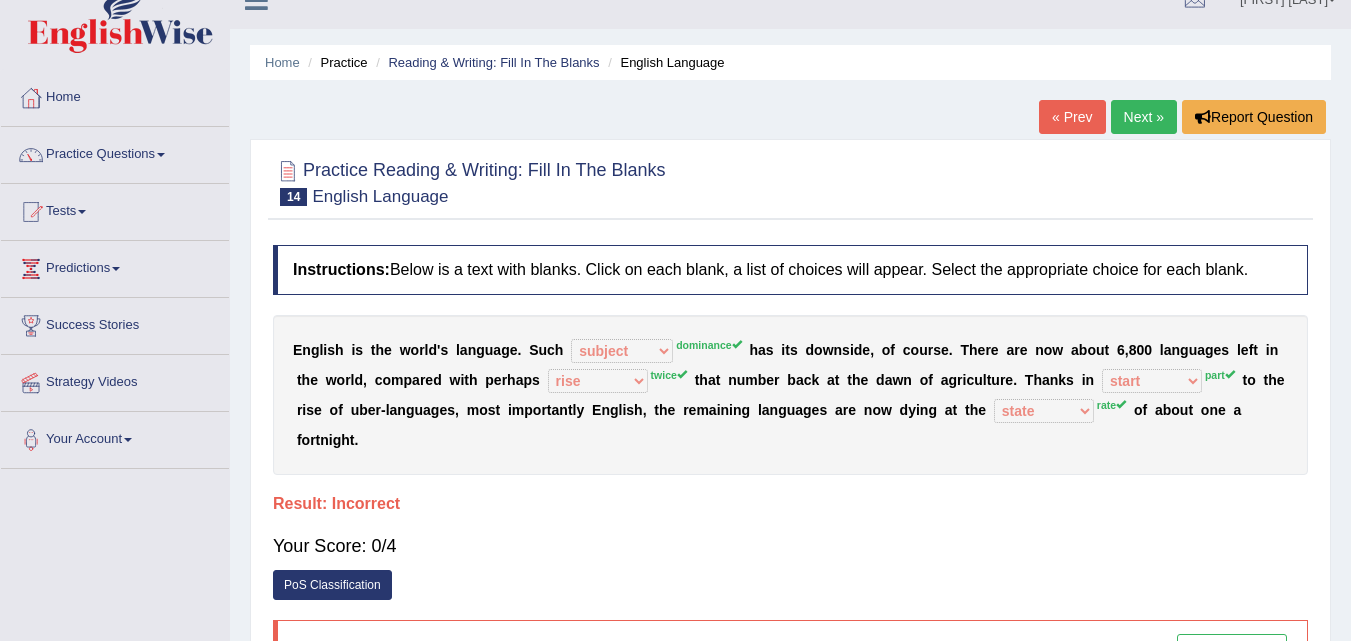 scroll, scrollTop: 0, scrollLeft: 0, axis: both 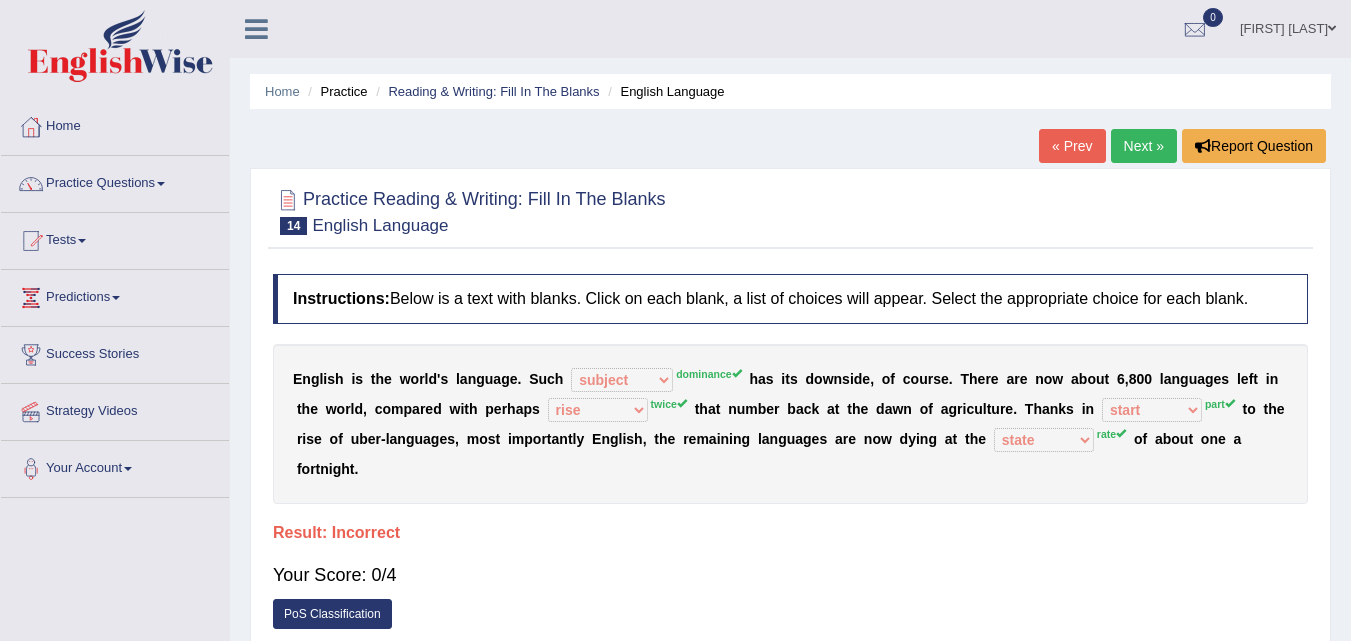 click on "Next »" at bounding box center [1144, 146] 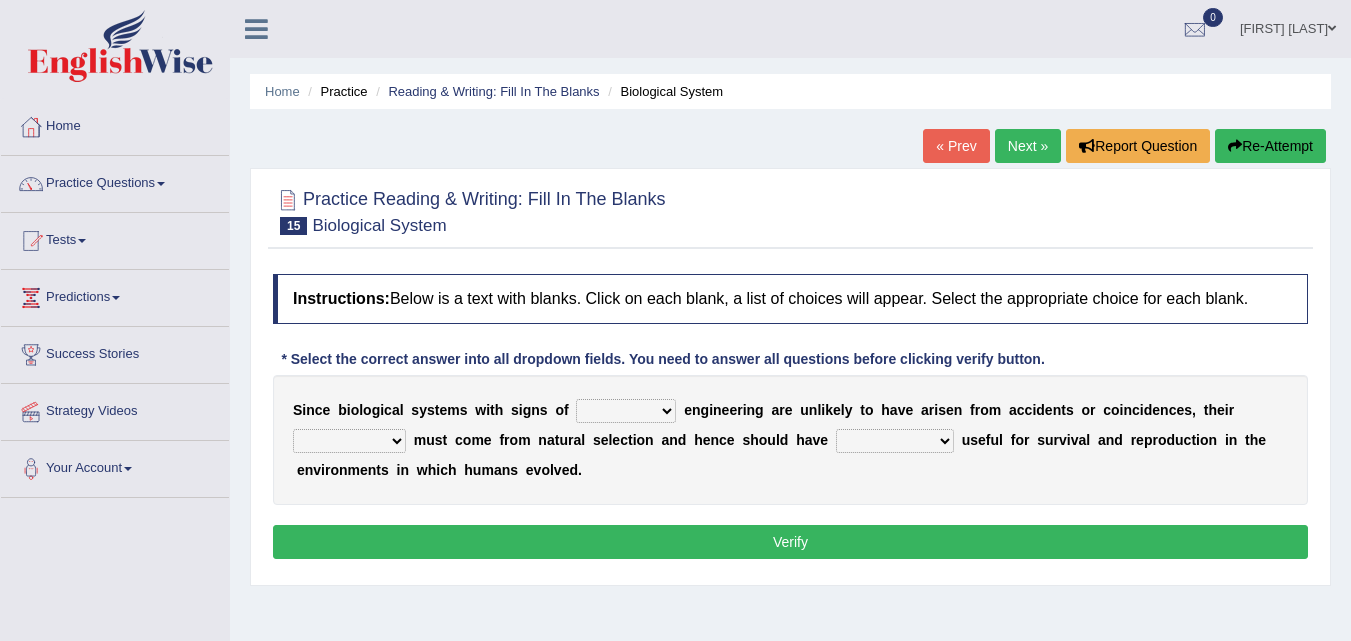 scroll, scrollTop: 0, scrollLeft: 0, axis: both 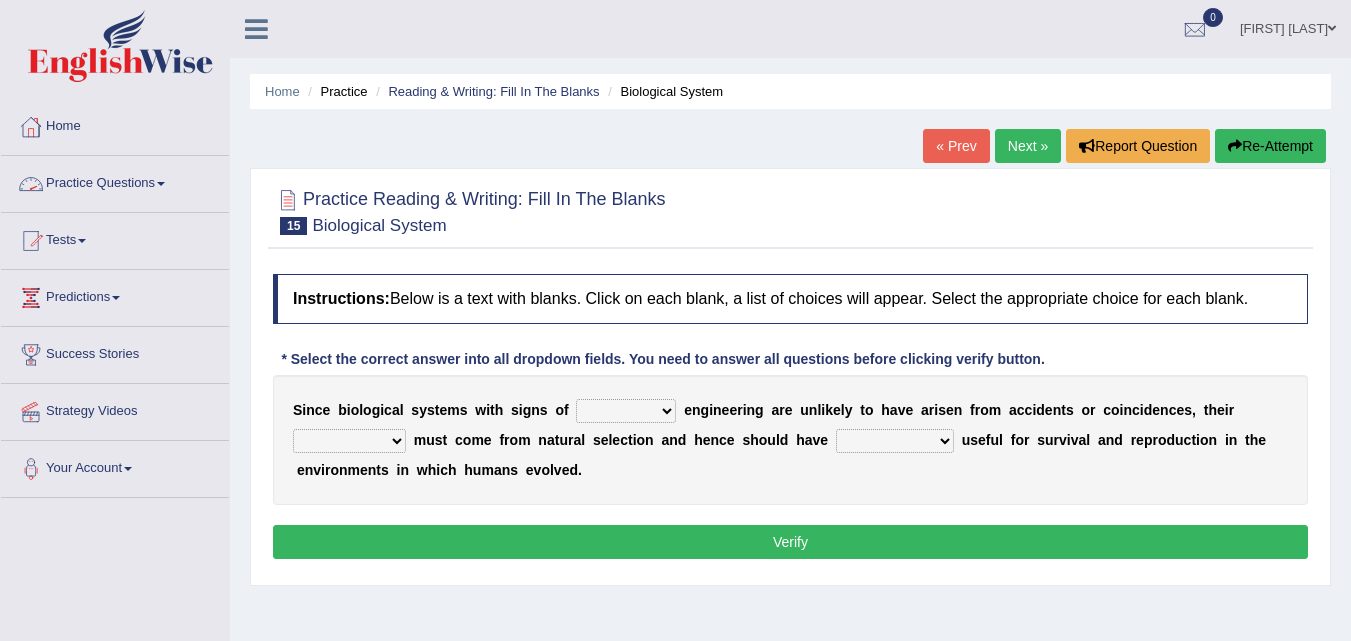 click on "Practice Questions" at bounding box center [115, 181] 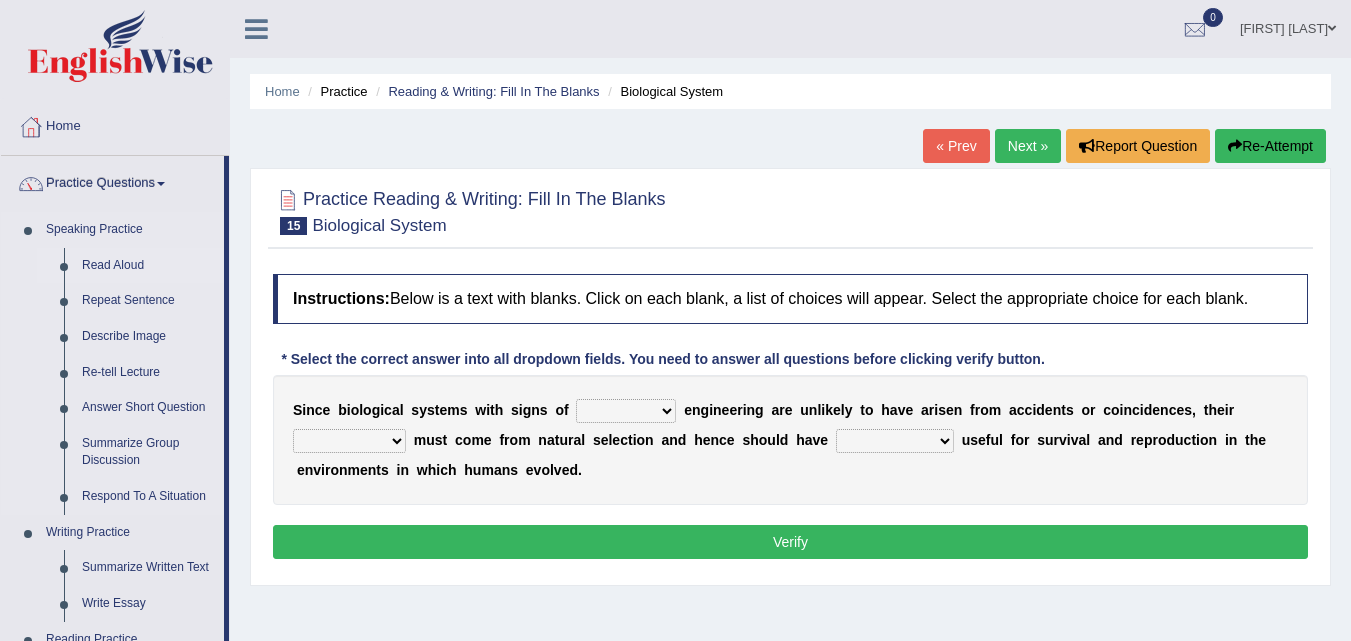 click on "Read Aloud" at bounding box center (148, 266) 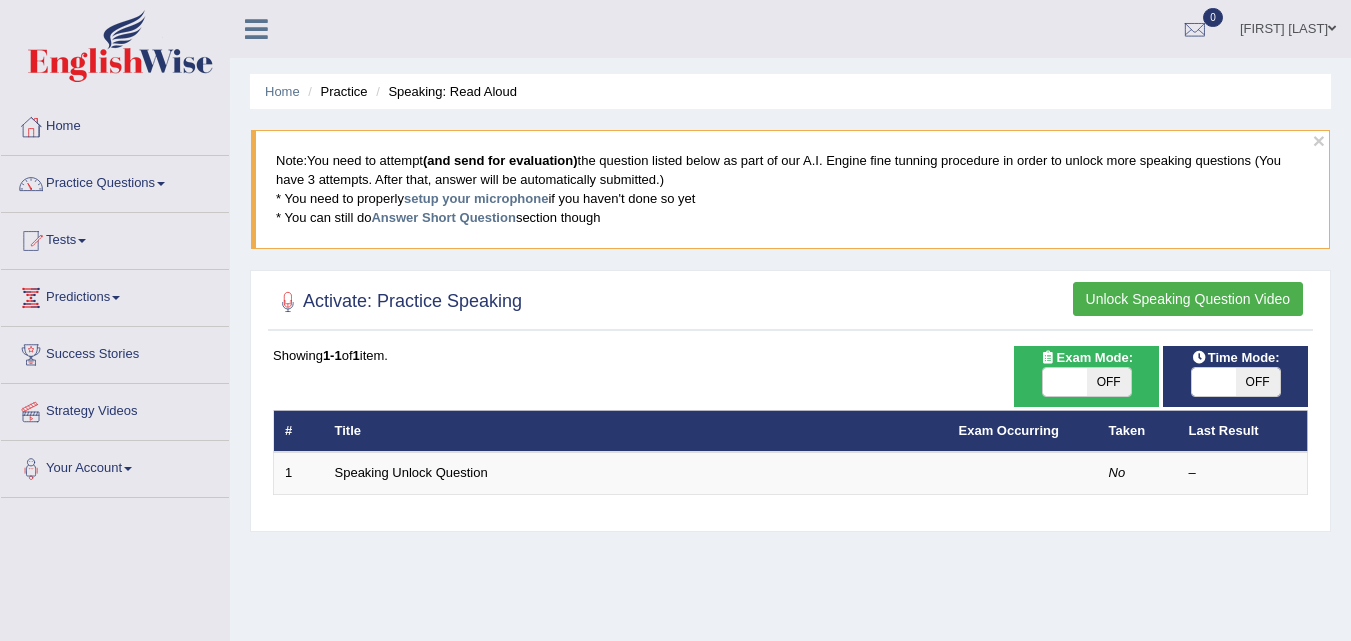scroll, scrollTop: 0, scrollLeft: 0, axis: both 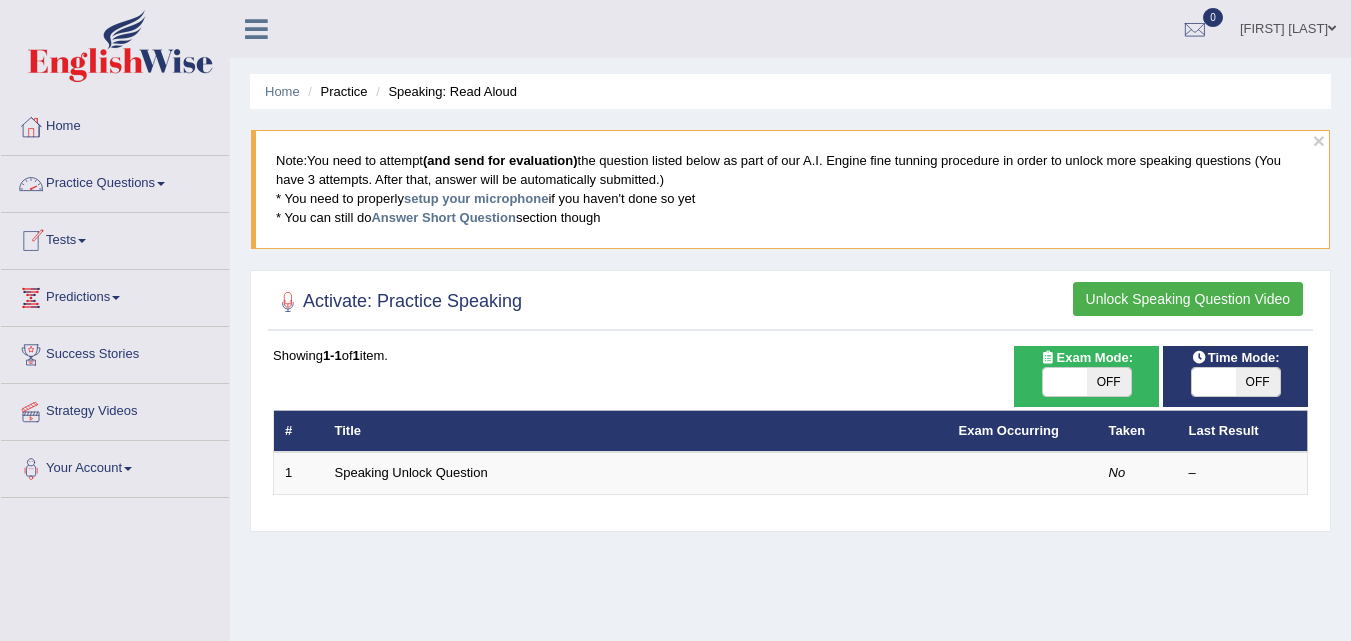 click on "Practice Questions" at bounding box center (115, 181) 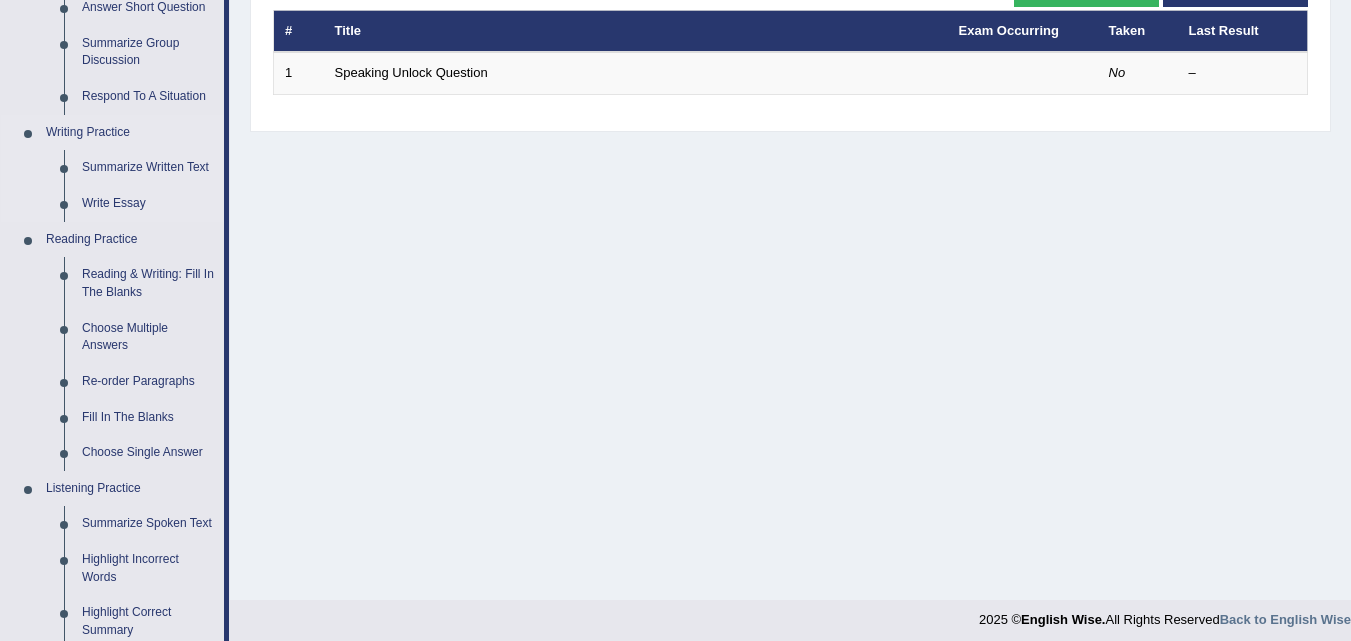 scroll, scrollTop: 500, scrollLeft: 0, axis: vertical 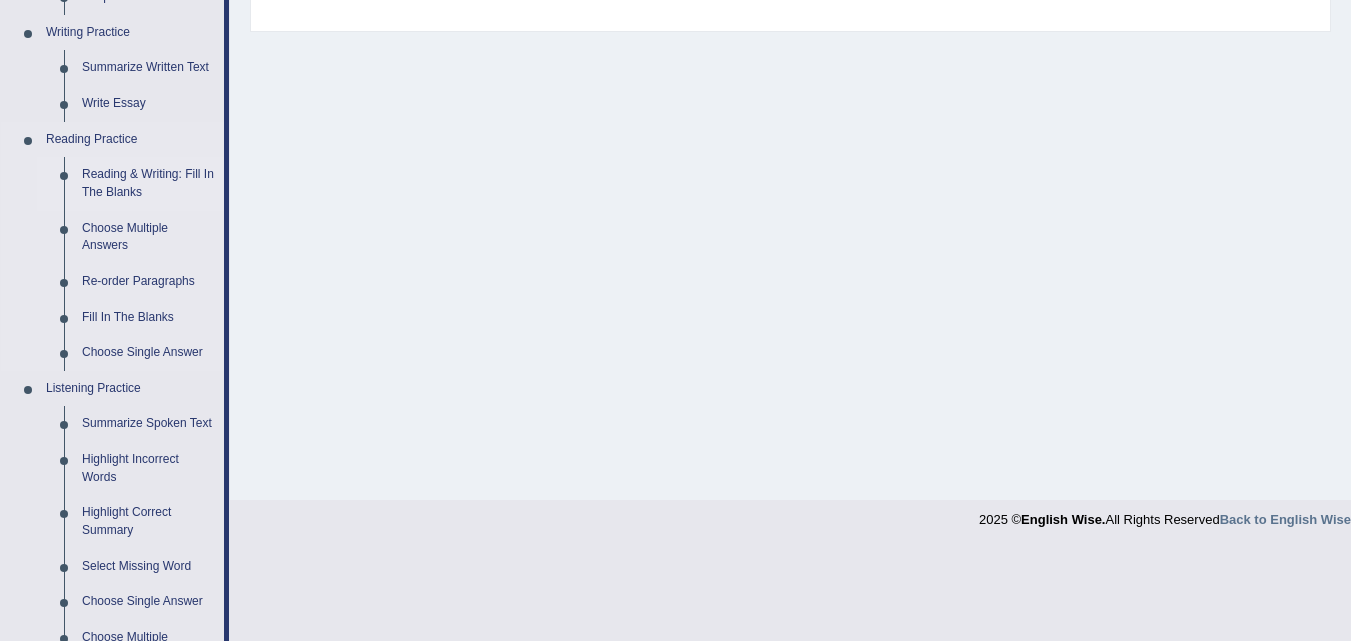 click on "Reading & Writing: Fill In The Blanks" at bounding box center [148, 183] 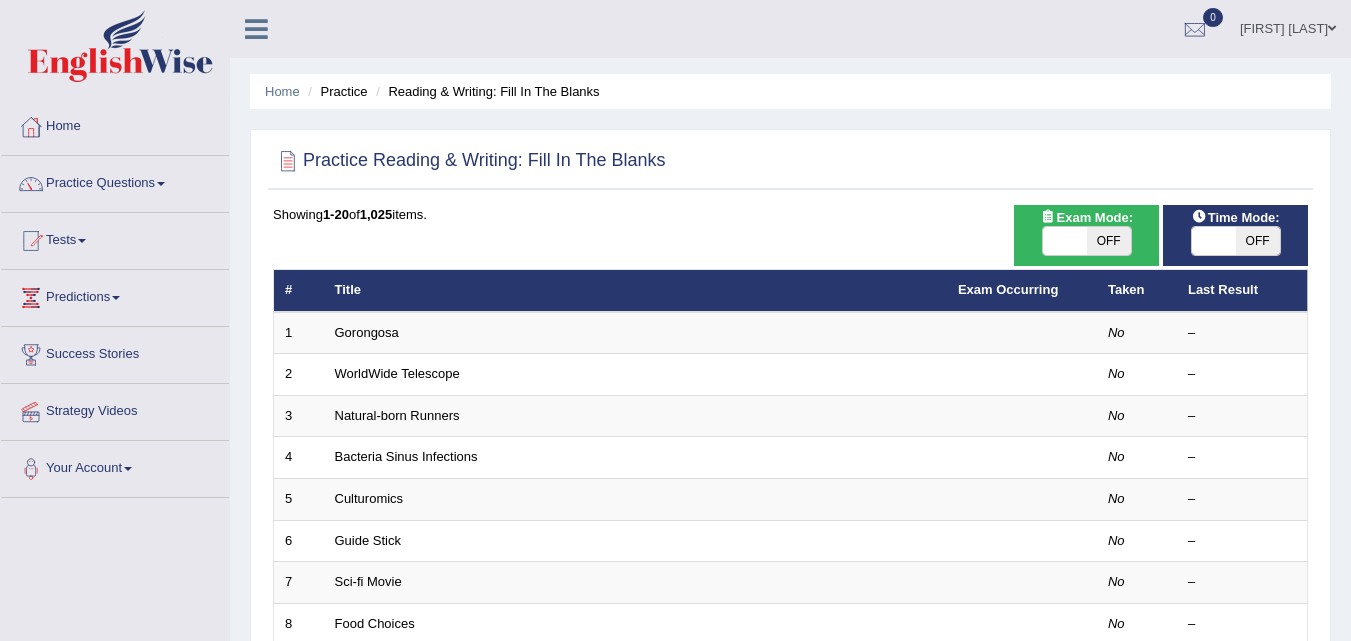 scroll, scrollTop: 0, scrollLeft: 0, axis: both 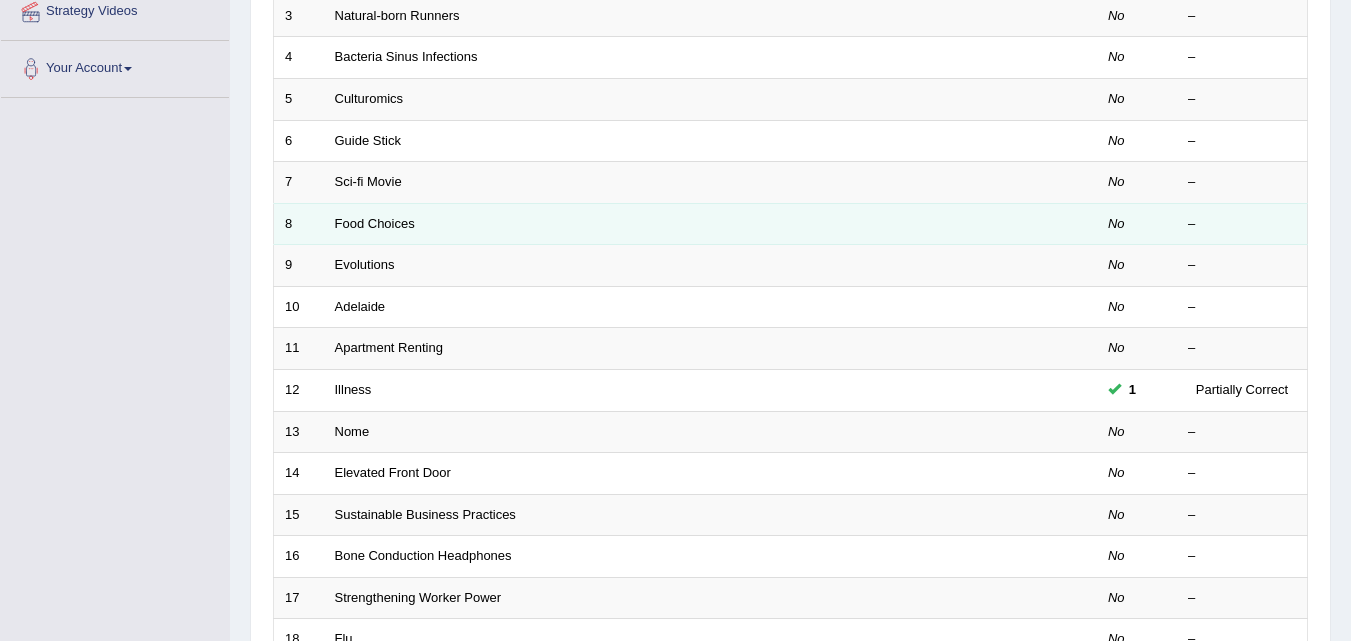 click on "Food Choices" at bounding box center [635, 224] 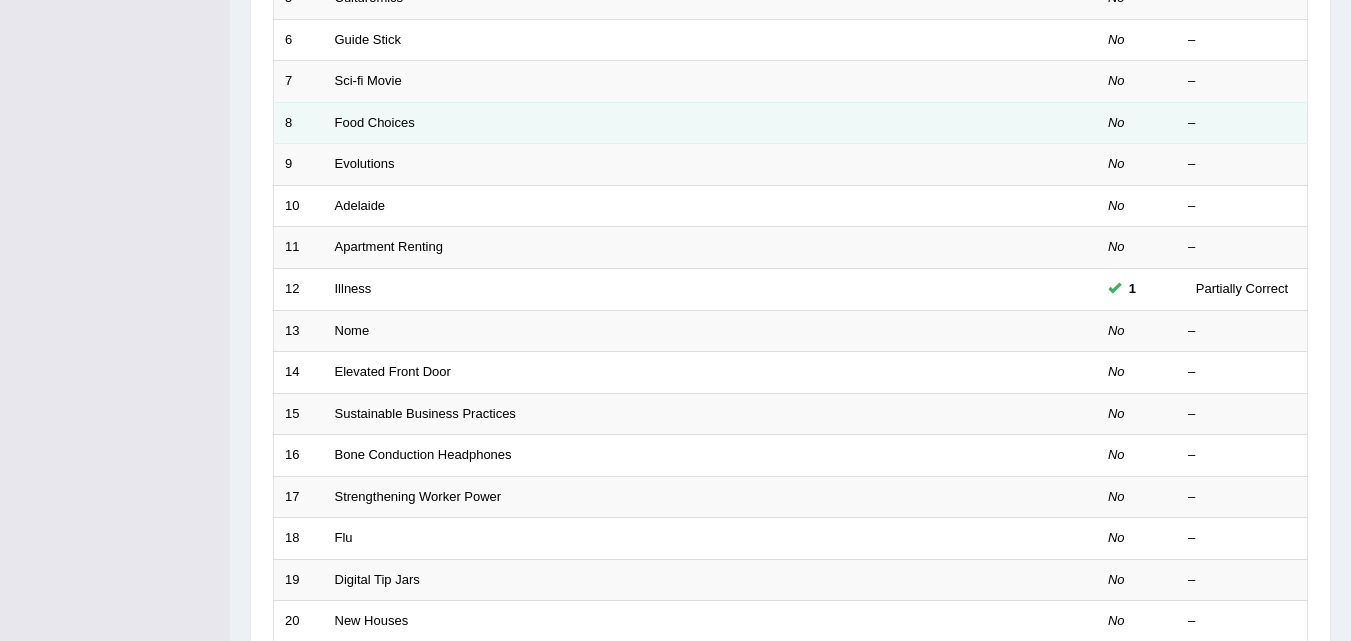 scroll, scrollTop: 500, scrollLeft: 0, axis: vertical 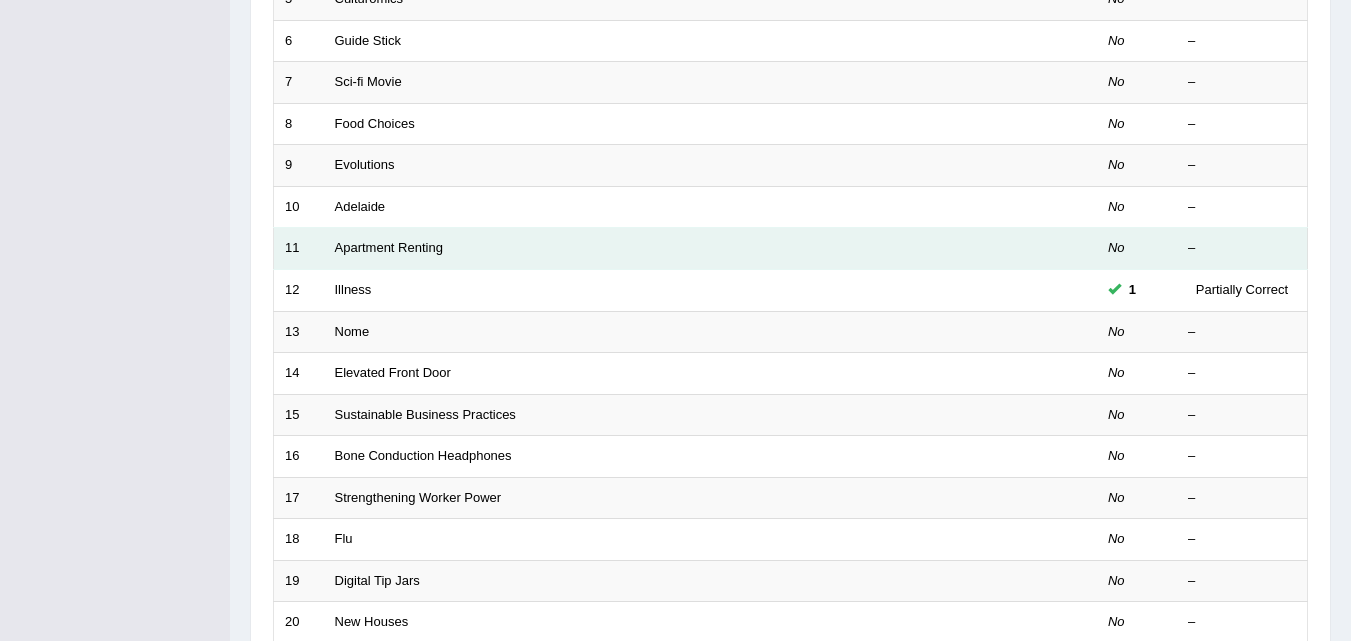 click on "Apartment Renting" at bounding box center [635, 249] 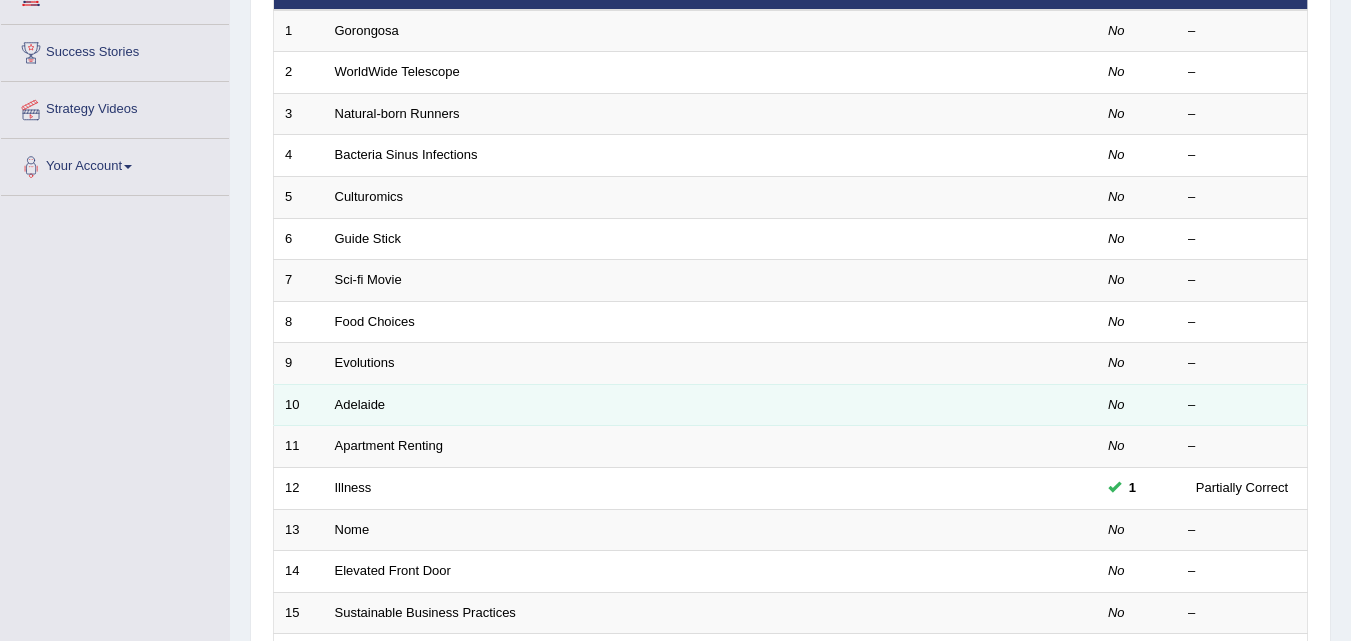 scroll, scrollTop: 300, scrollLeft: 0, axis: vertical 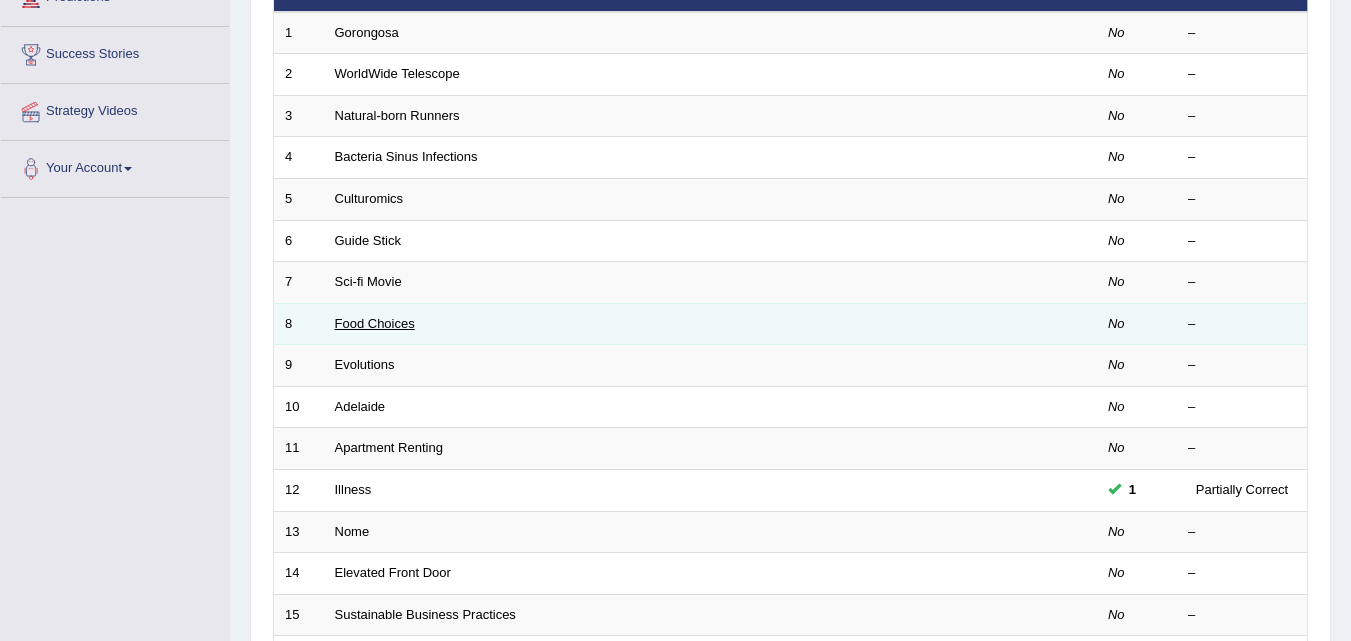 click on "Food Choices" at bounding box center (375, 323) 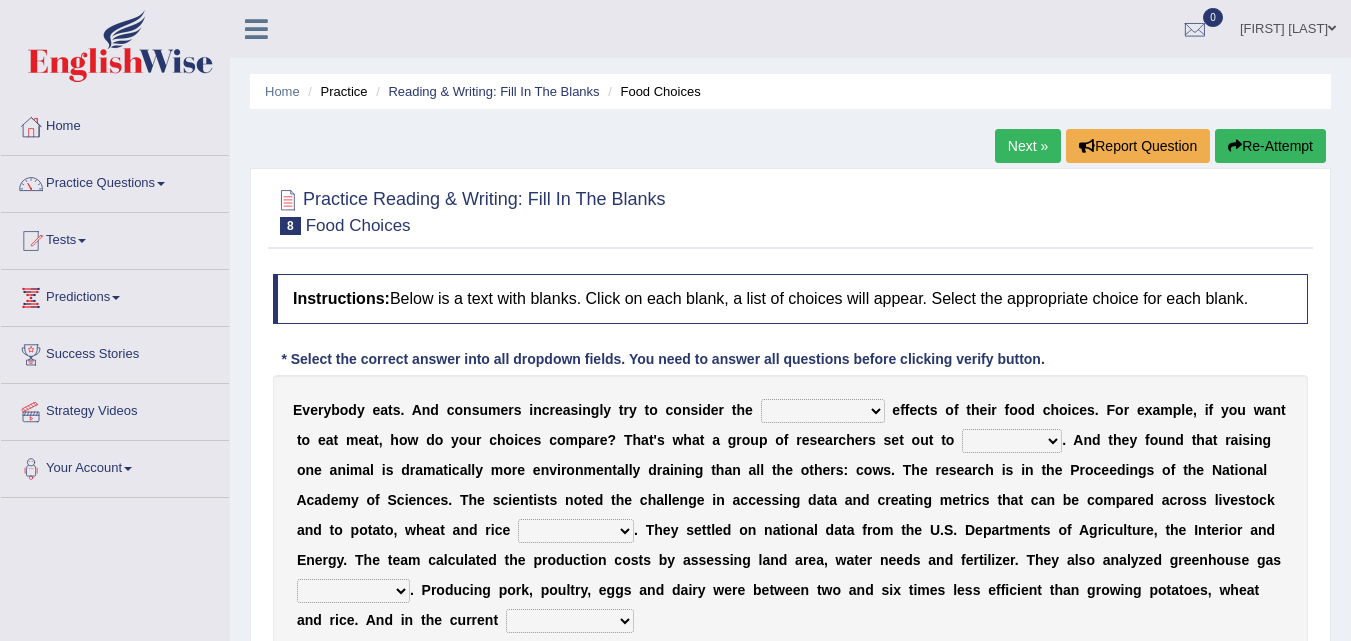 scroll, scrollTop: 0, scrollLeft: 0, axis: both 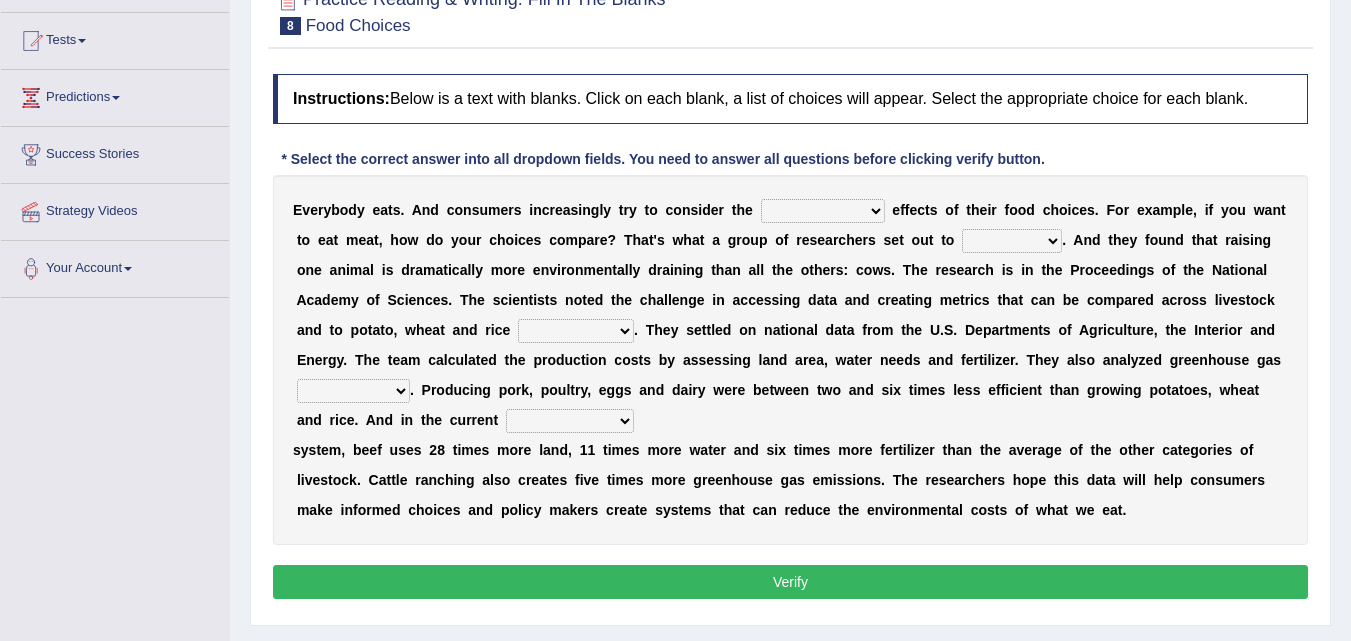 click on "spiritual economic environmental material" at bounding box center (823, 211) 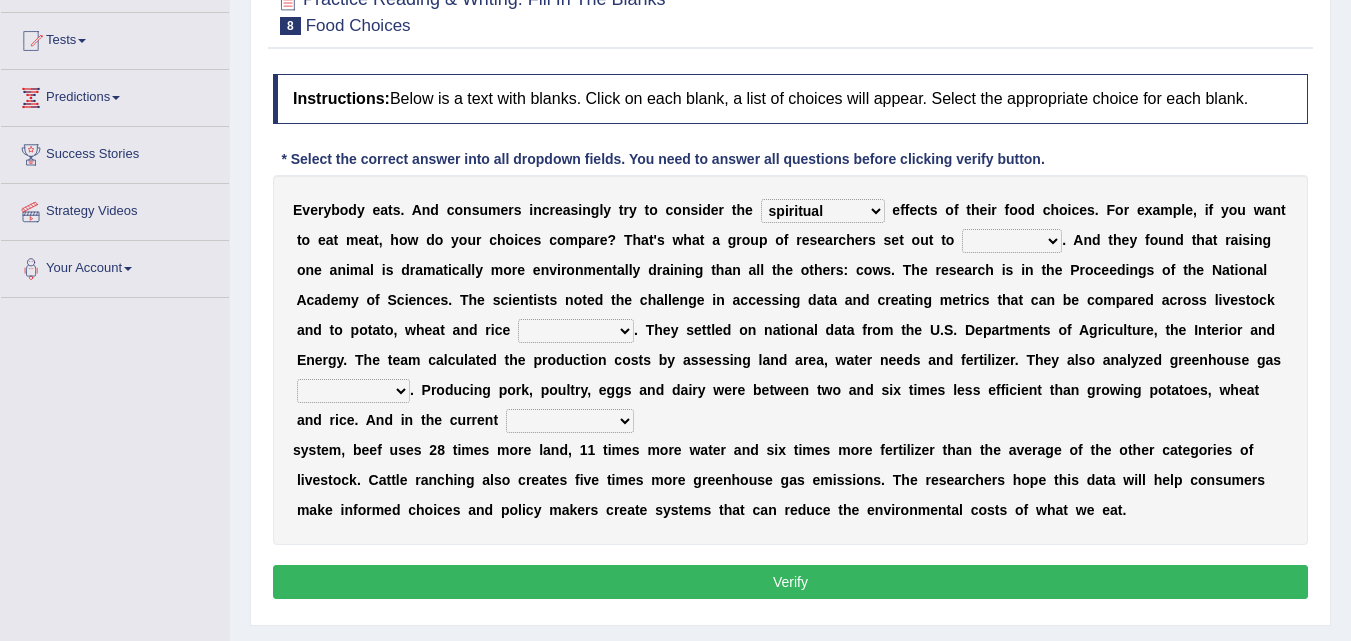 click on "spiritual economic environmental material" at bounding box center [823, 211] 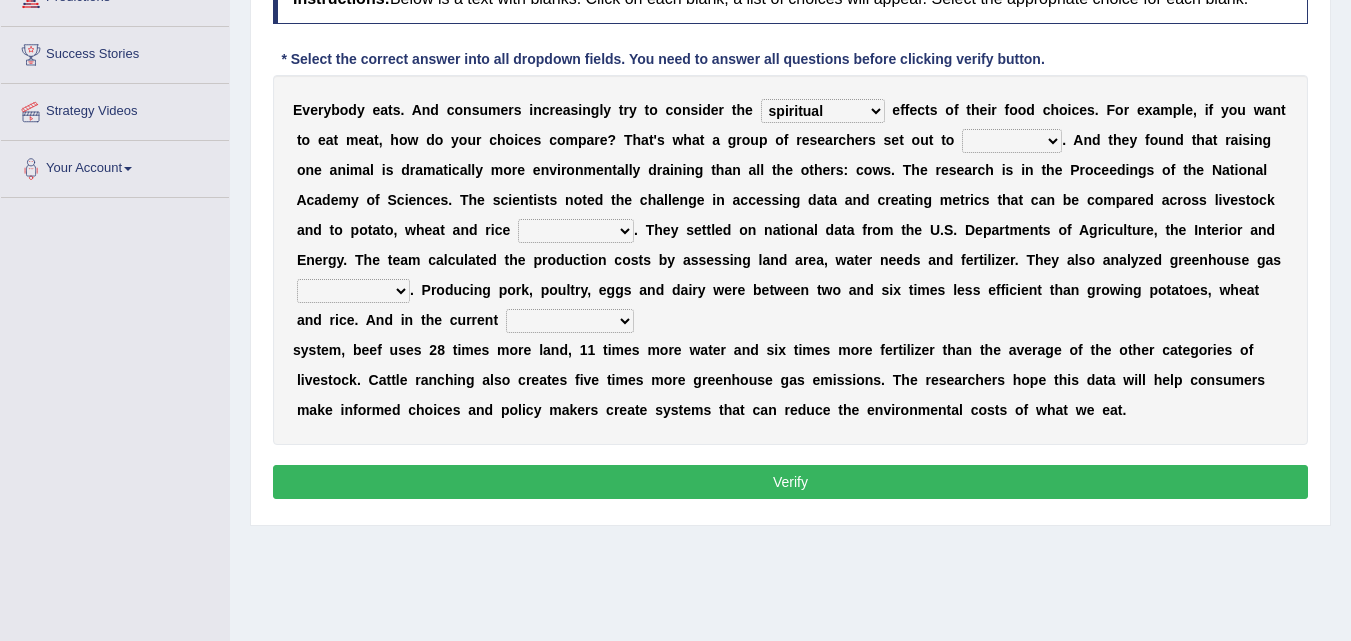 click on "exemplify squander discover purchase" at bounding box center [1012, 141] 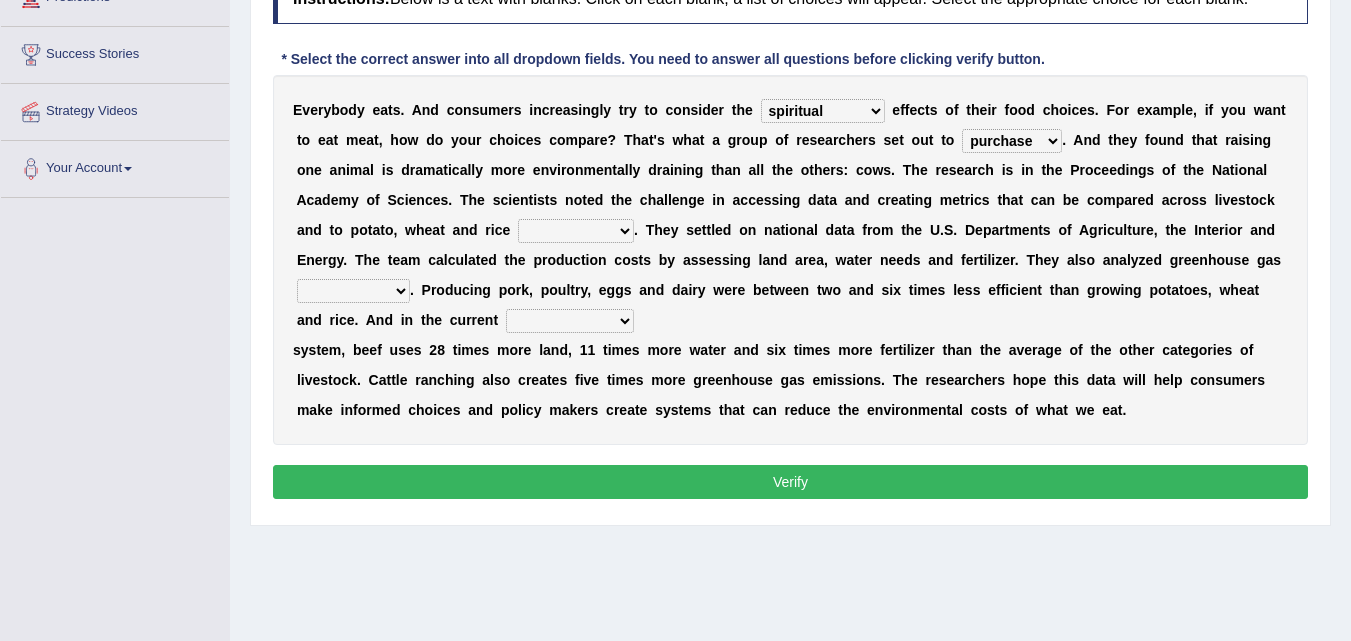 click on "production corruption consumption inventory" at bounding box center (576, 231) 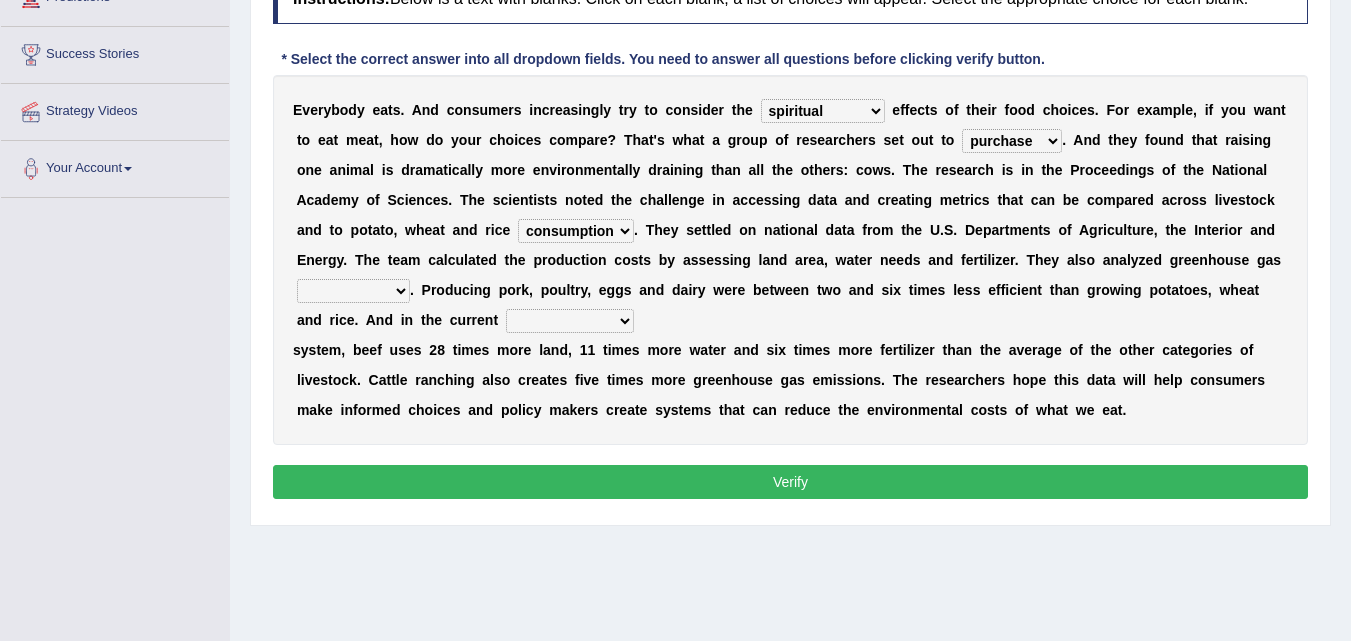 click on "conjectures manufacture emissions purification" at bounding box center [353, 291] 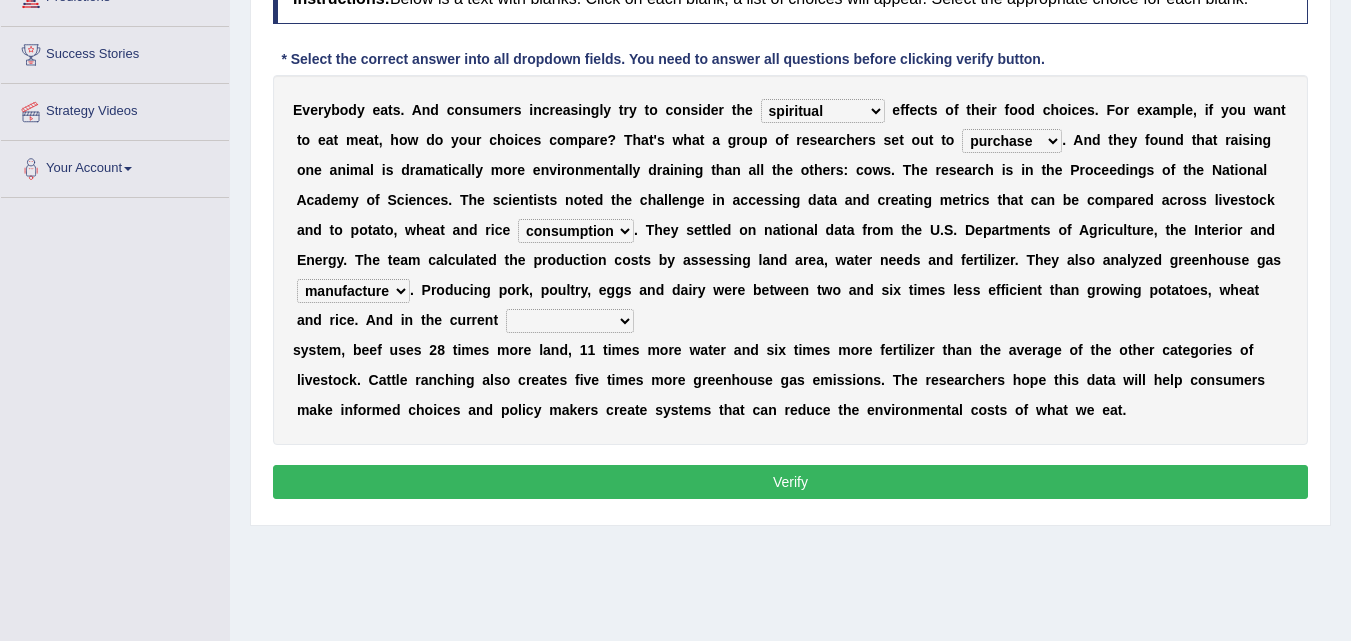 click on "conjectures manufacture emissions purification" at bounding box center (353, 291) 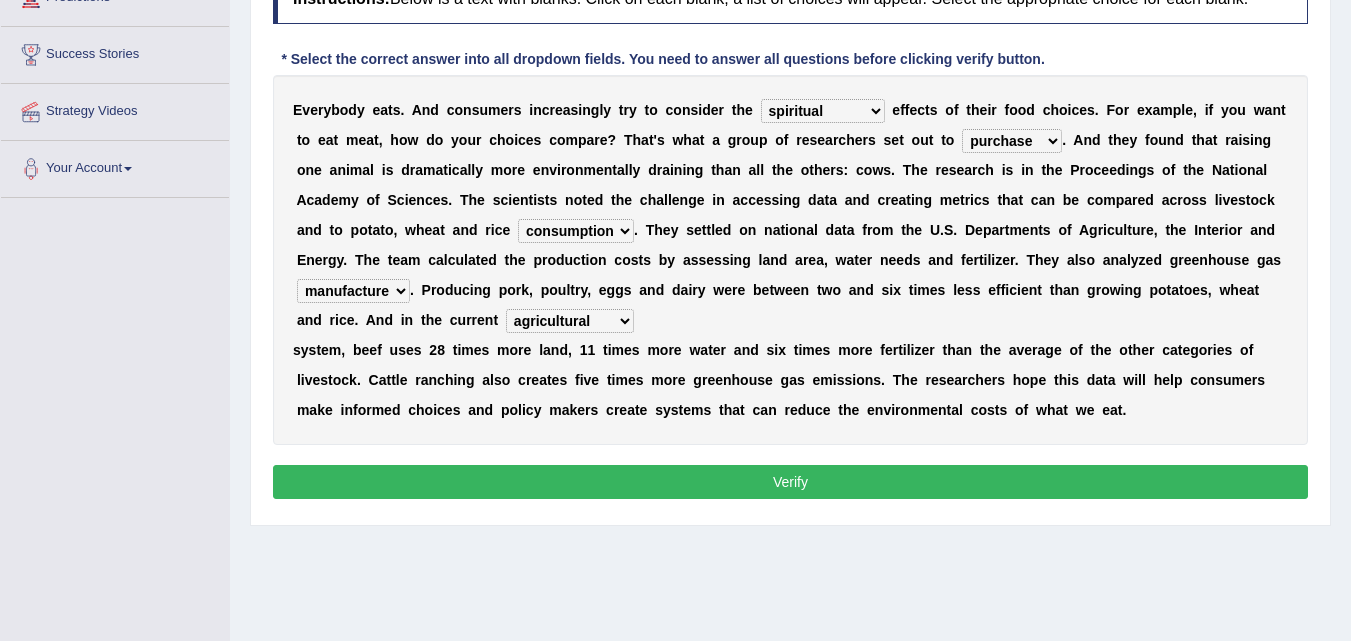 click on "agricultural impalpable ungrammatical terminal" at bounding box center (570, 321) 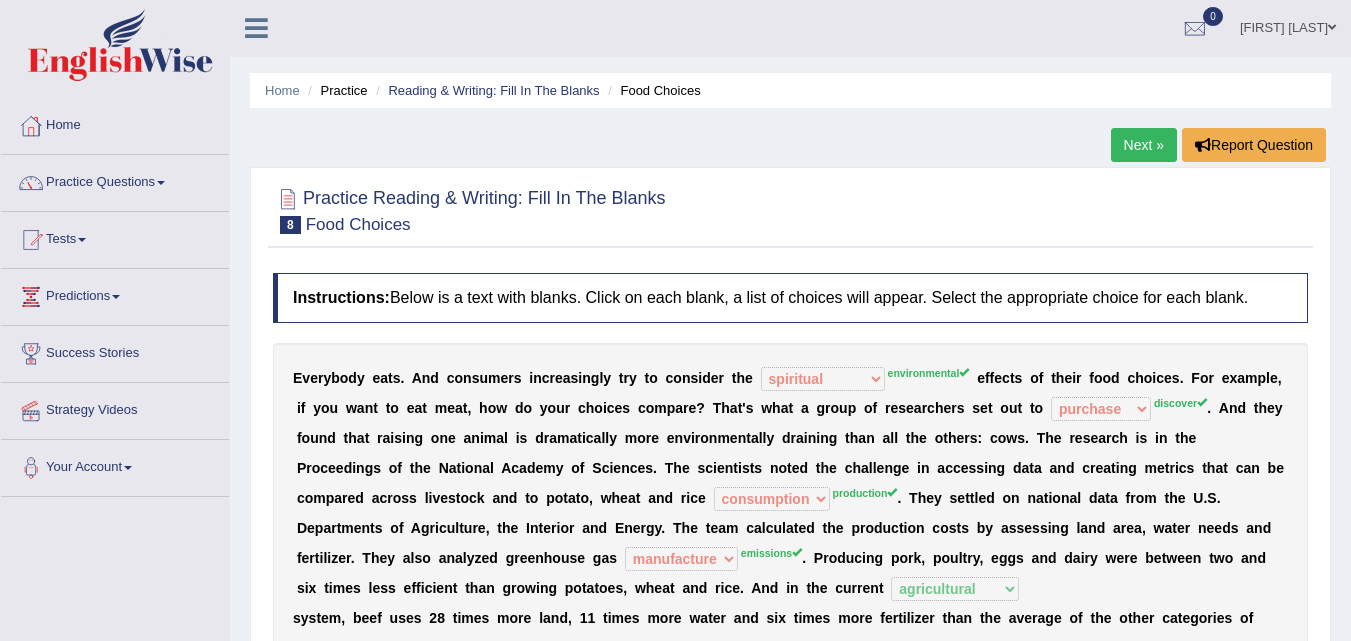 scroll, scrollTop: 0, scrollLeft: 0, axis: both 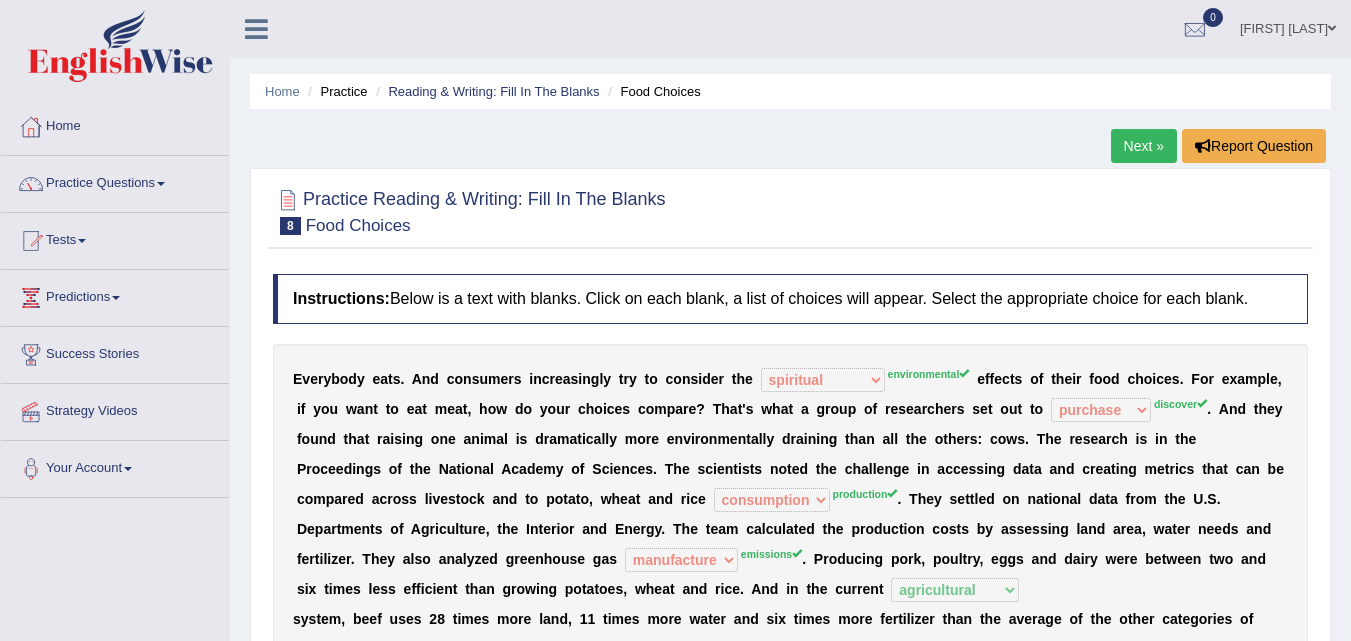 click on "Next »" at bounding box center [1144, 146] 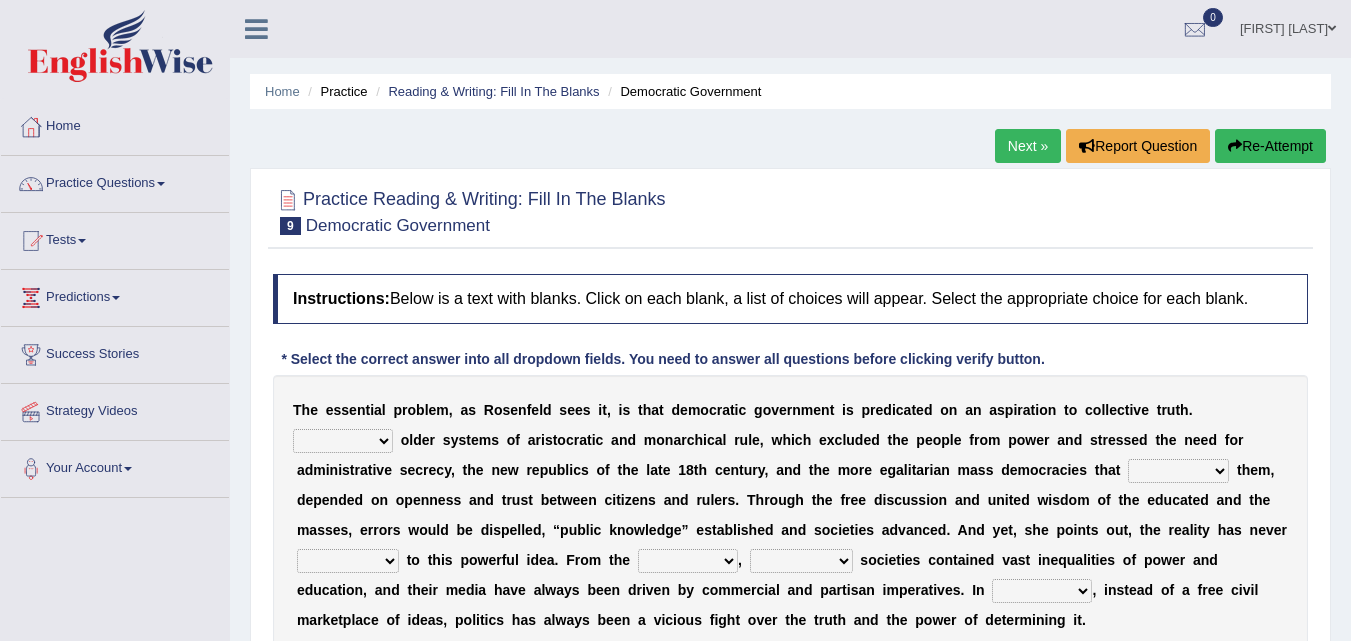 scroll, scrollTop: 0, scrollLeft: 0, axis: both 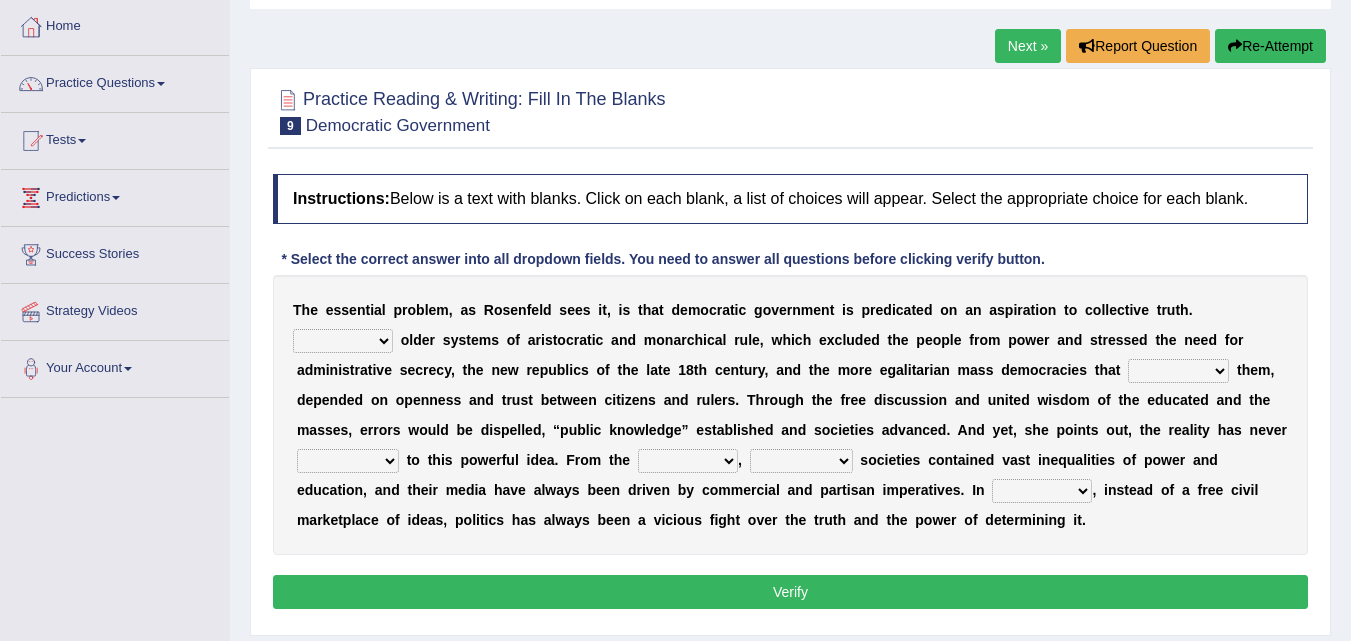 click on "Re-Attempt" at bounding box center [1270, 46] 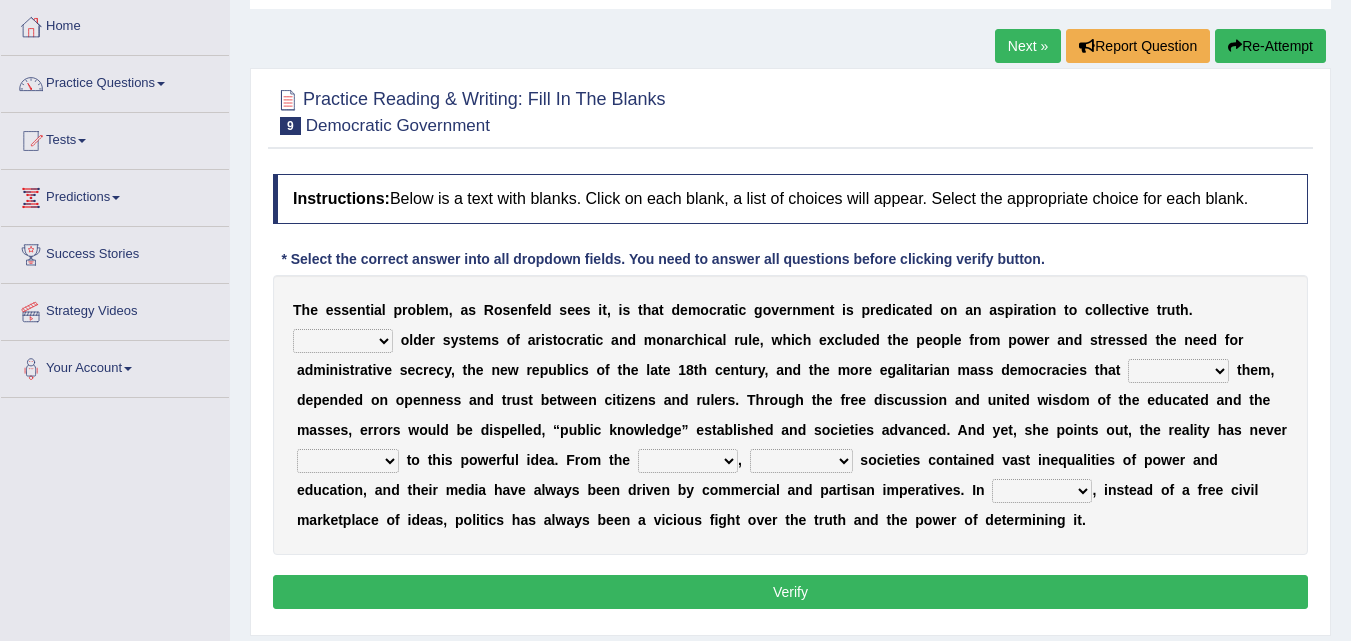 click at bounding box center [161, 84] 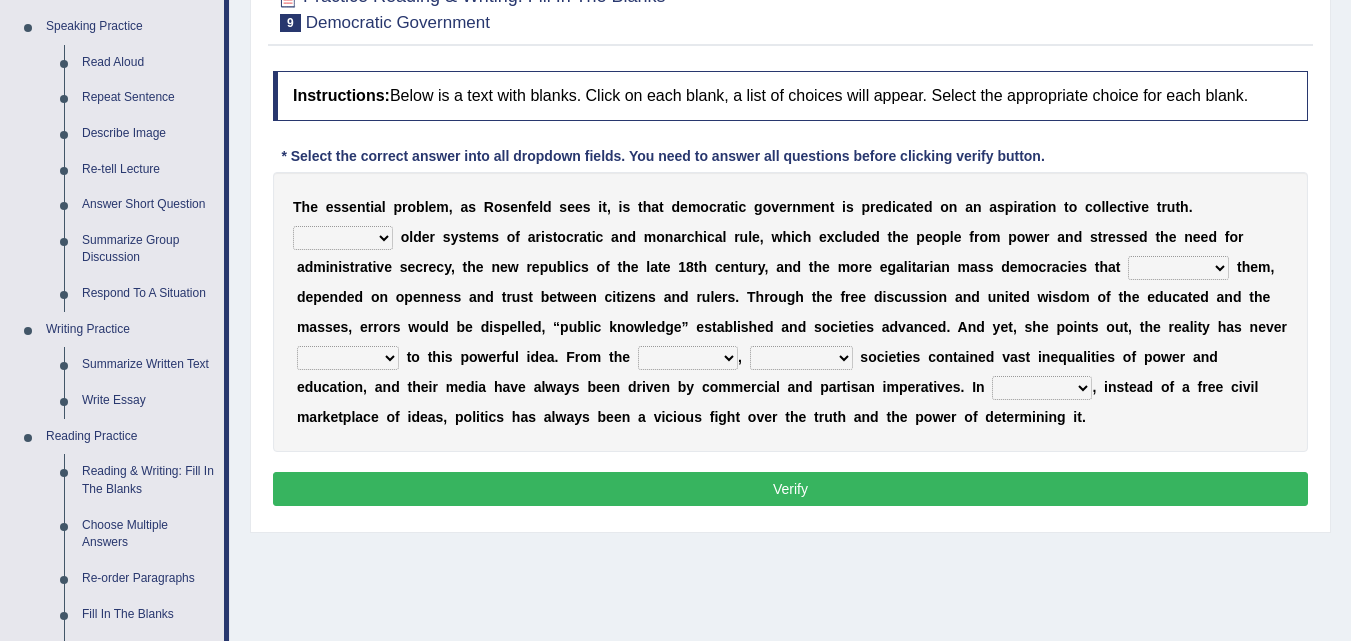 scroll, scrollTop: 300, scrollLeft: 0, axis: vertical 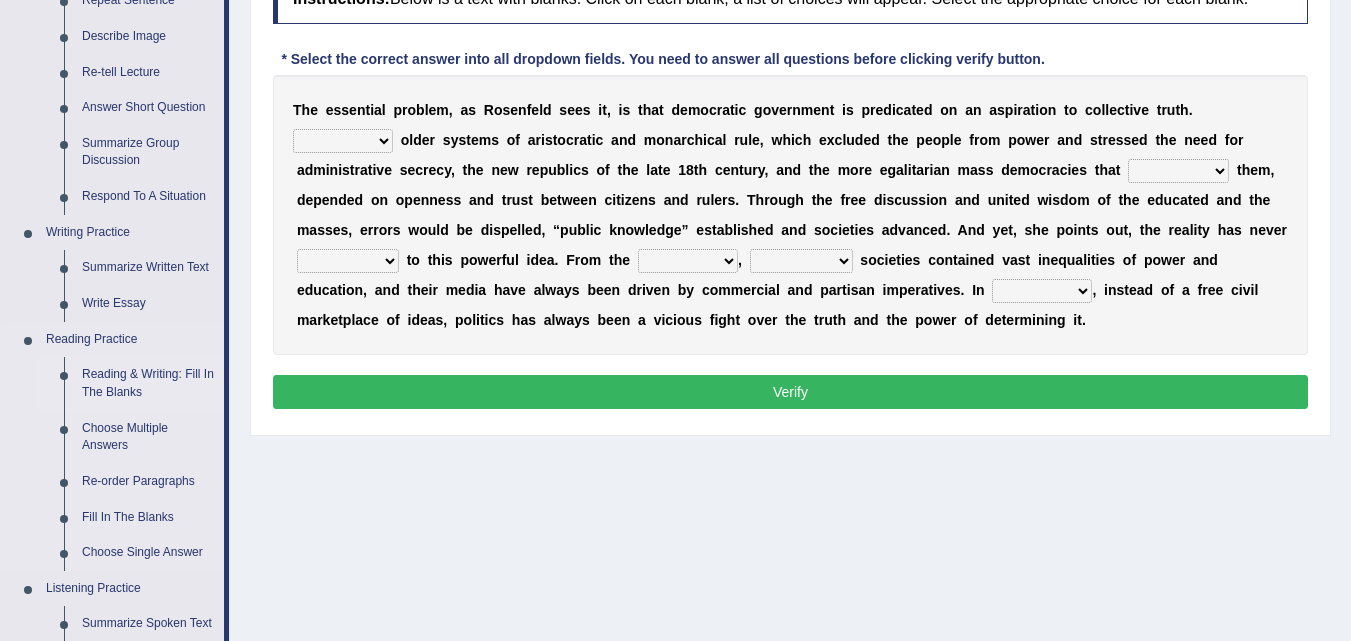 click on "Reading & Writing: Fill In The Blanks" at bounding box center [148, 383] 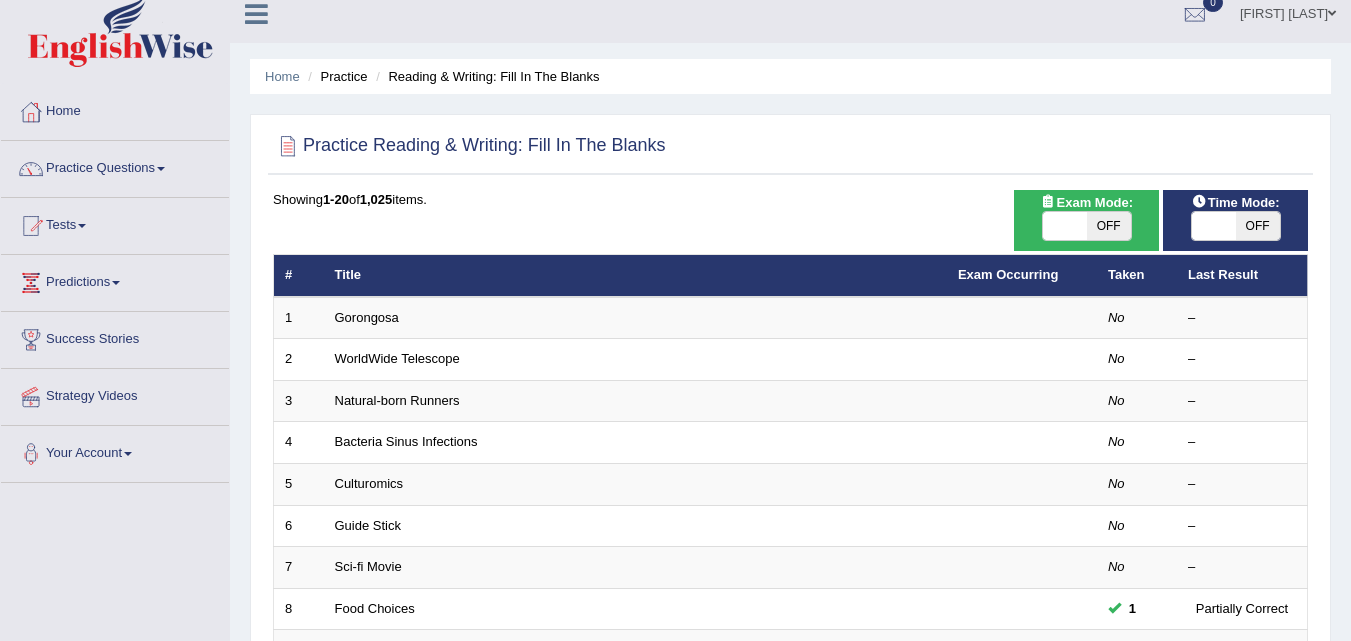 scroll, scrollTop: 396, scrollLeft: 0, axis: vertical 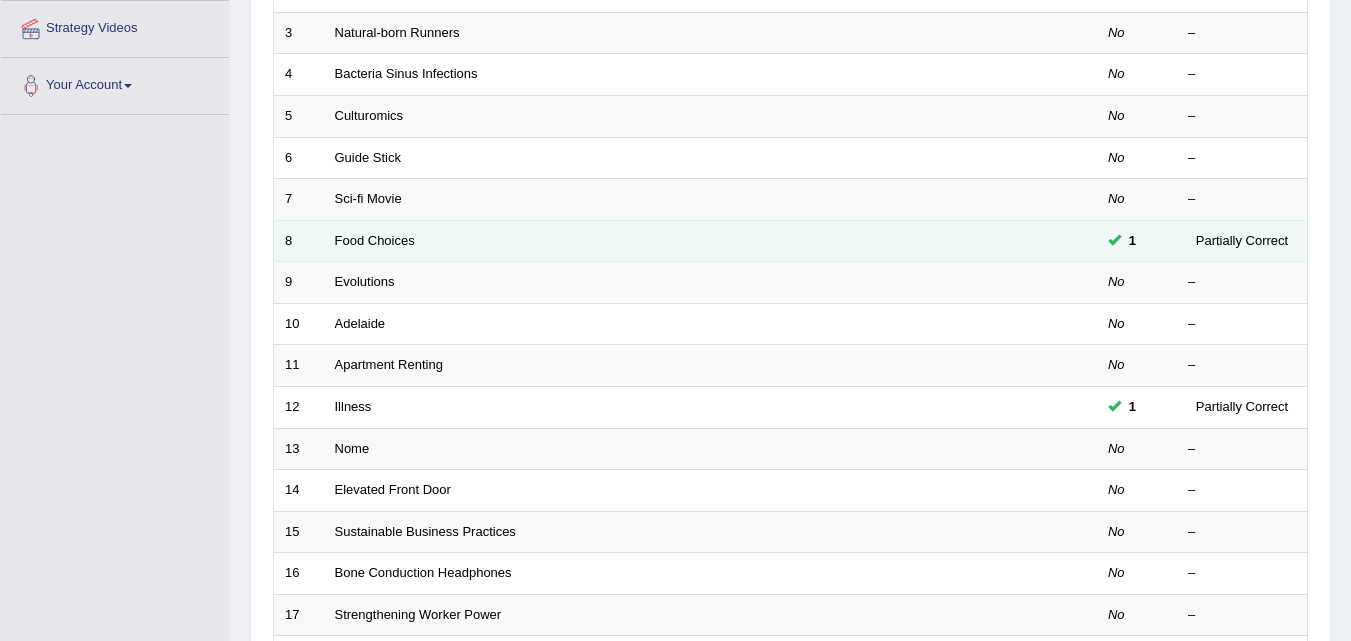 click on "Food Choices" at bounding box center (635, 241) 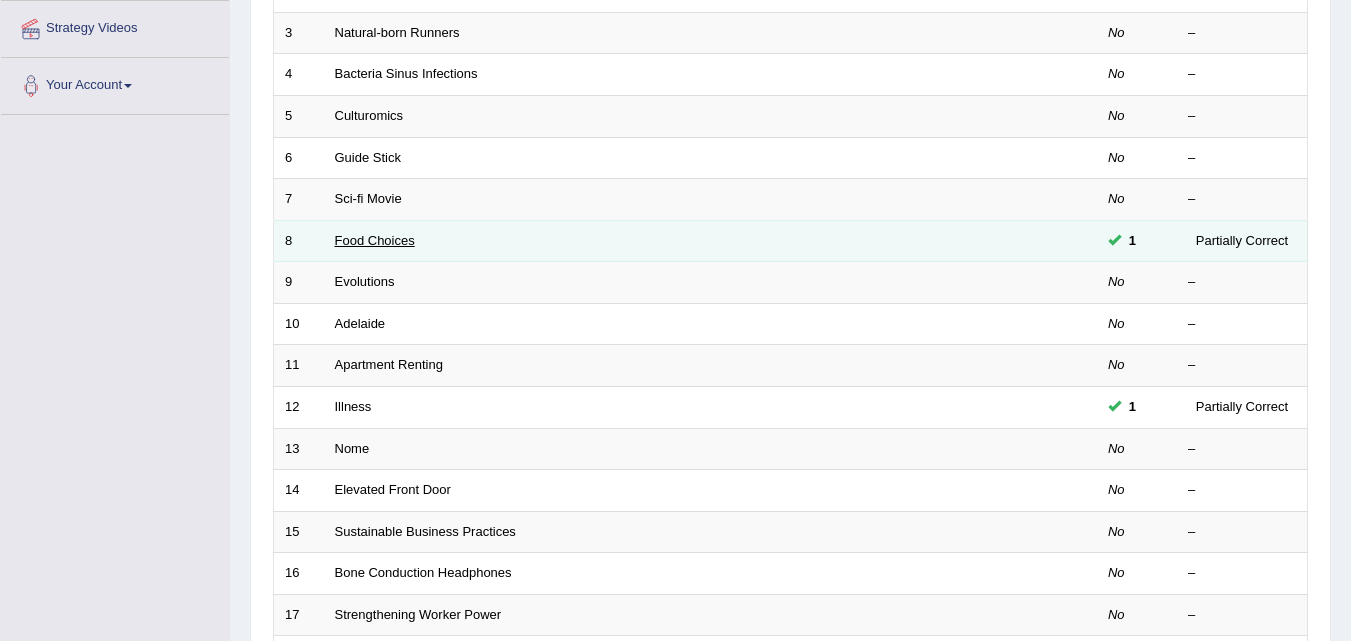 click on "Food Choices" at bounding box center (375, 240) 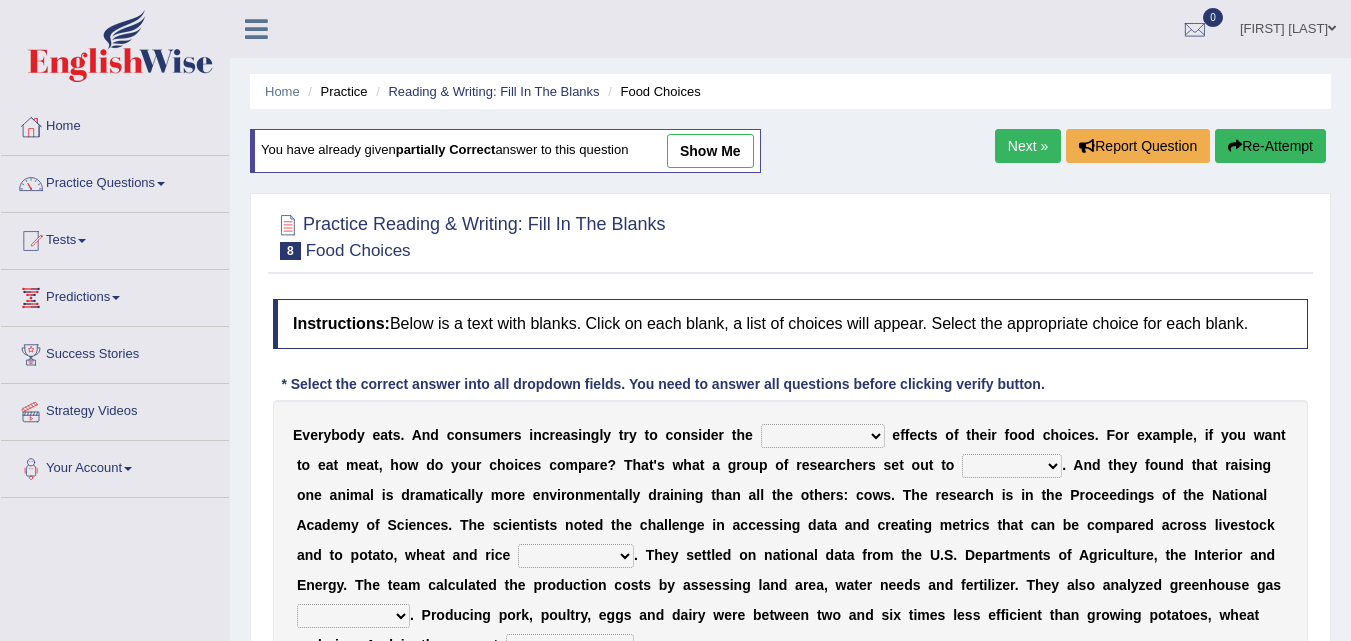 scroll, scrollTop: 0, scrollLeft: 0, axis: both 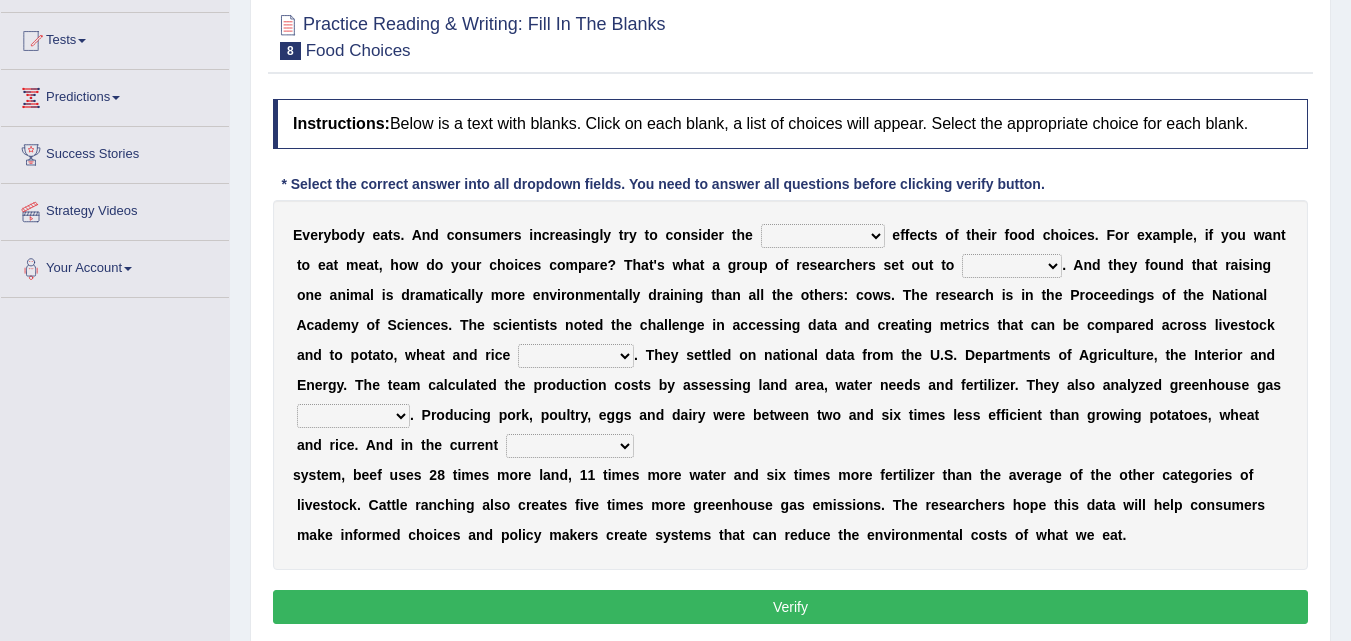 click on "spiritual economic environmental material" at bounding box center [823, 236] 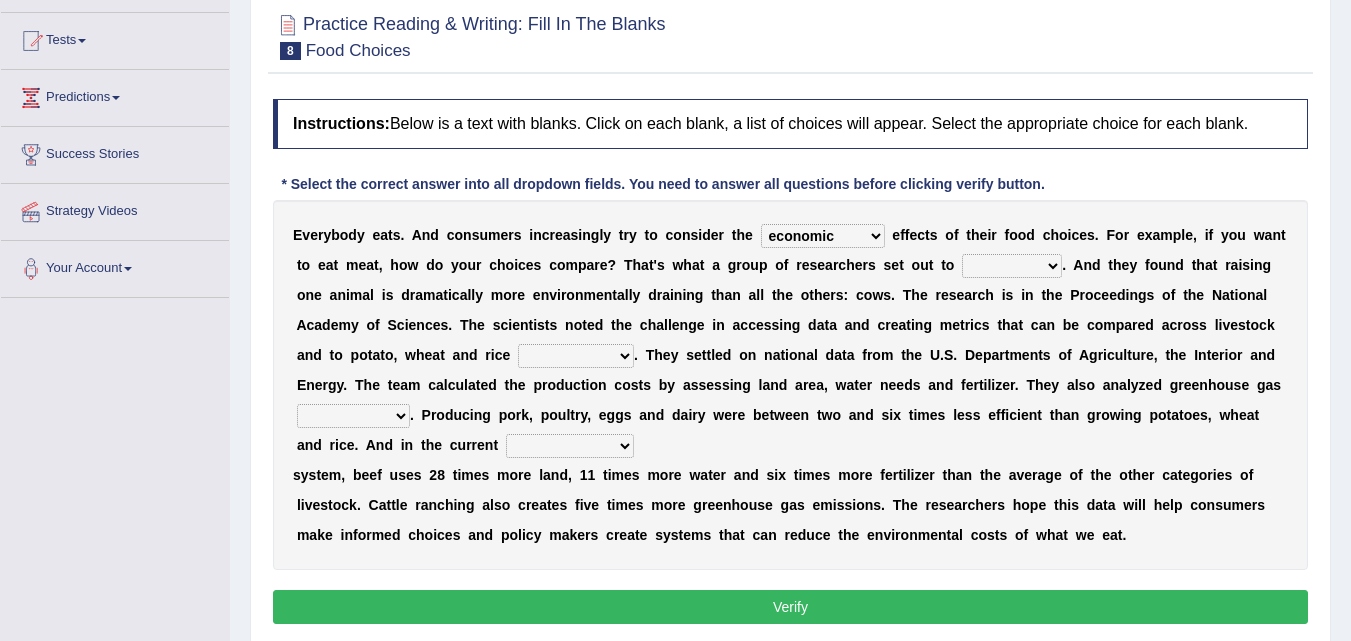 click on "spiritual economic environmental material" at bounding box center [823, 236] 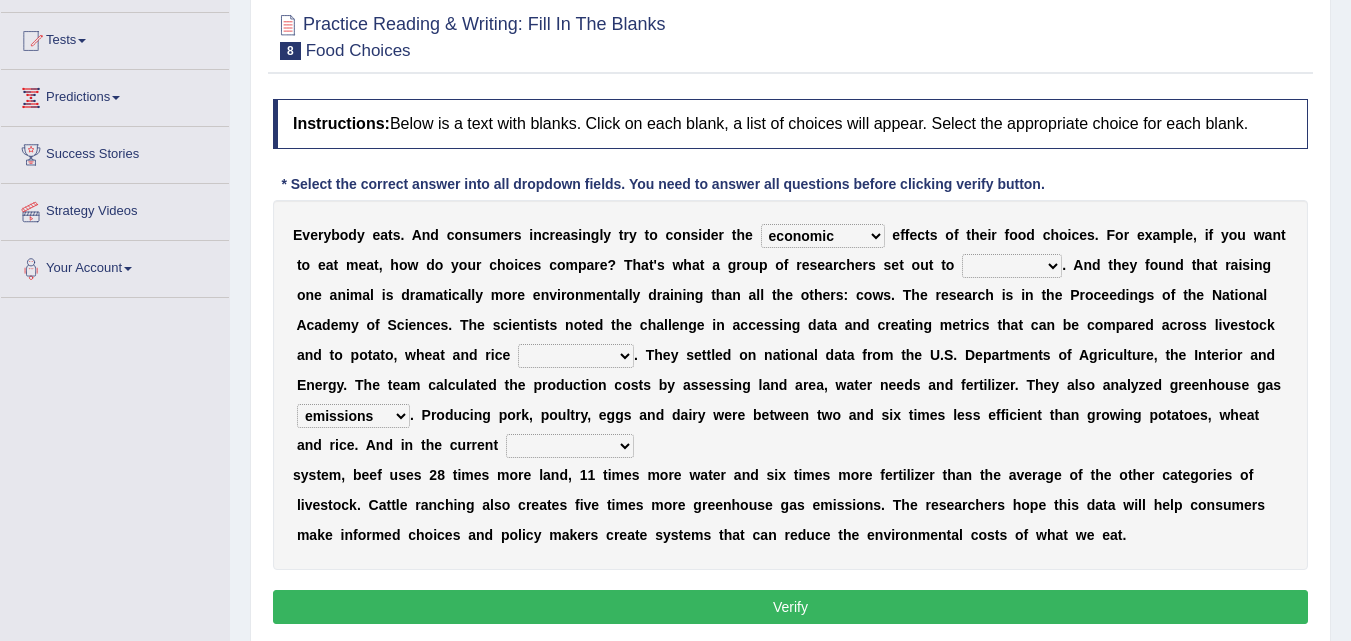 click on "conjectures manufacture emissions purification" at bounding box center [353, 416] 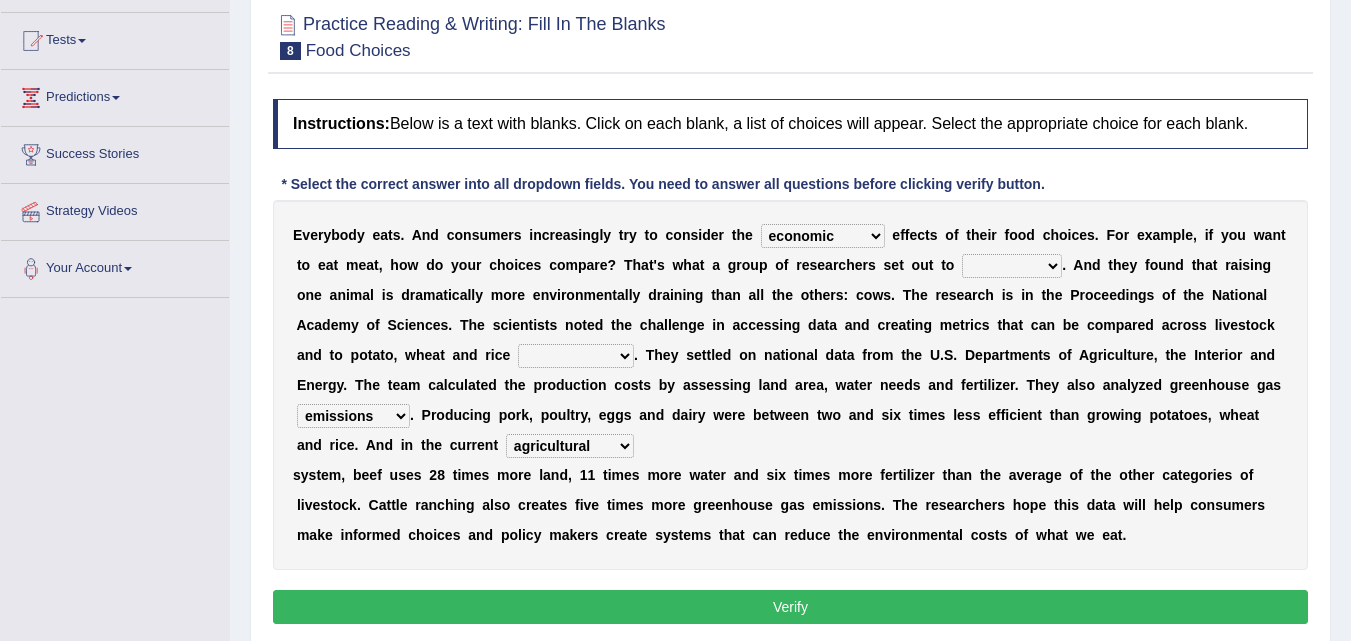 click on "production corruption consumption inventory" at bounding box center [576, 356] 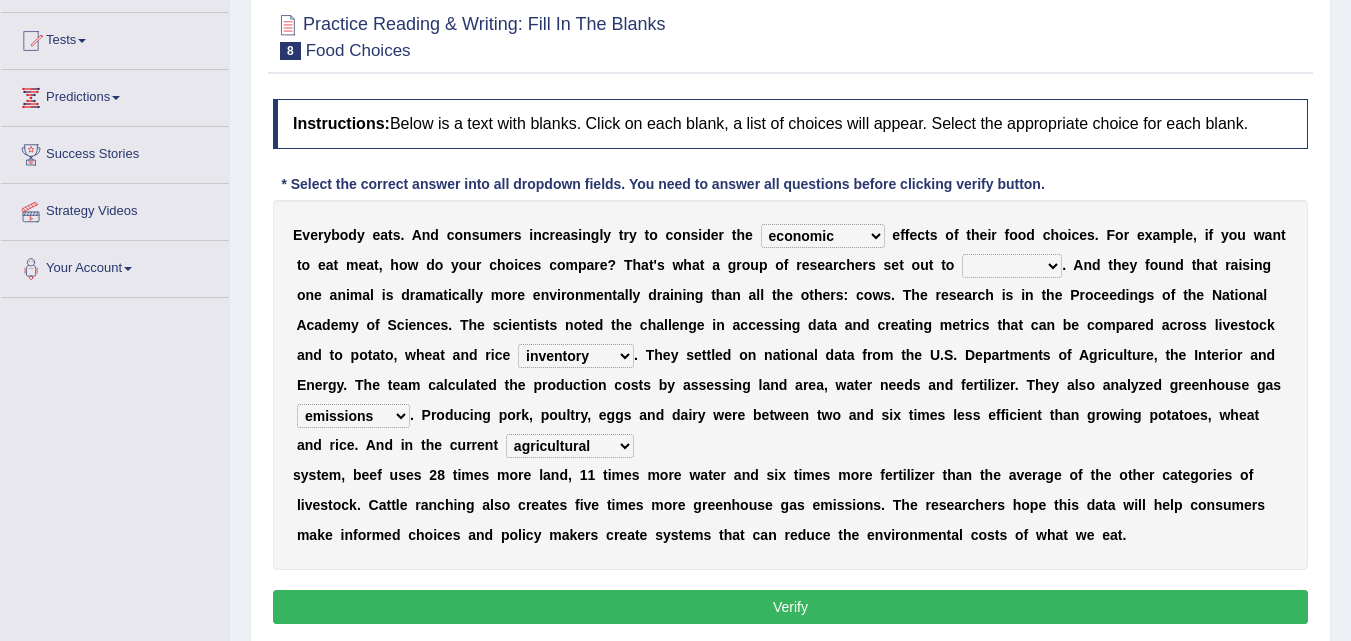 click on "exemplify squander discover purchase" at bounding box center (1012, 266) 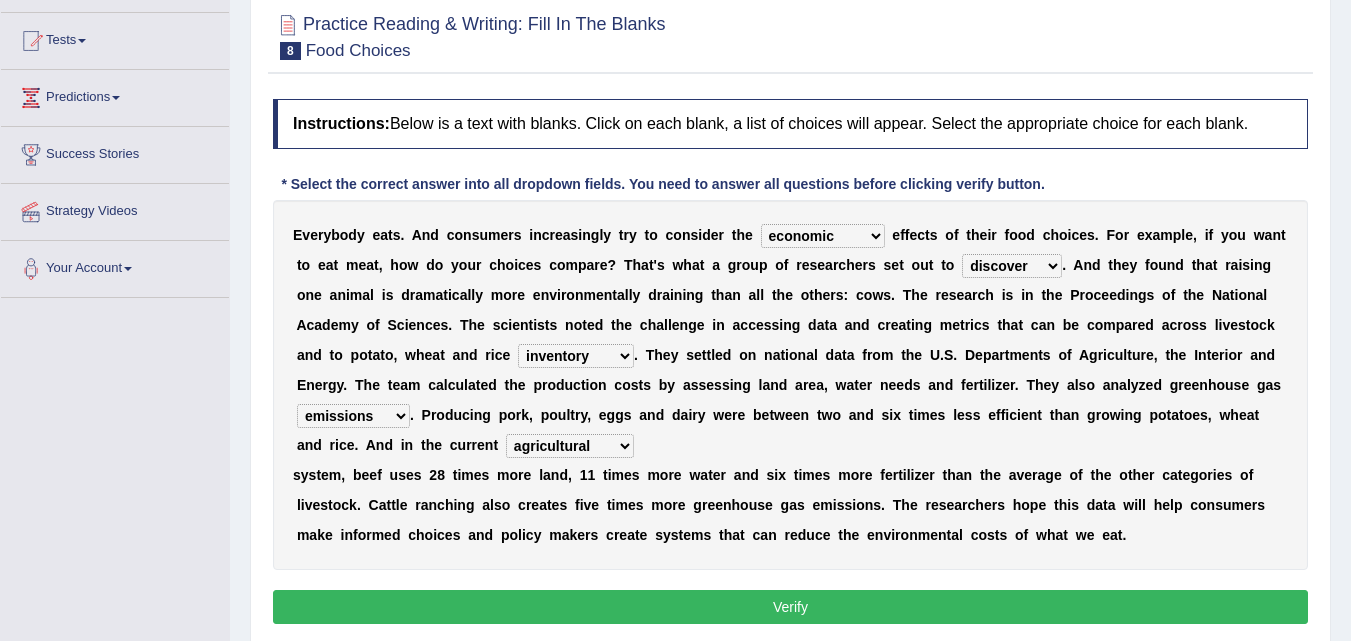 click on "exemplify squander discover purchase" at bounding box center [1012, 266] 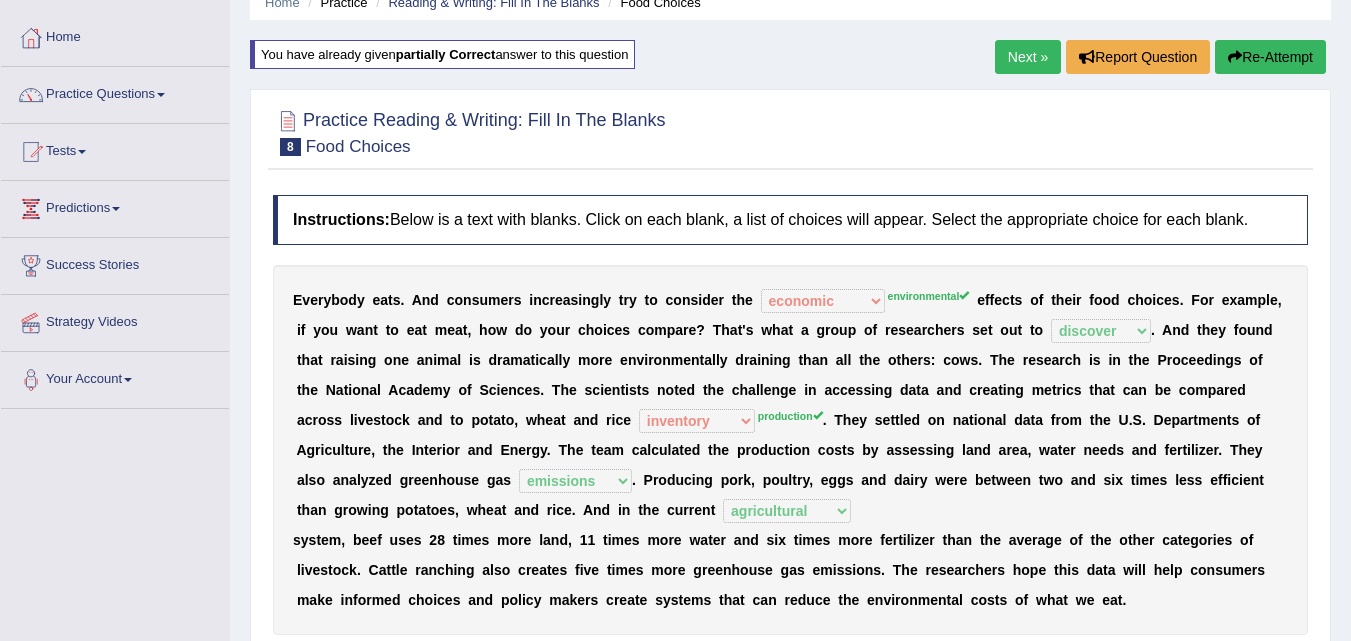 scroll, scrollTop: 0, scrollLeft: 0, axis: both 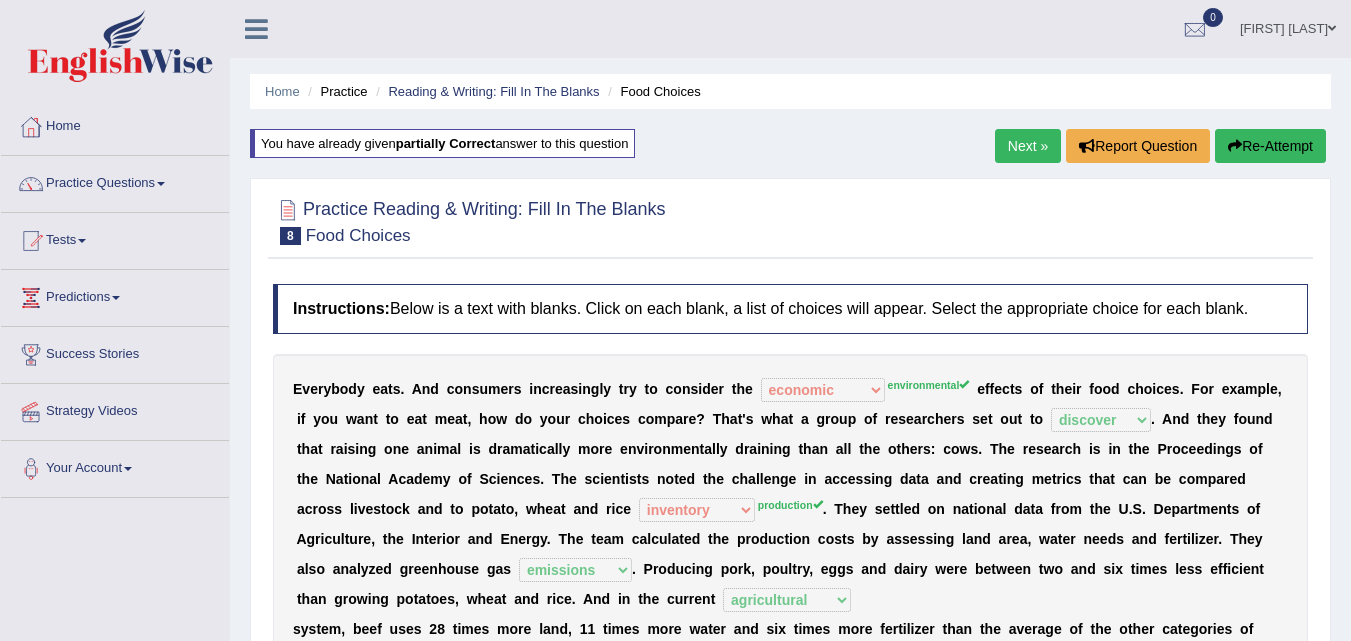 click on "Home
Practice
Reading & Writing: Fill In The Blanks
Food Choices
You have already given  partially correct  answer to this question
Next »  Report Question  Re-Attempt
Practice Reading & Writing: Fill In The Blanks
8
Food Choices
Instructions:  Below is a text with blanks. Click on each blank, a list of choices will appear. Select the appropriate choice for each blank.
* Select the correct answer into all dropdown fields. You need to answer all questions before clicking verify button. E v e r y b o d y    e a t s .    A n d    c o n s u m e r s    i n c r e a s i n g l y    t r y    t o    c o n s i d e r    t h e    spiritual economic environmental material environmental    e f f e c t s    o f    t h e i r    f o o d    c h o i c e s .    F o r    e x a m p l e ," at bounding box center [790, 500] 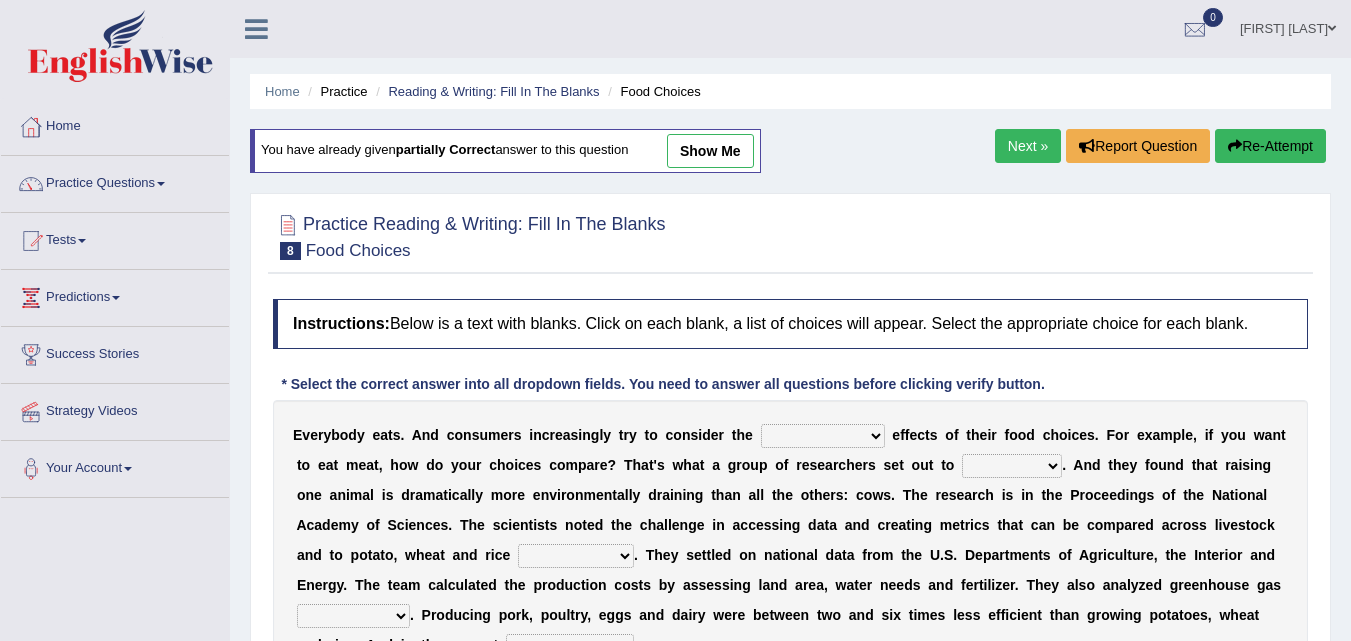 scroll, scrollTop: 0, scrollLeft: 0, axis: both 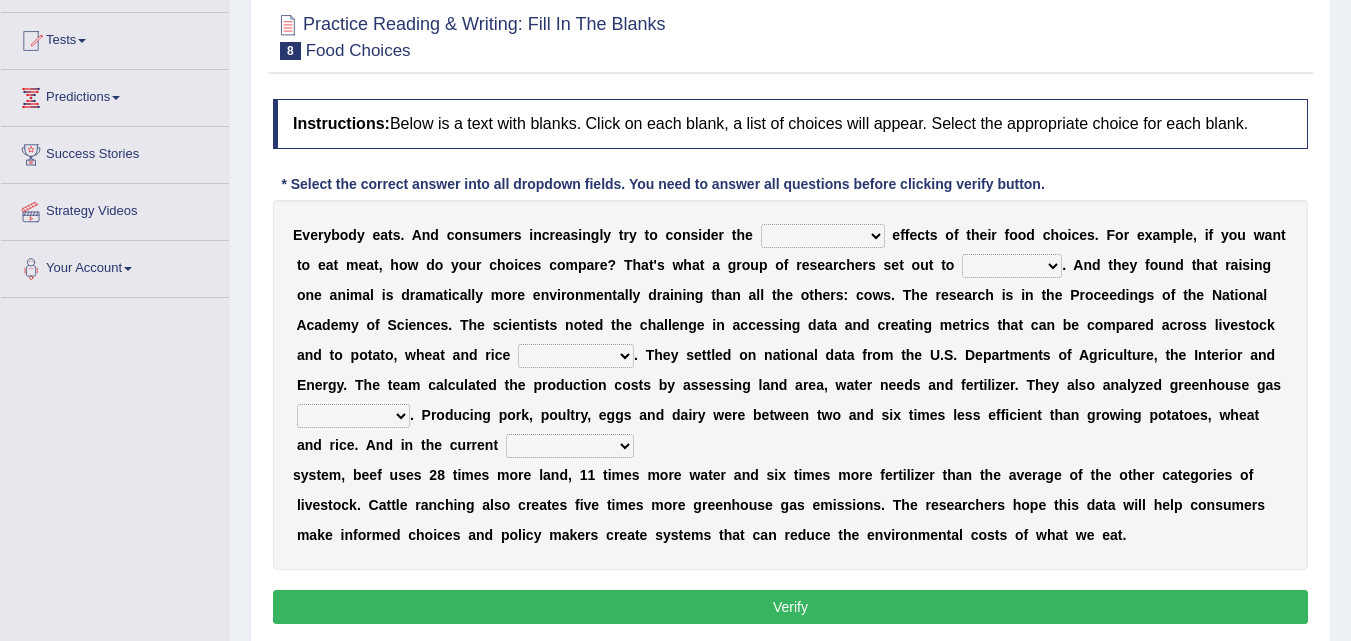 click on "spiritual economic environmental material" at bounding box center [823, 236] 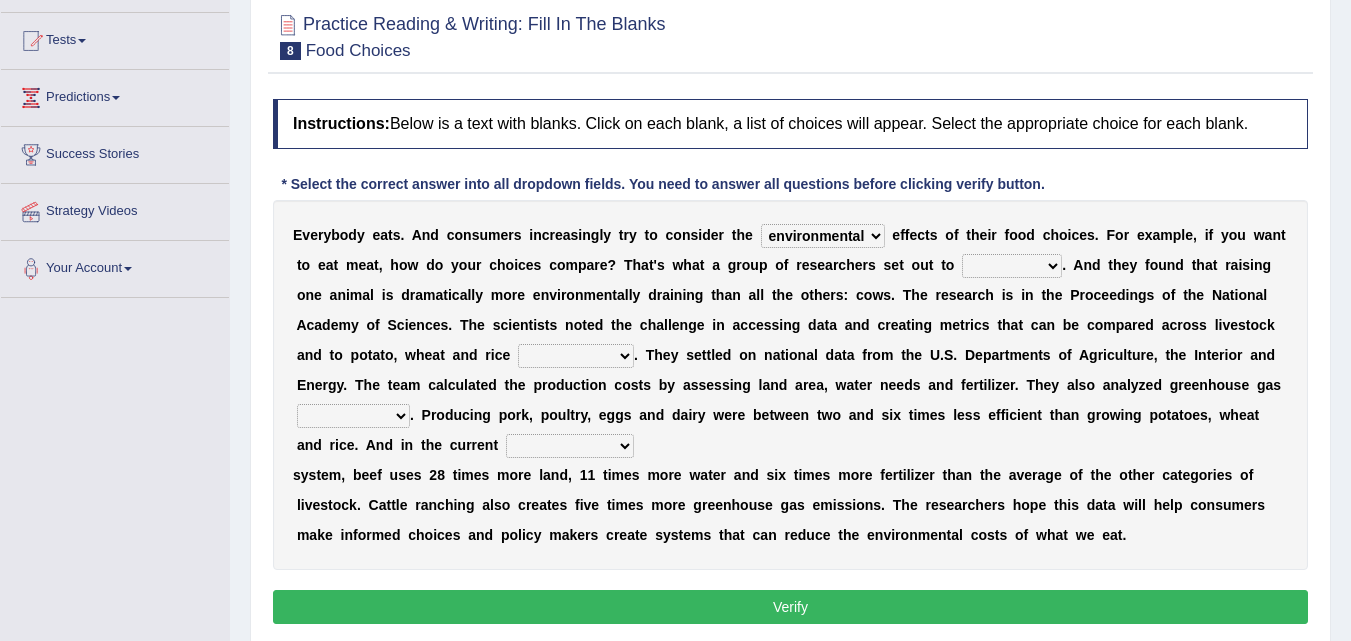 click on "spiritual economic environmental material" at bounding box center (823, 236) 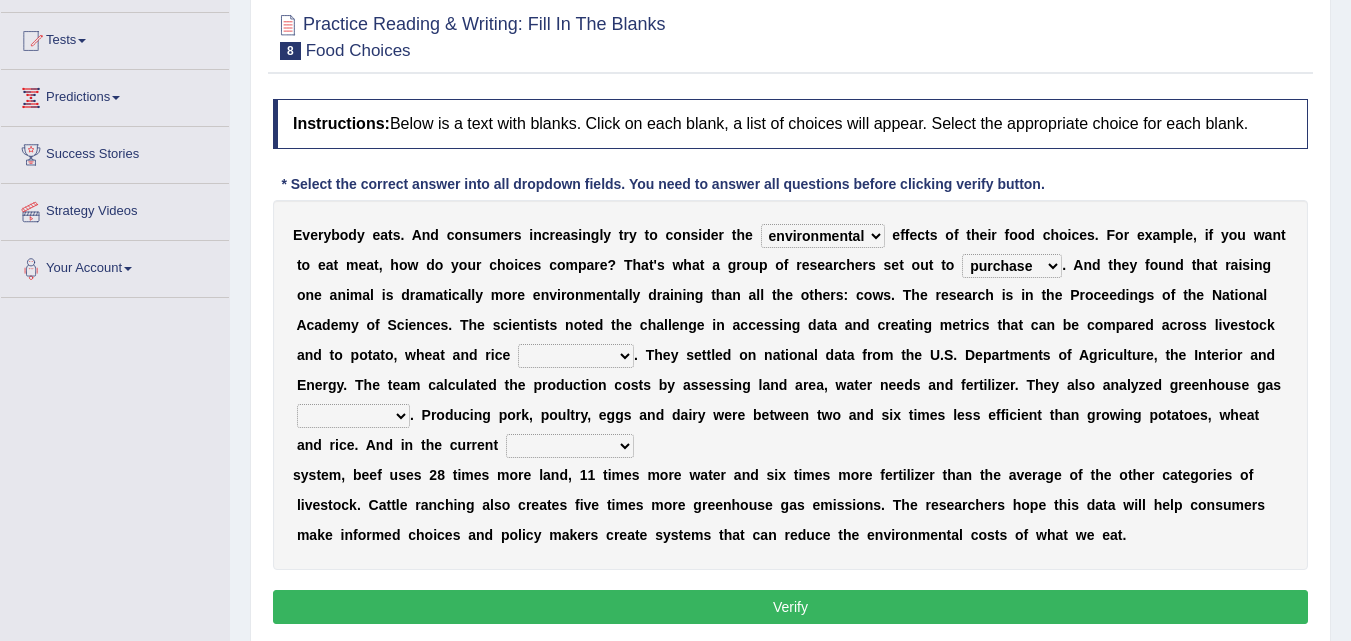 click on "exemplify squander discover purchase" at bounding box center [1012, 266] 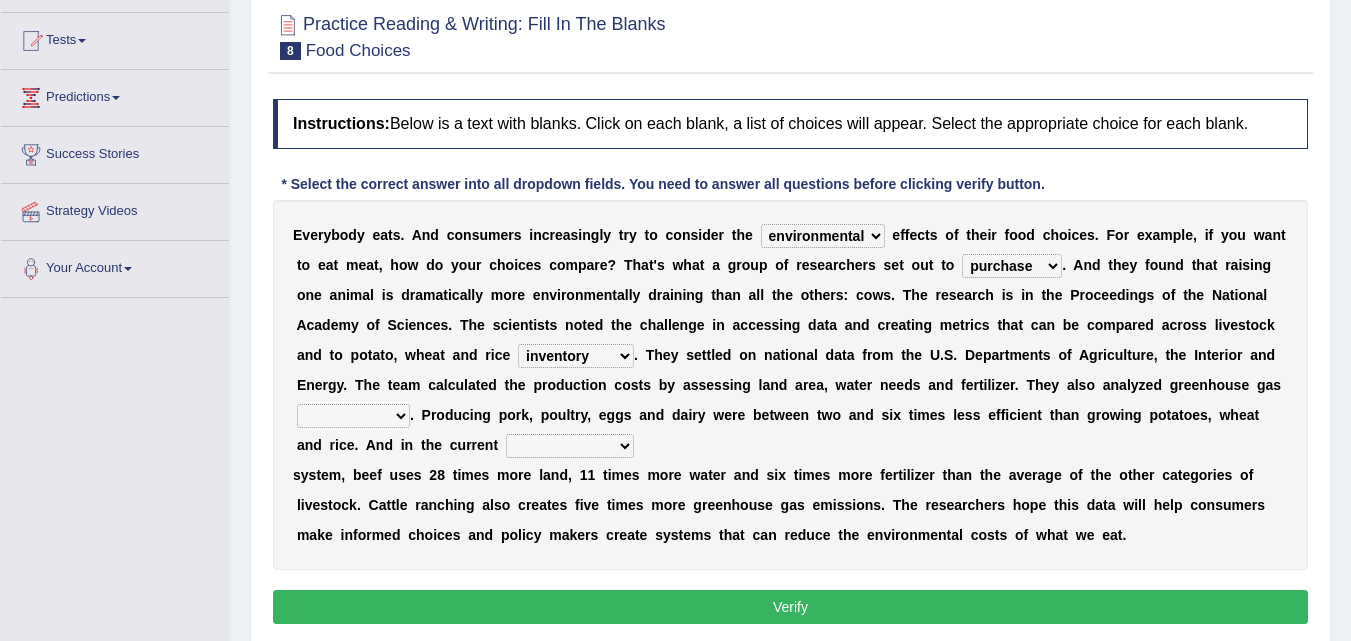 click on "production corruption consumption inventory" at bounding box center (576, 356) 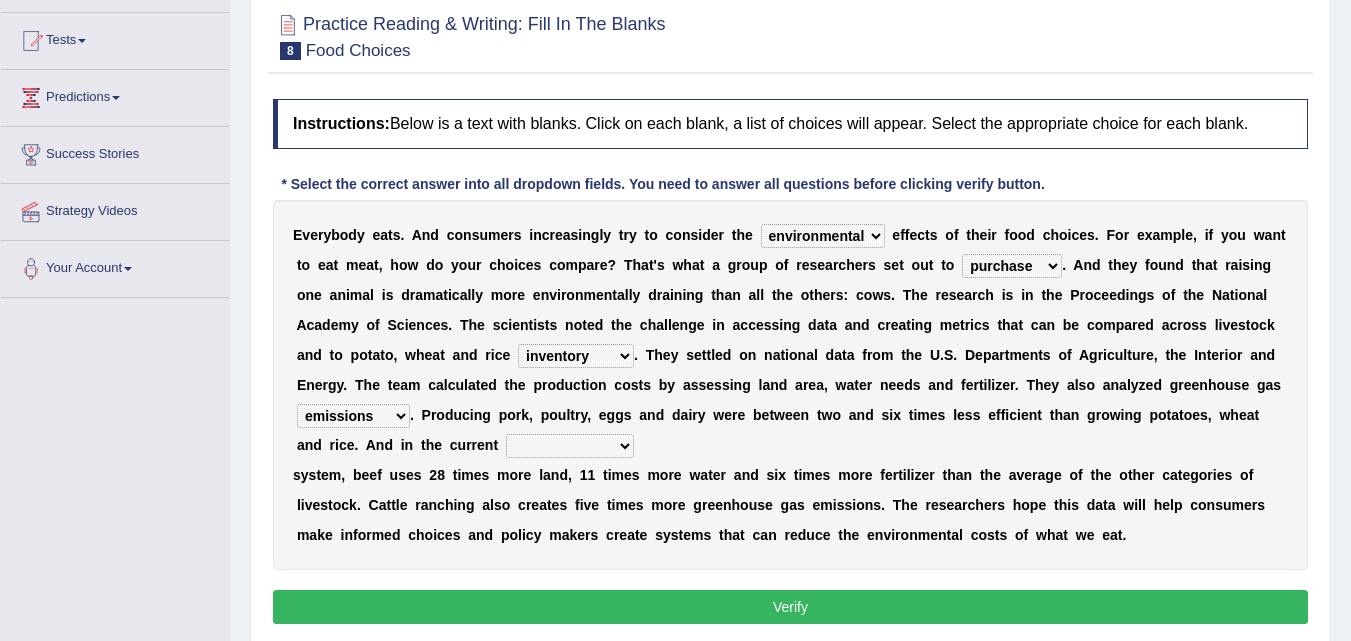 click on "conjectures manufacture emissions purification" at bounding box center [353, 416] 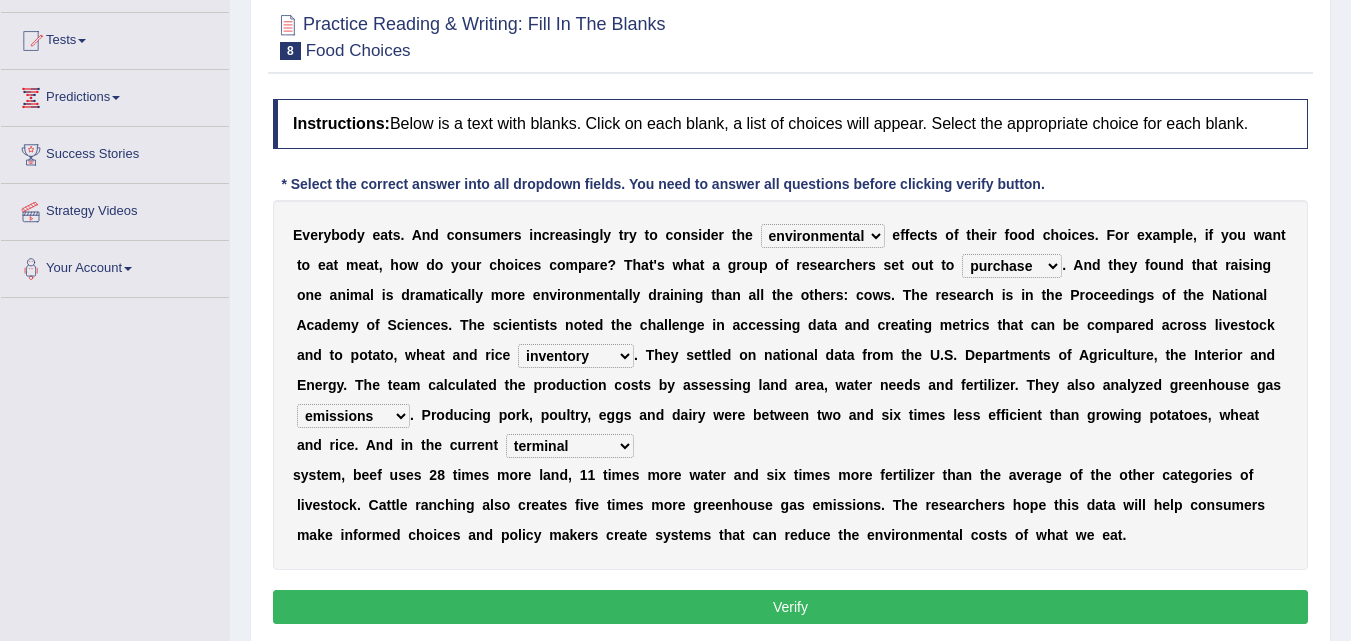 click on "agricultural impalpable ungrammatical terminal" at bounding box center [570, 446] 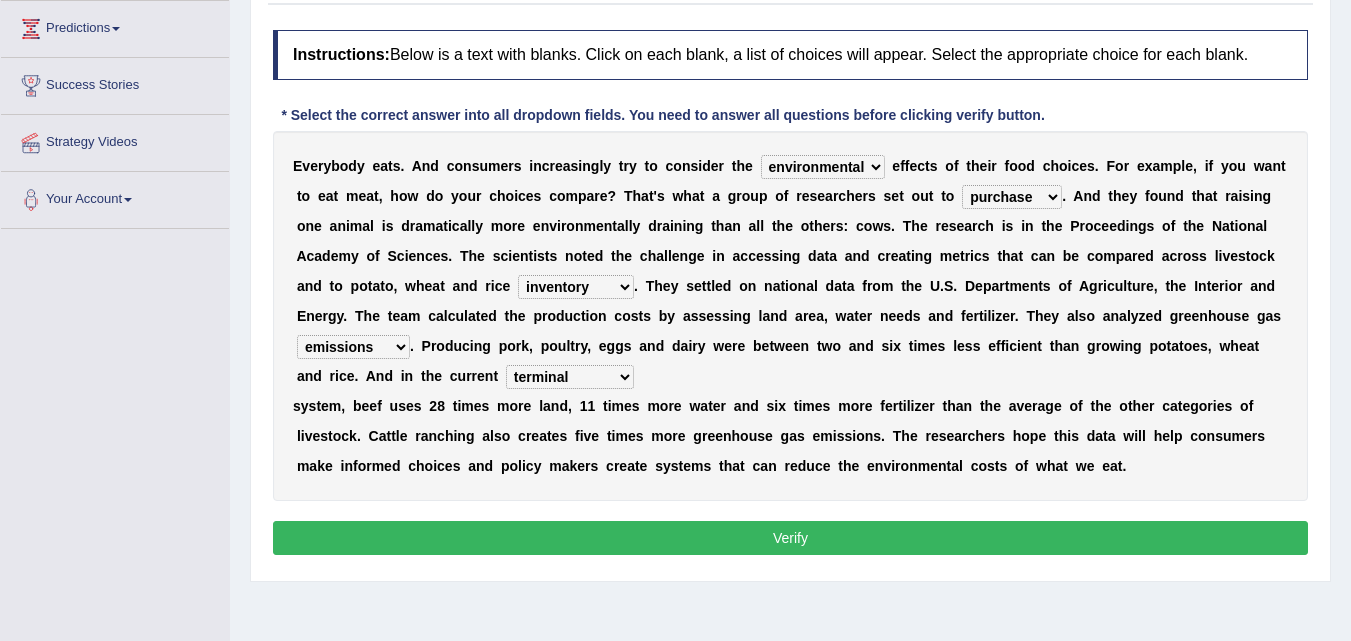 scroll, scrollTop: 300, scrollLeft: 0, axis: vertical 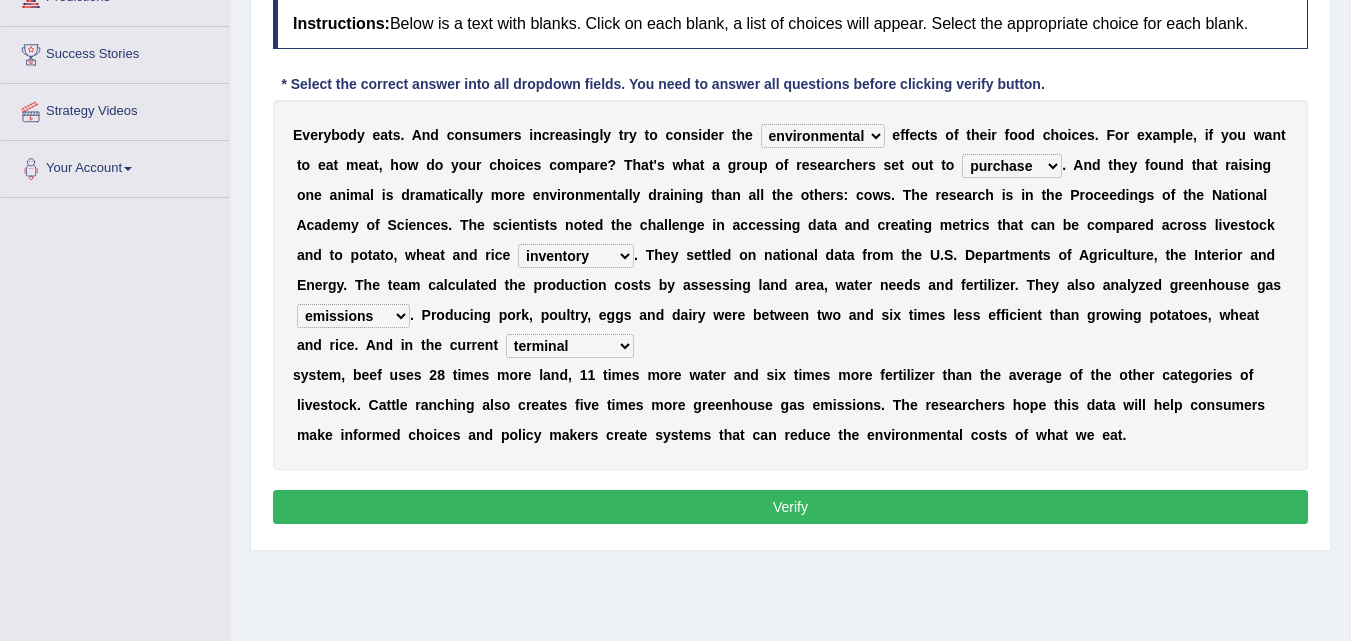 click on "Verify" at bounding box center (790, 507) 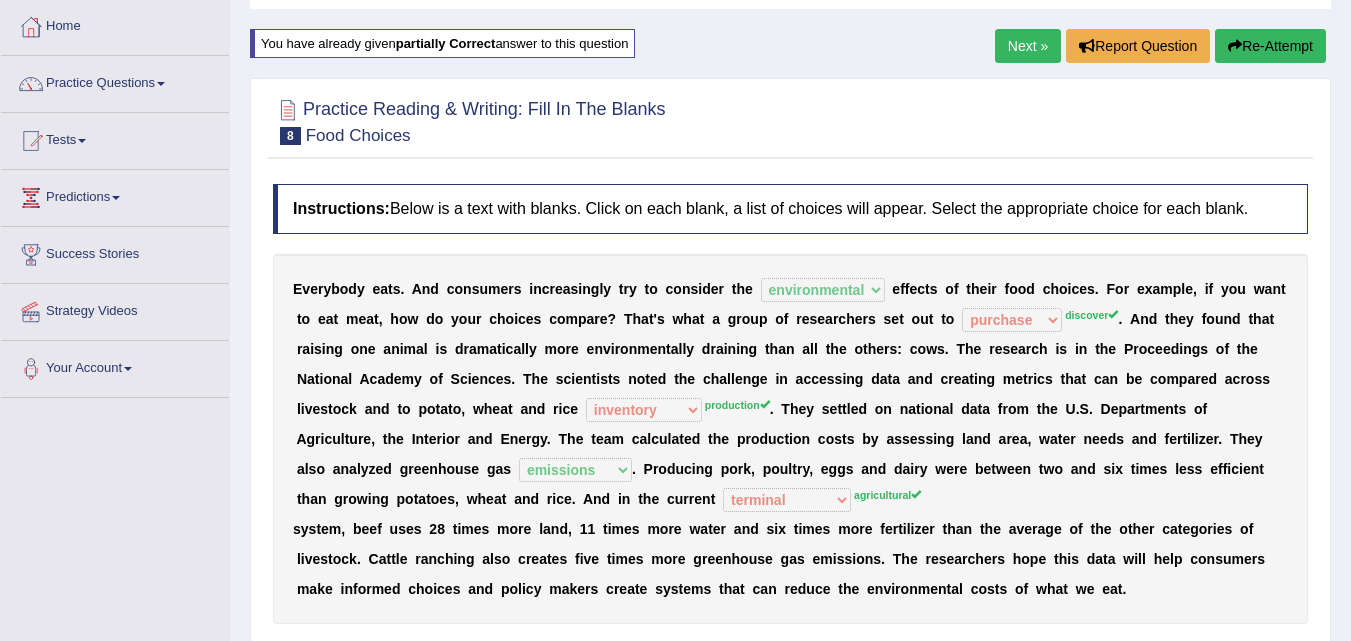 scroll, scrollTop: 0, scrollLeft: 0, axis: both 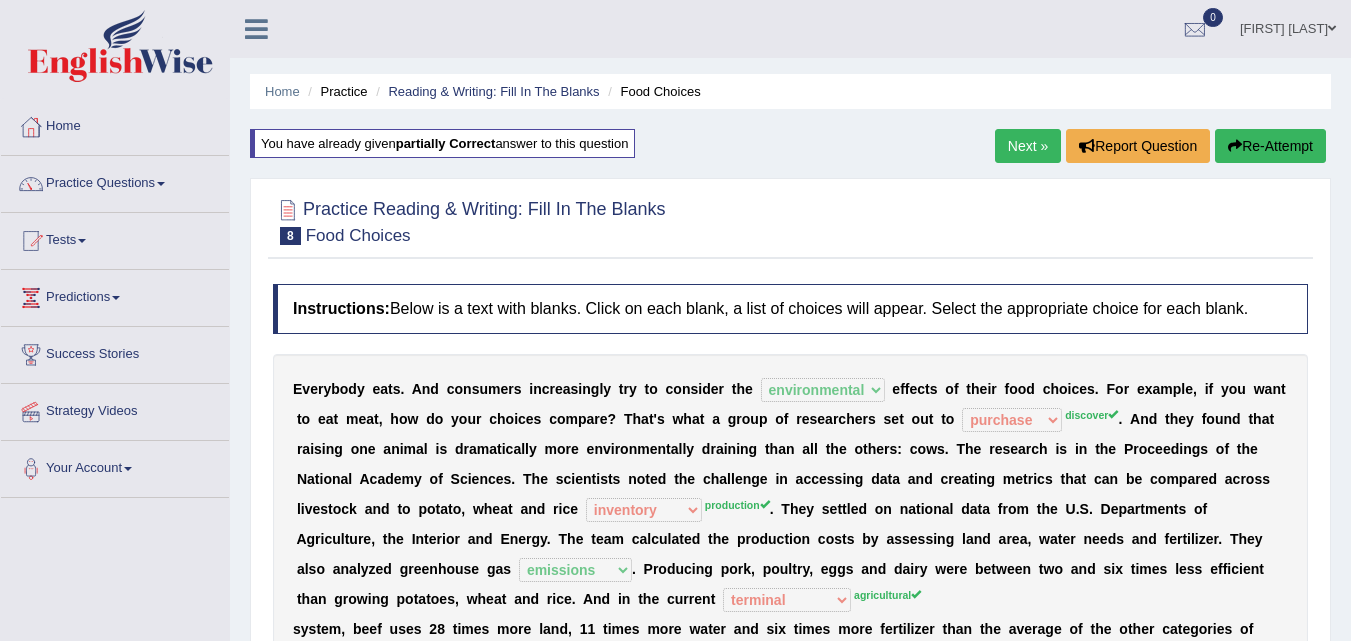 click on "Re-Attempt" at bounding box center (1270, 146) 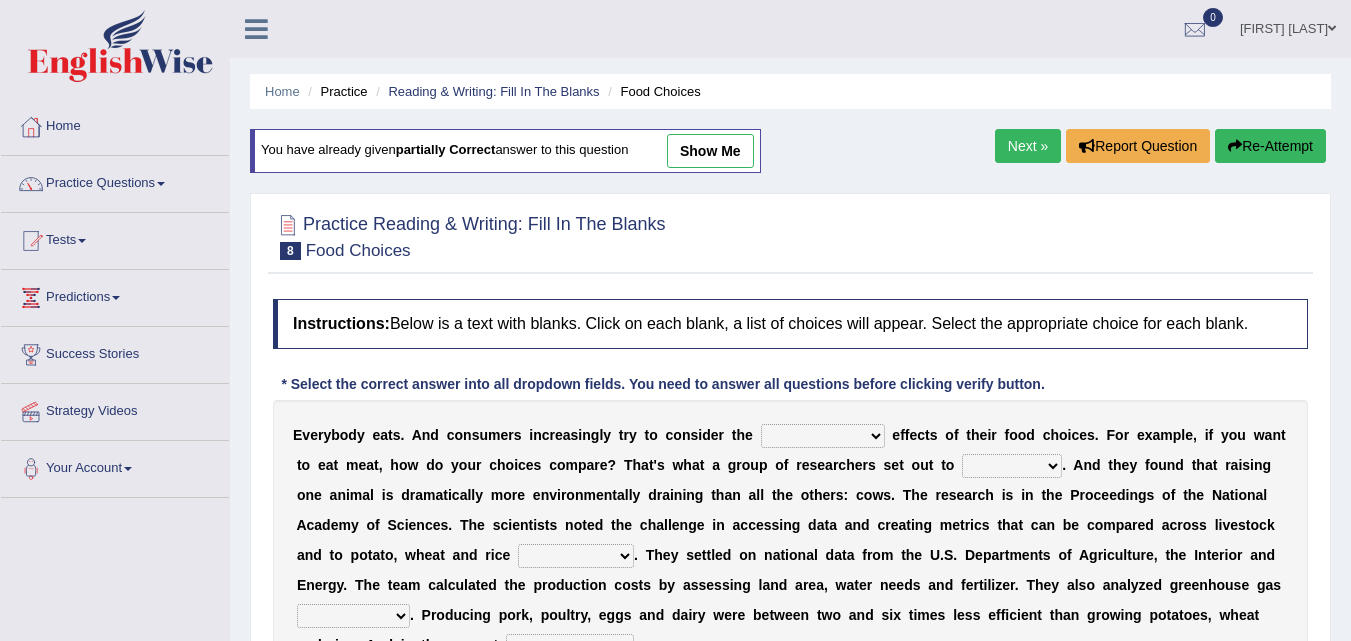scroll, scrollTop: 0, scrollLeft: 0, axis: both 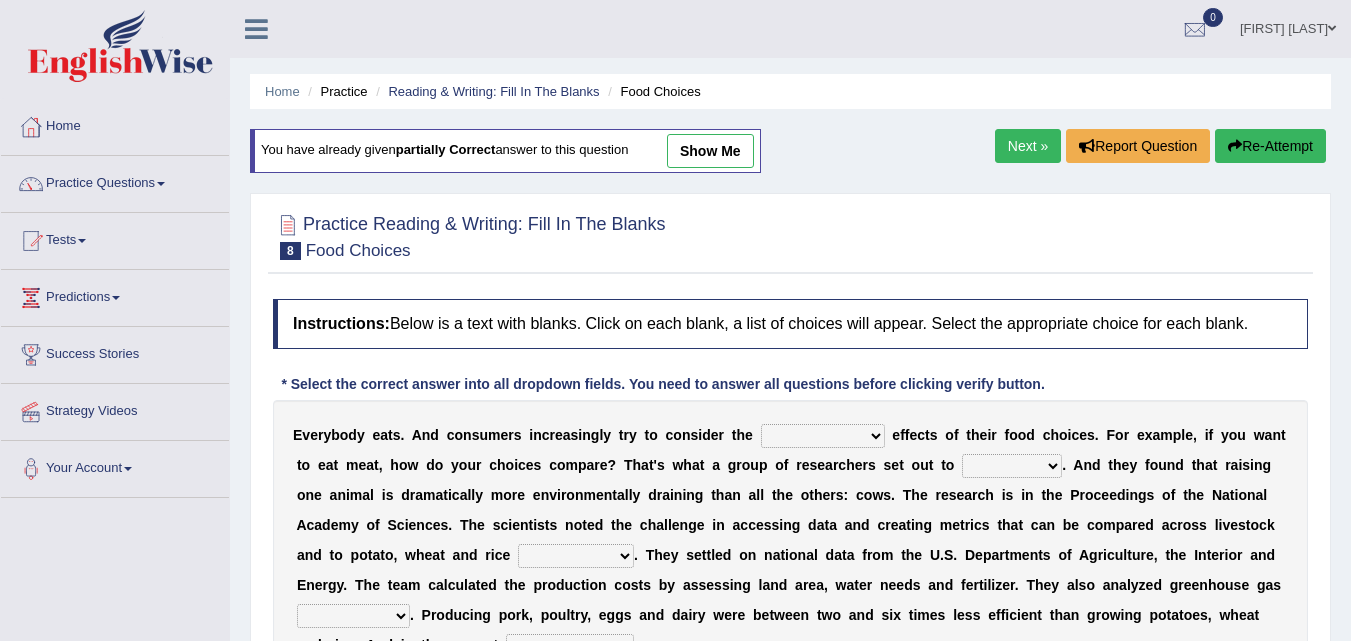 click on "spiritual economic environmental material" at bounding box center (823, 436) 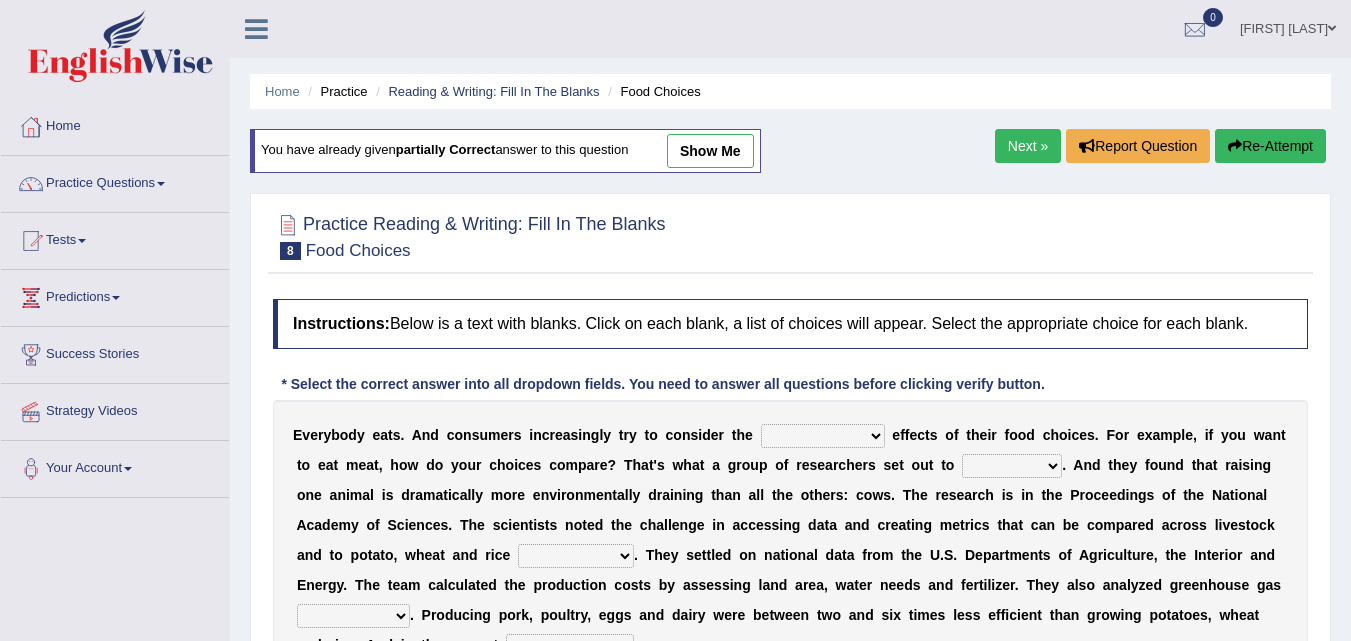 select on "environmental" 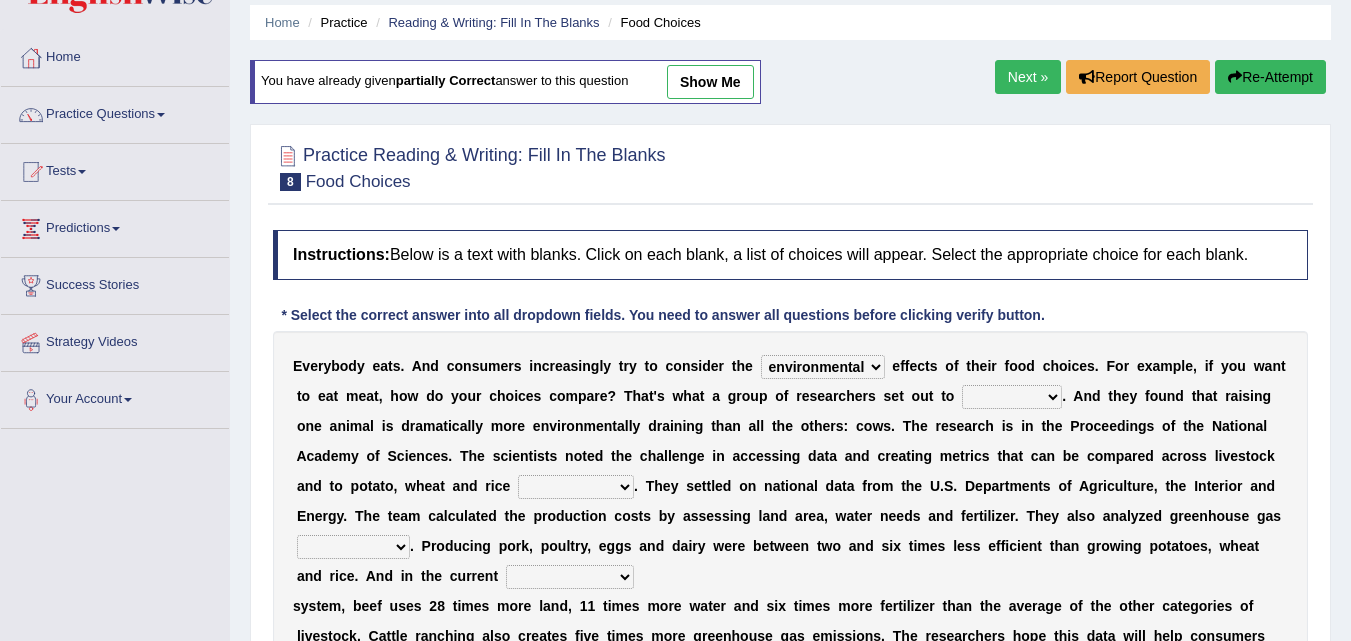 scroll, scrollTop: 100, scrollLeft: 0, axis: vertical 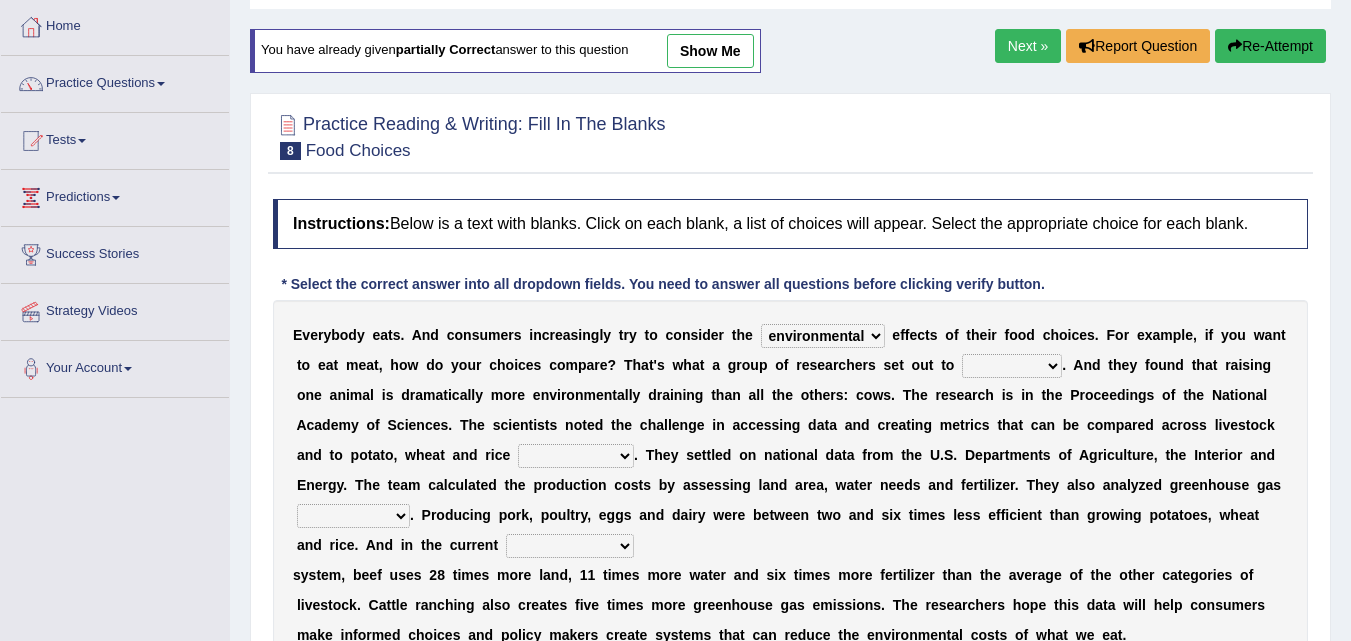 click on "exemplify squander discover purchase" at bounding box center [1012, 366] 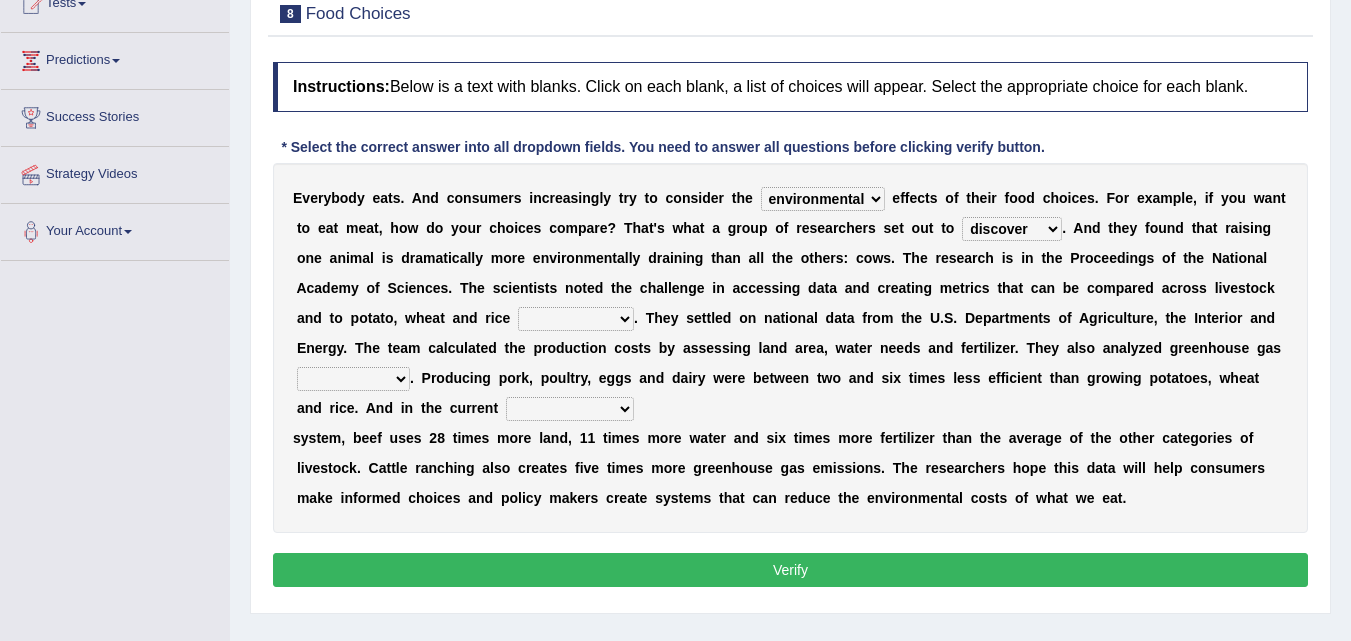 scroll, scrollTop: 300, scrollLeft: 0, axis: vertical 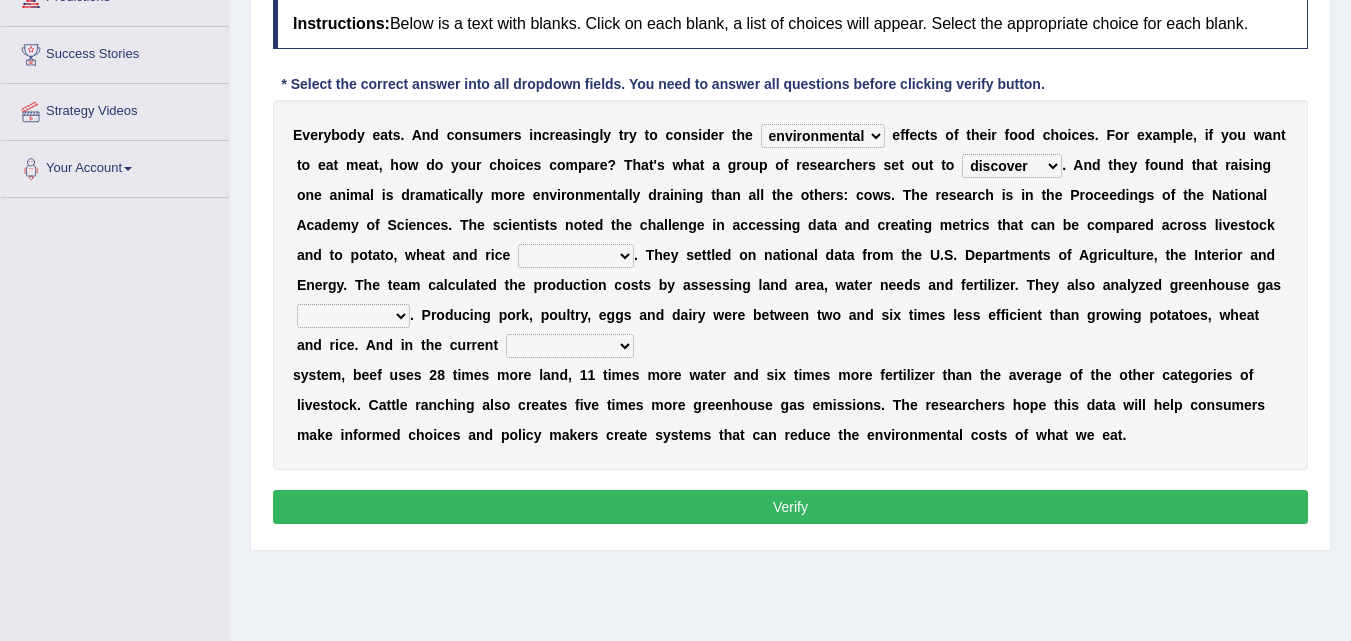 click on "production corruption consumption inventory" at bounding box center (576, 256) 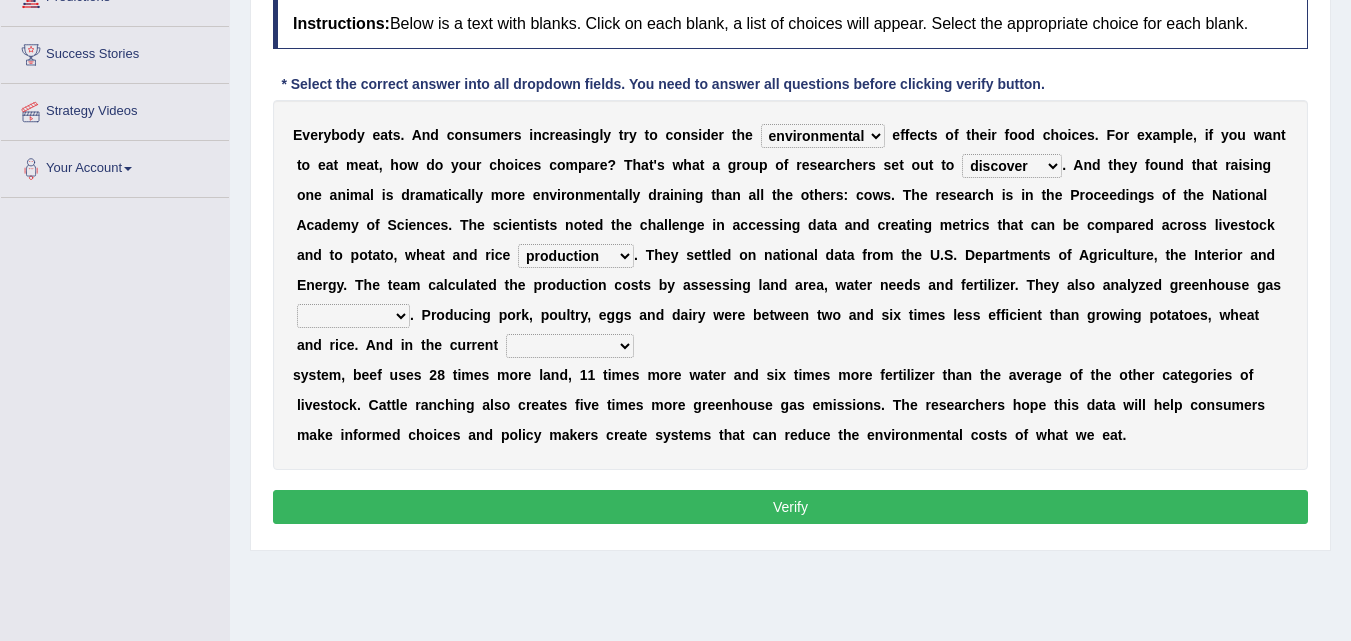 click on "production corruption consumption inventory" at bounding box center [576, 256] 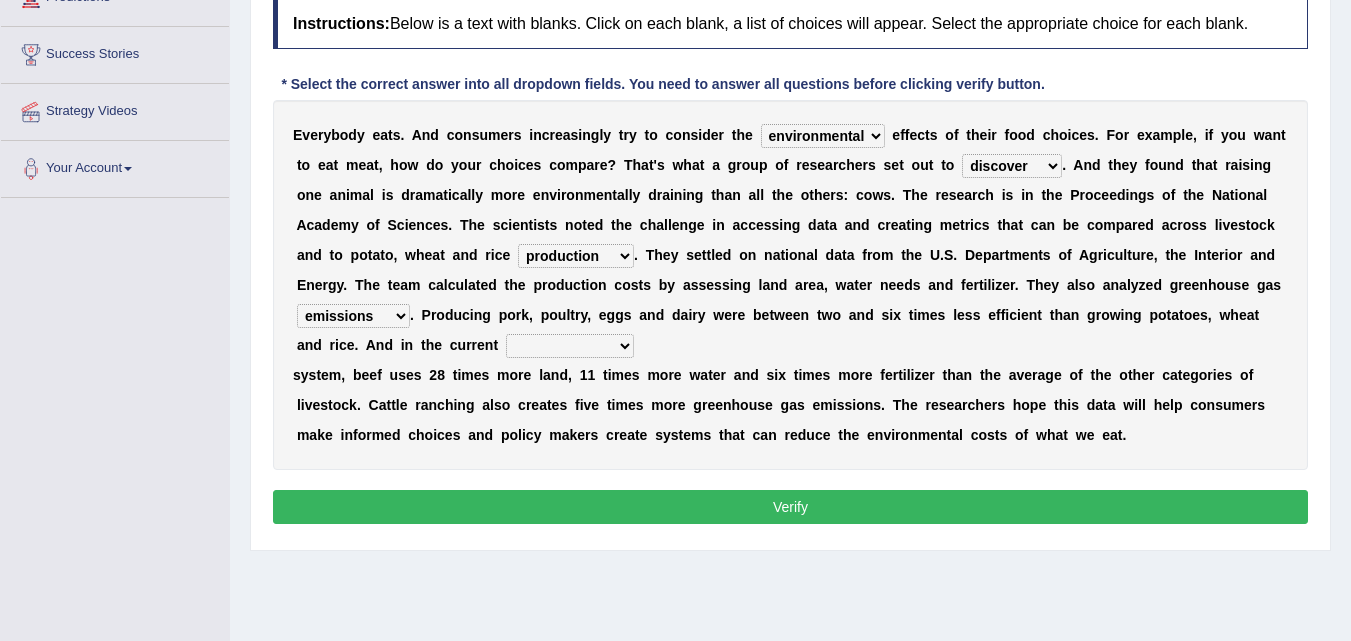 click on "conjectures manufacture emissions purification" at bounding box center [353, 316] 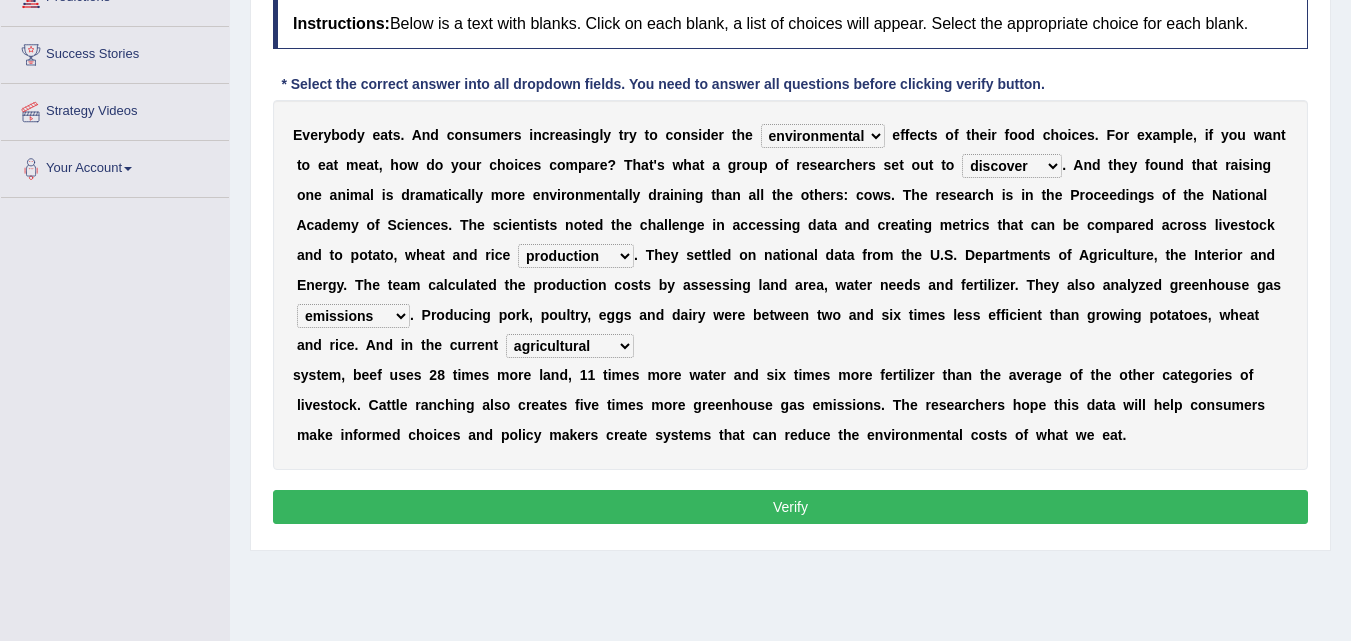 click on "Verify" at bounding box center [790, 507] 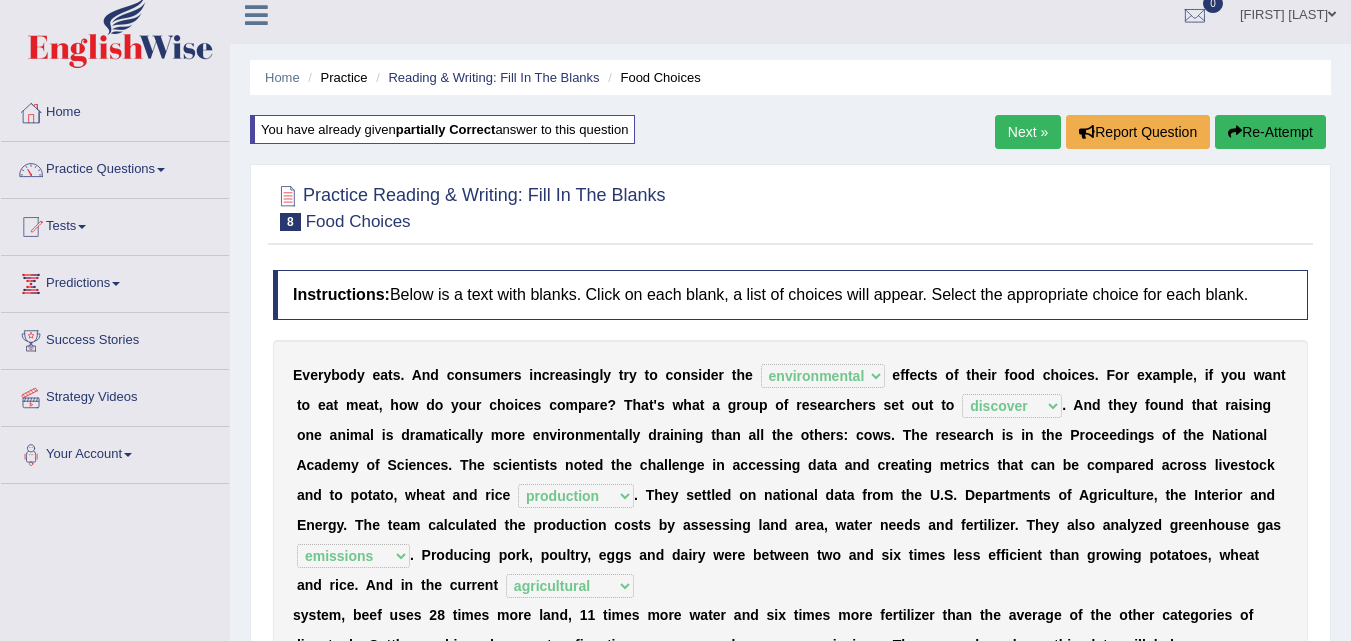 scroll, scrollTop: 0, scrollLeft: 0, axis: both 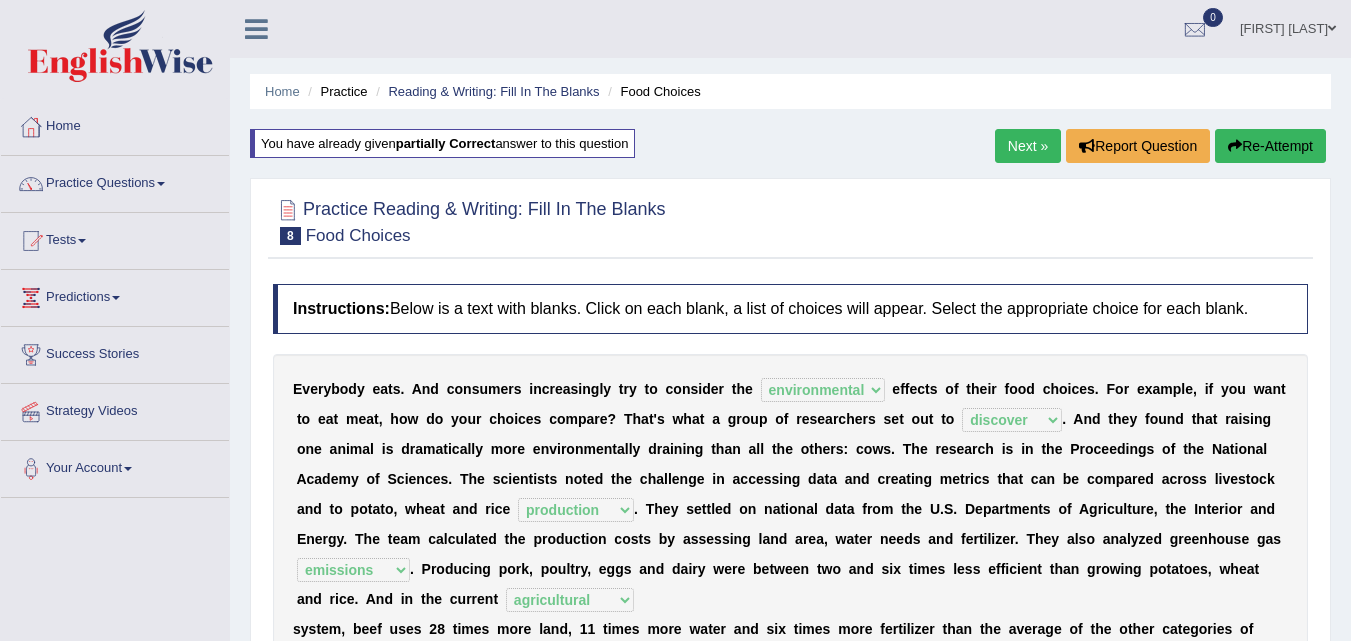 click on "Next »" at bounding box center (1028, 146) 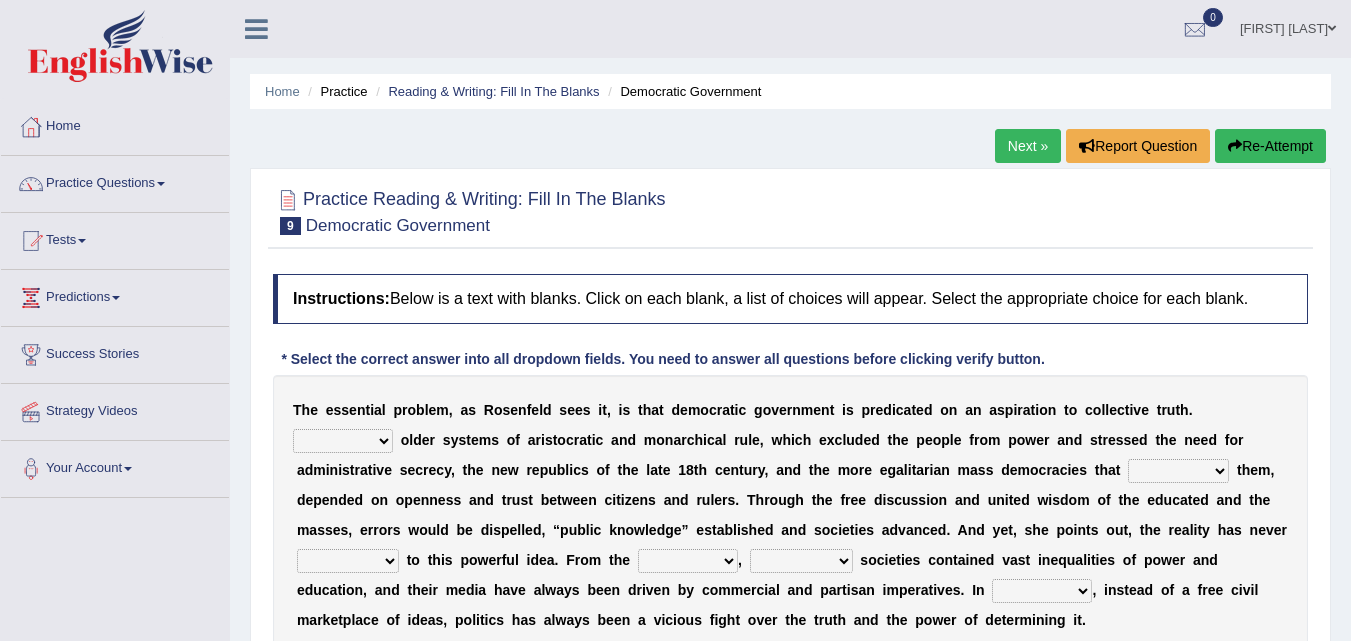 scroll, scrollTop: 200, scrollLeft: 0, axis: vertical 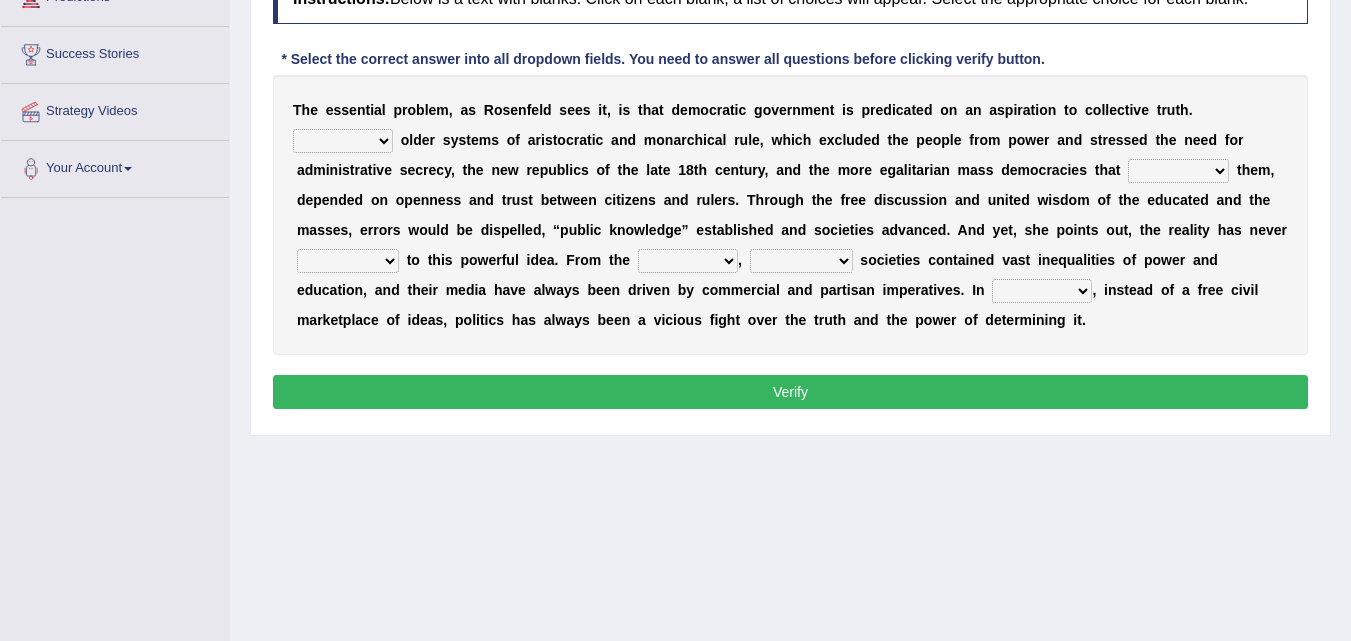 click on "Like Unlike Likely Safely" at bounding box center [343, 141] 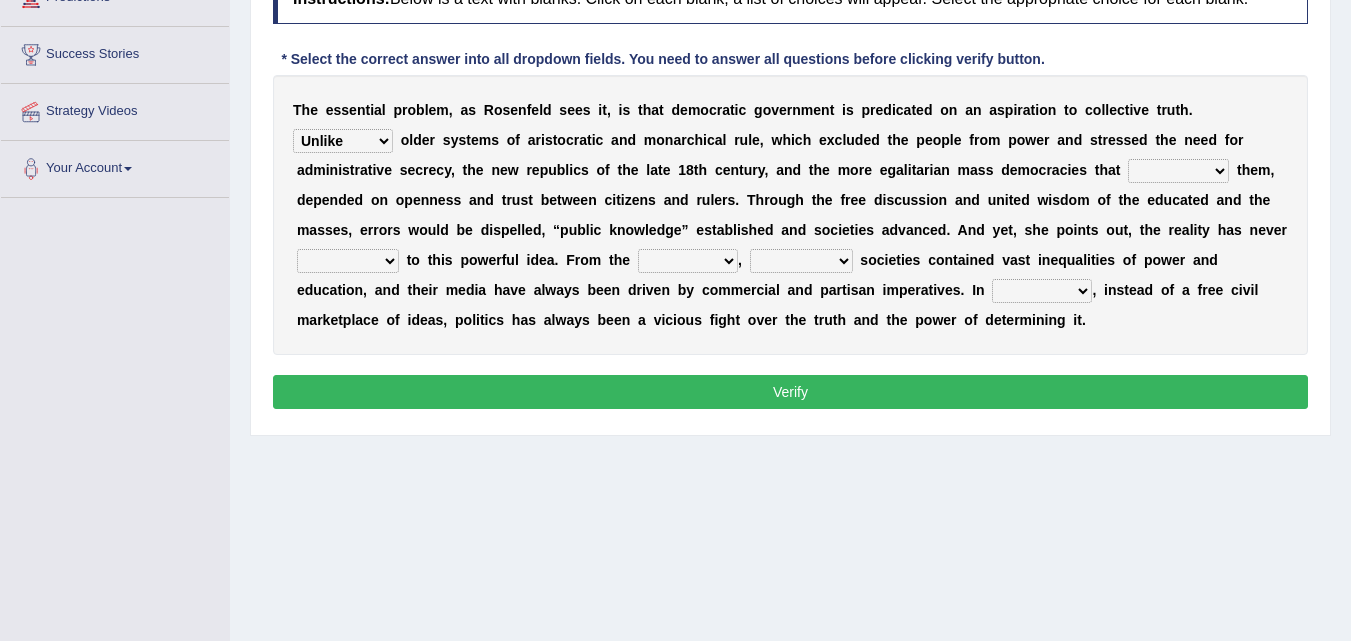 click on "Like Unlike Likely Safely" at bounding box center [343, 141] 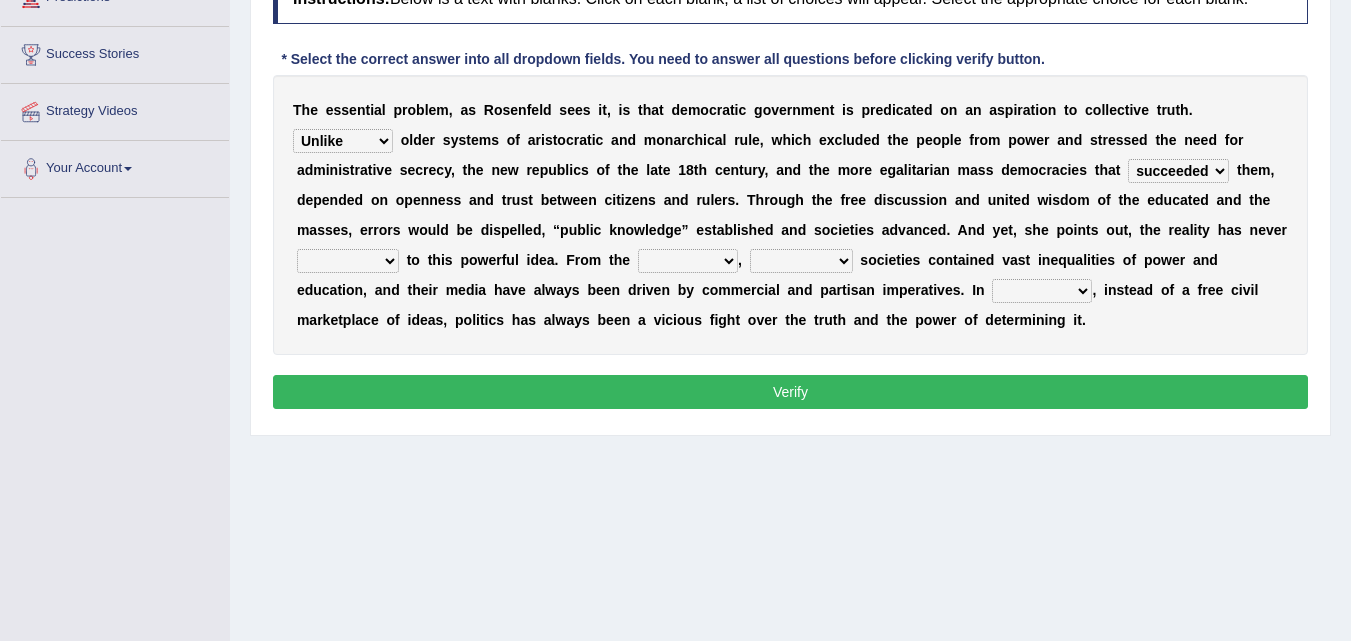 click on "saved up stood up brought up lived up" at bounding box center [348, 261] 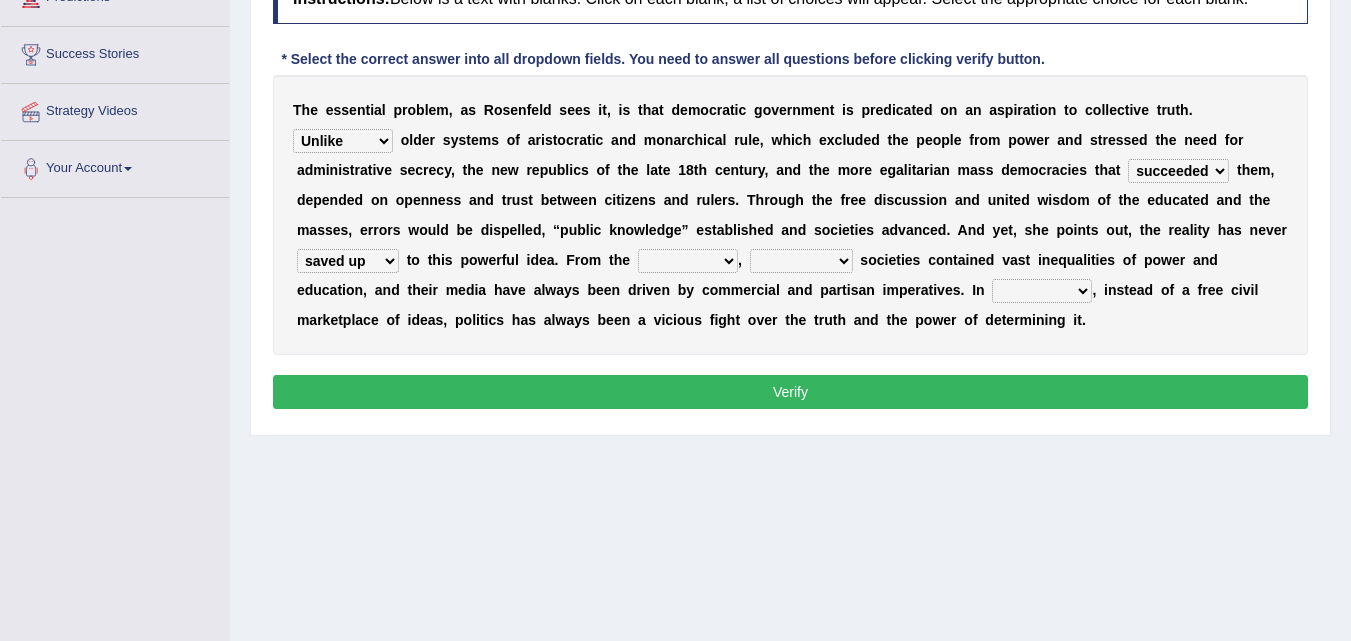 click on "saved up stood up brought up lived up" at bounding box center (348, 261) 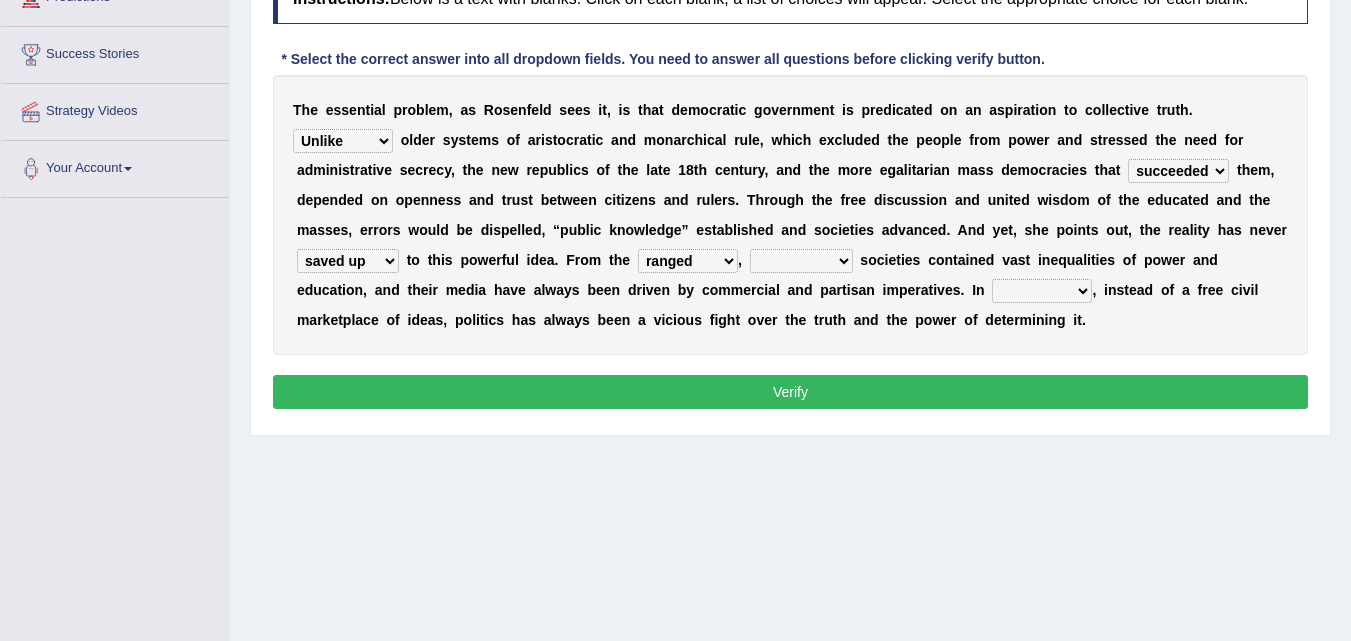 click on "outset ranged stood caught" at bounding box center [688, 261] 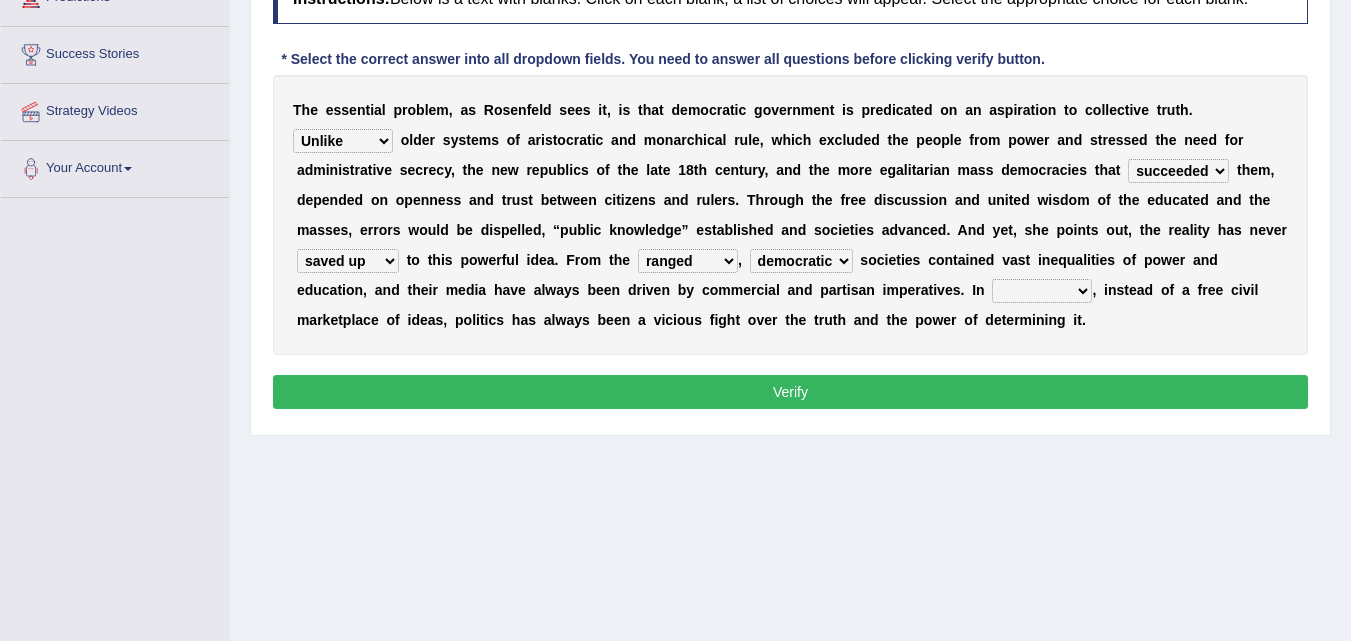 click on "power practice ideas fought" at bounding box center (1042, 291) 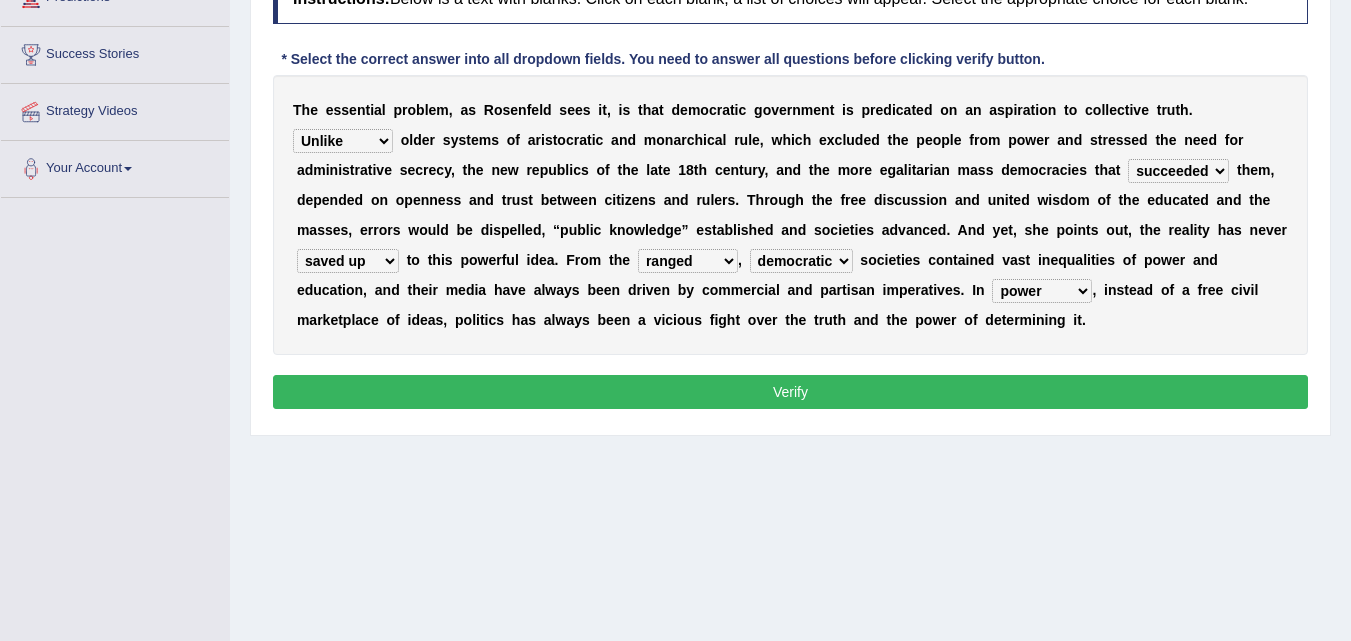 click on "Verify" at bounding box center (790, 392) 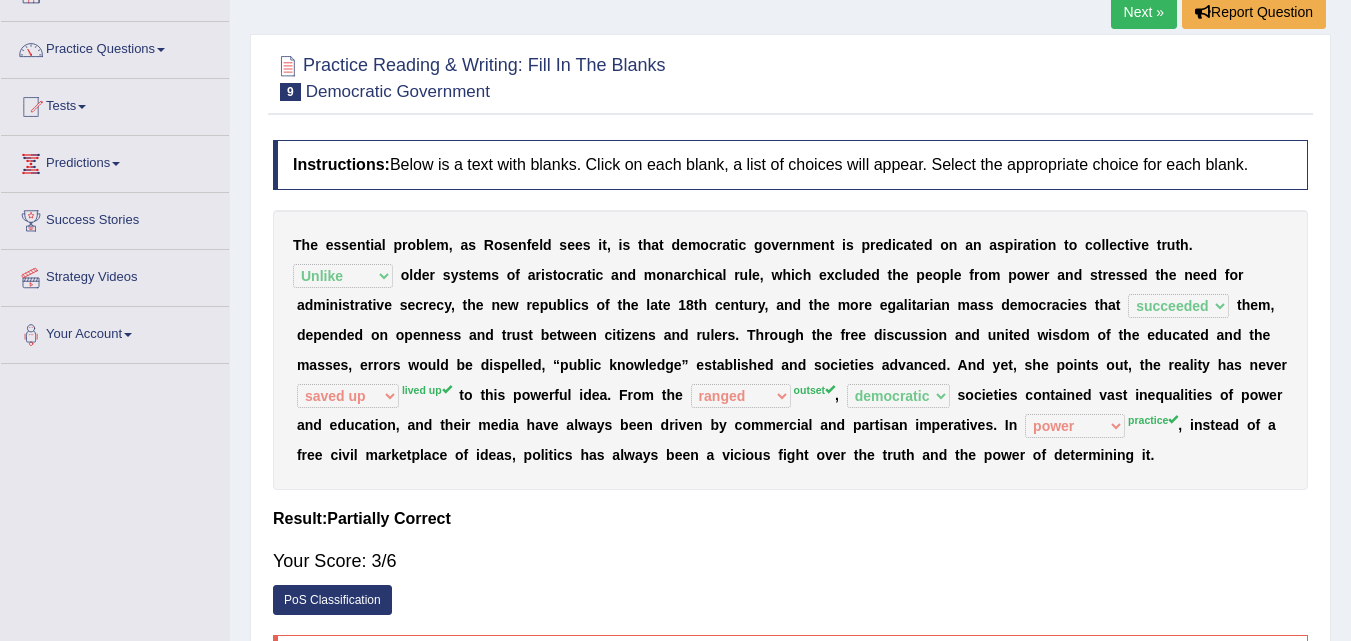 scroll, scrollTop: 100, scrollLeft: 0, axis: vertical 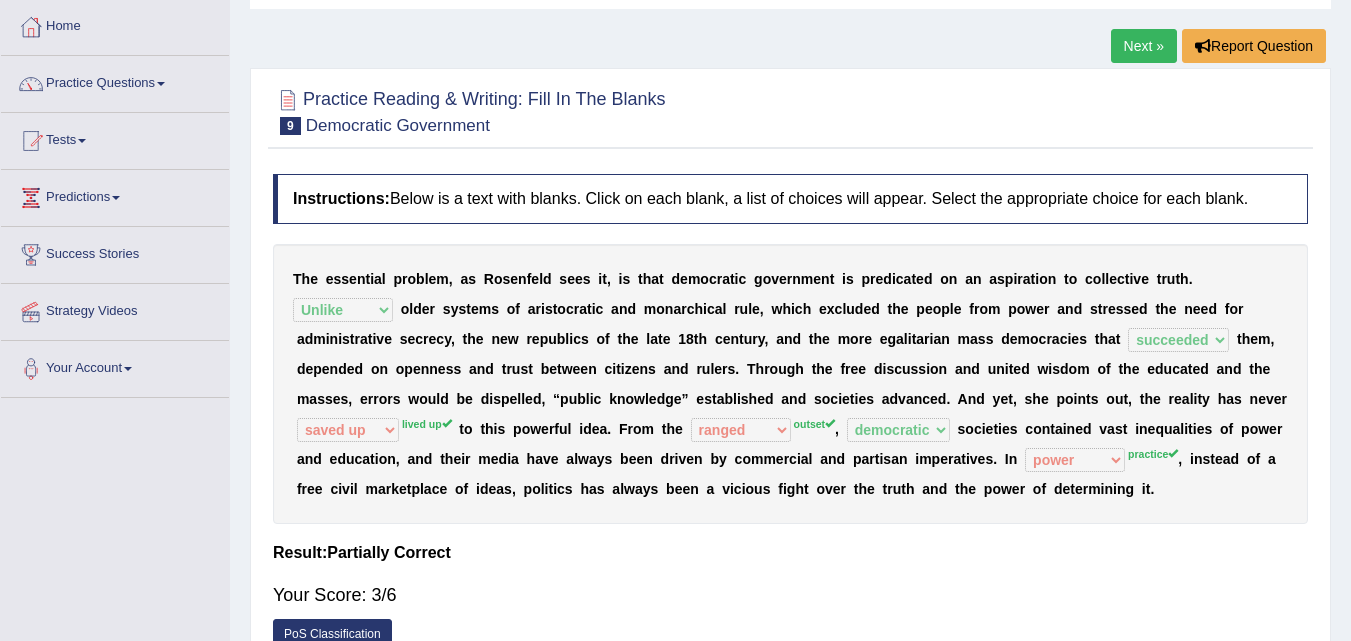 click on "Next »" at bounding box center [1144, 46] 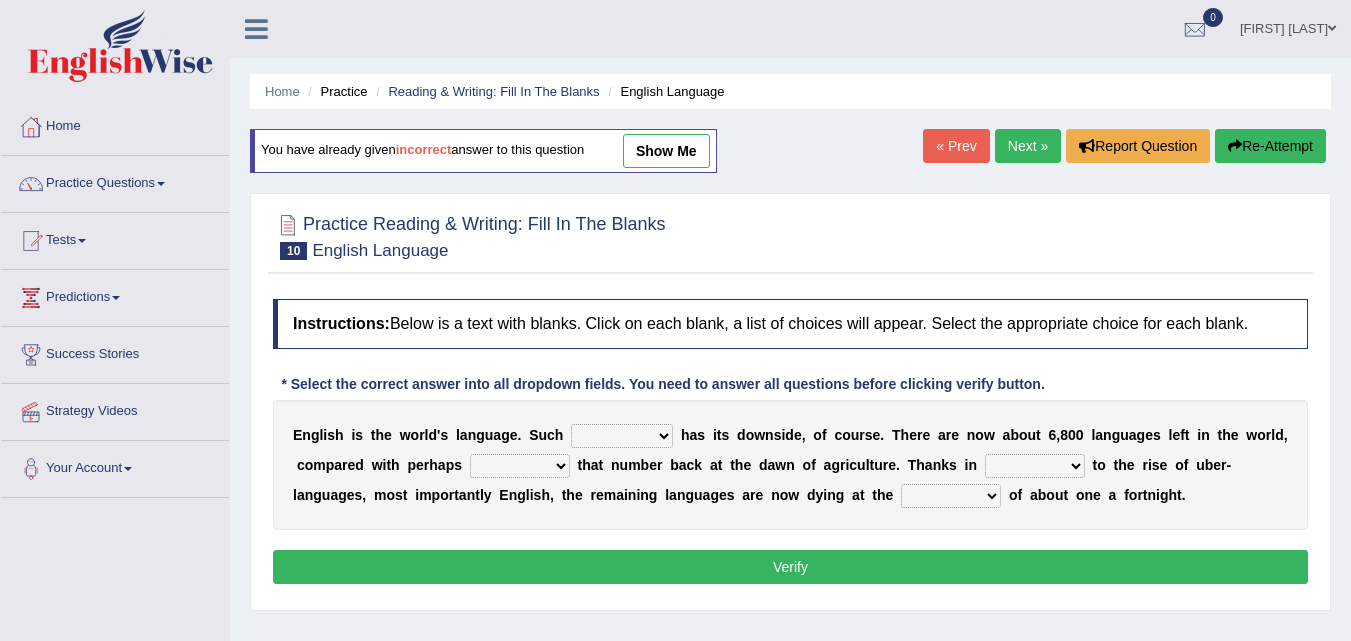 scroll, scrollTop: 0, scrollLeft: 0, axis: both 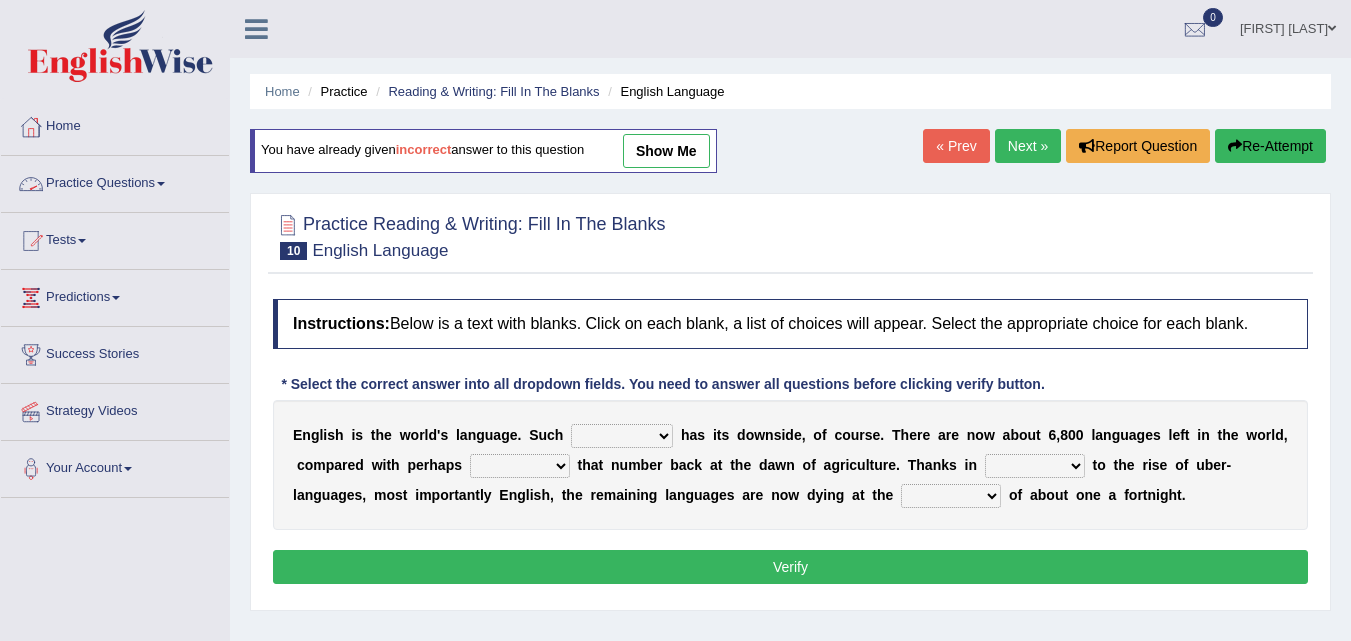 click on "Practice Questions" at bounding box center [115, 181] 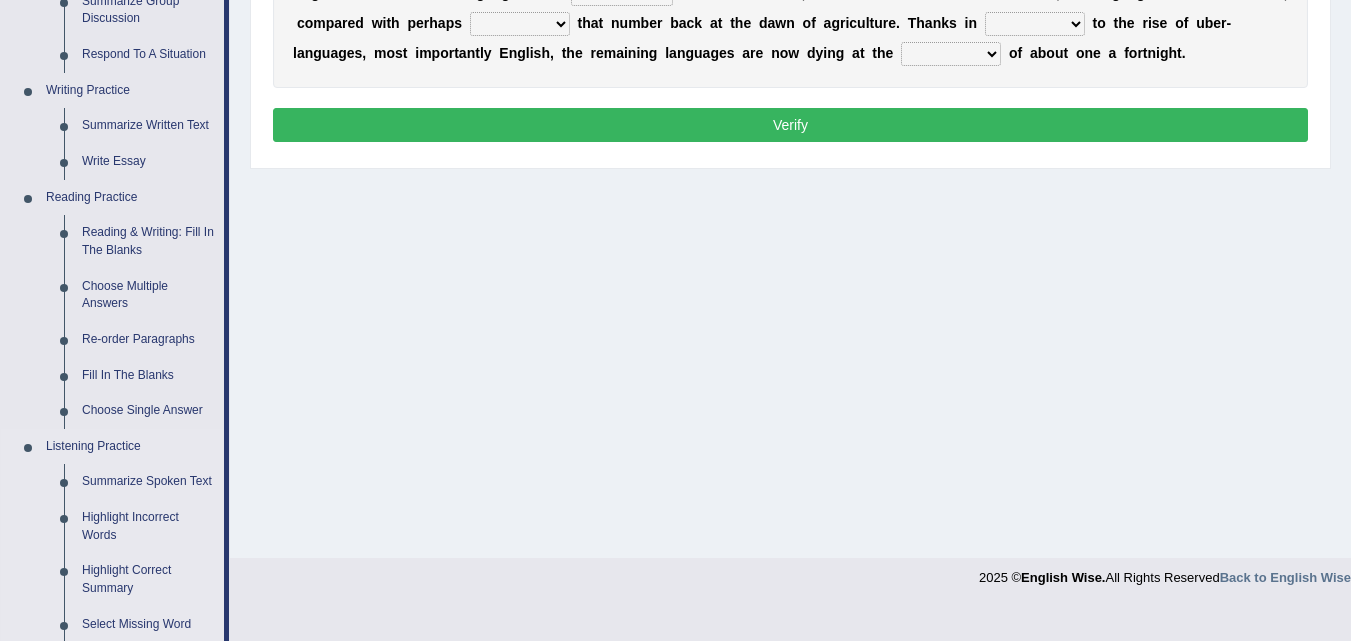 scroll, scrollTop: 400, scrollLeft: 0, axis: vertical 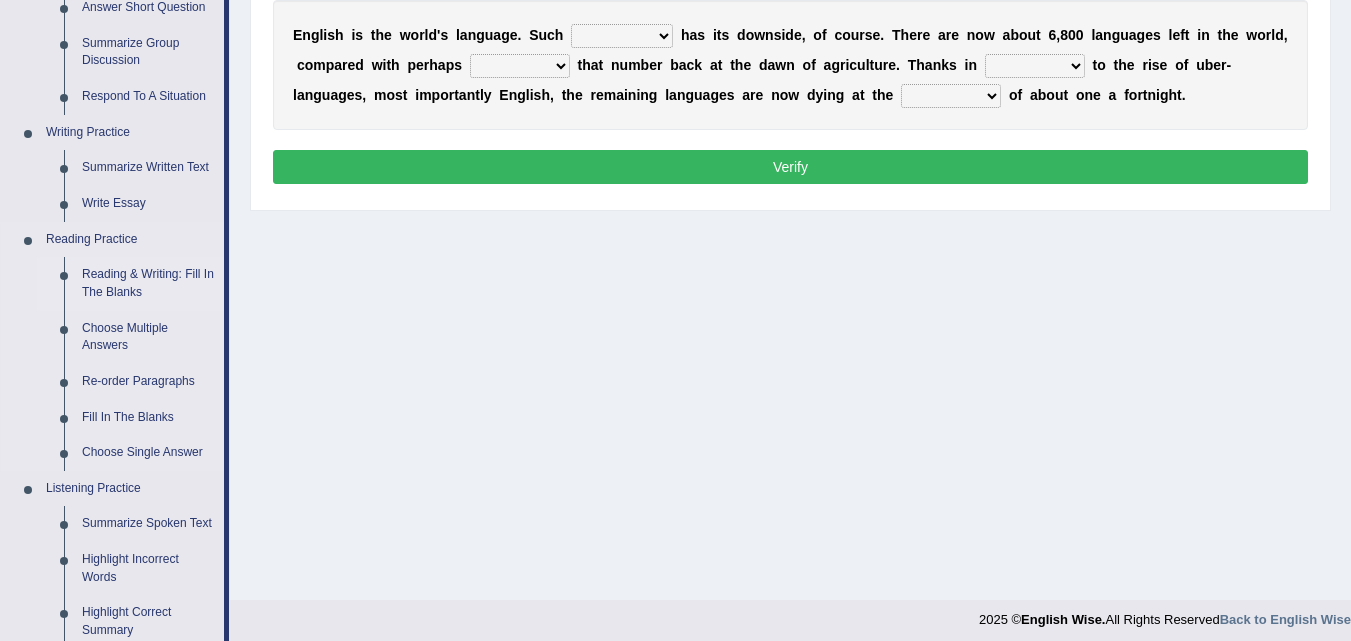 click on "Reading & Writing: Fill In The Blanks" at bounding box center [148, 283] 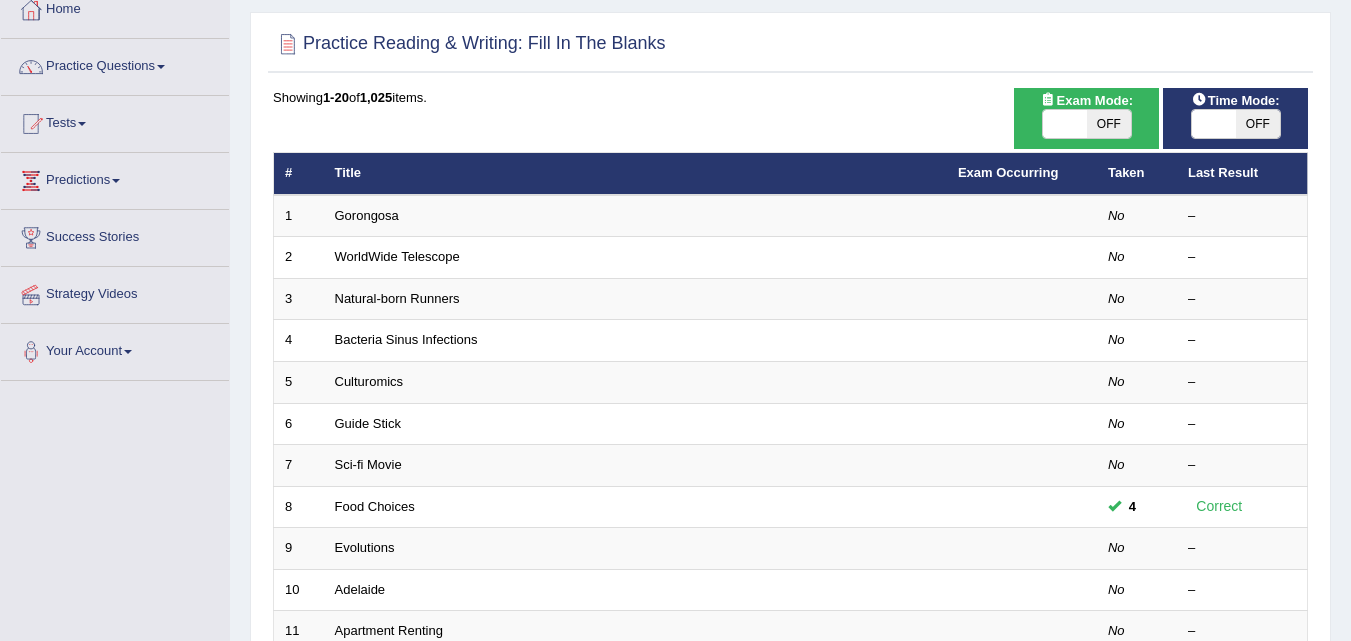 scroll, scrollTop: 300, scrollLeft: 0, axis: vertical 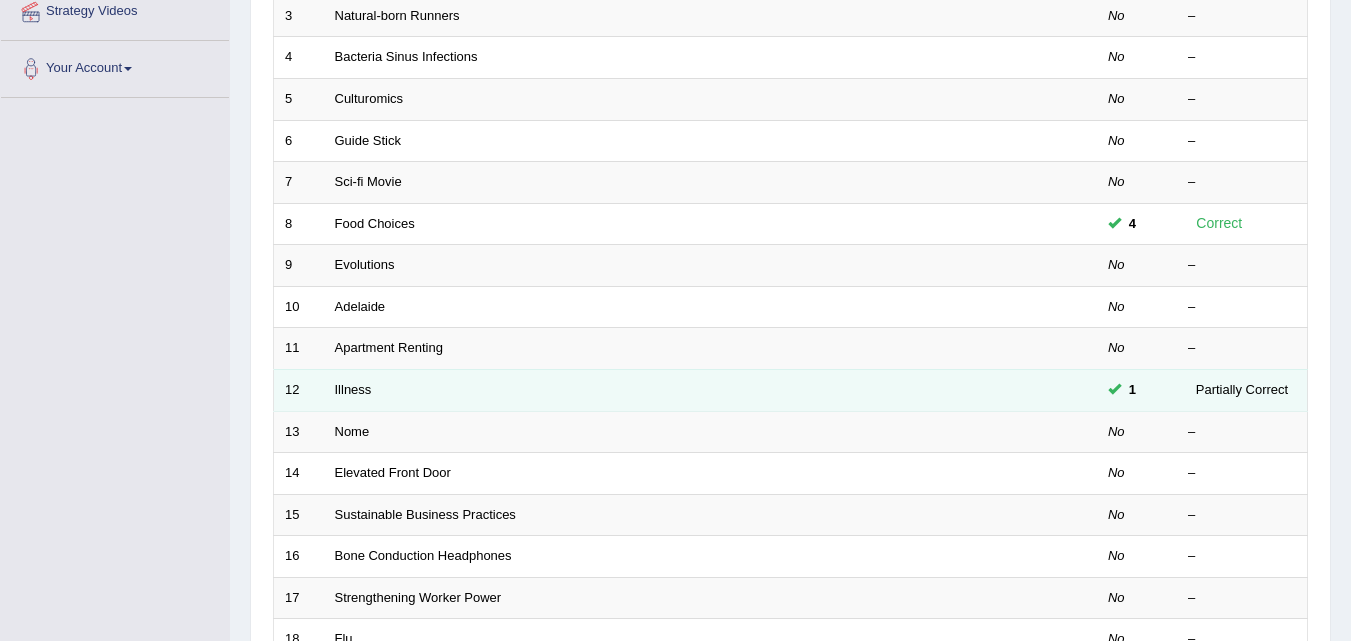 click on "1" at bounding box center (1137, 390) 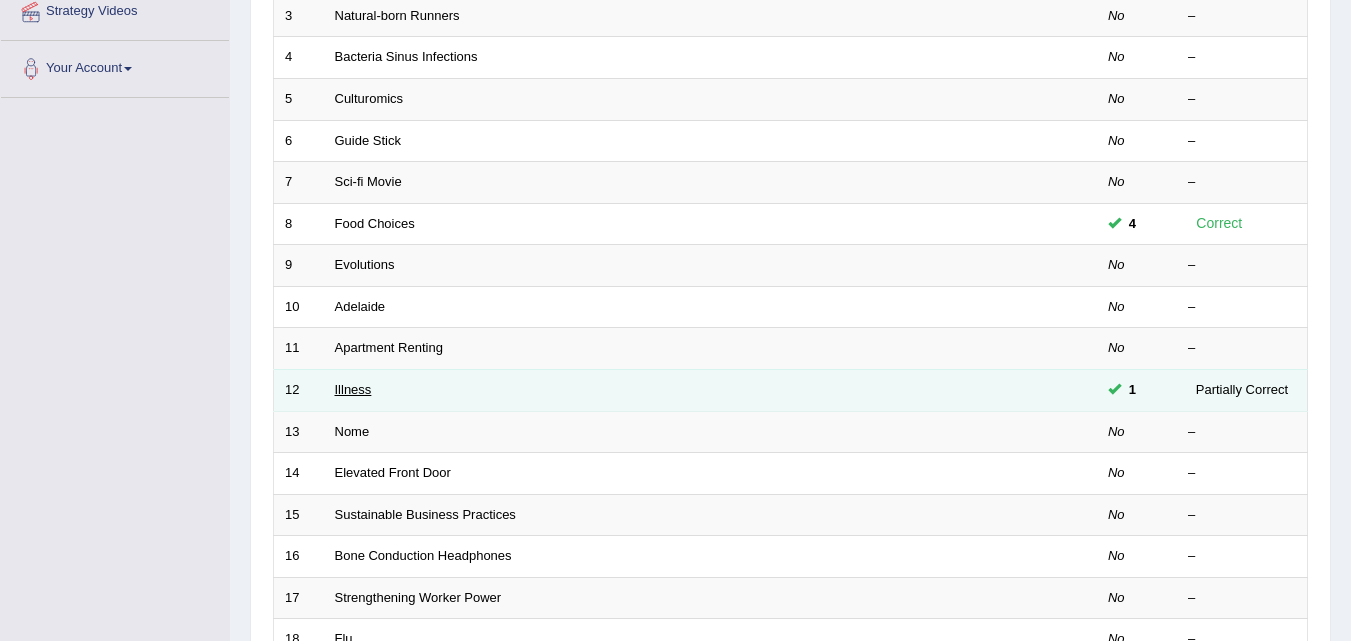 click on "Illness" at bounding box center (353, 389) 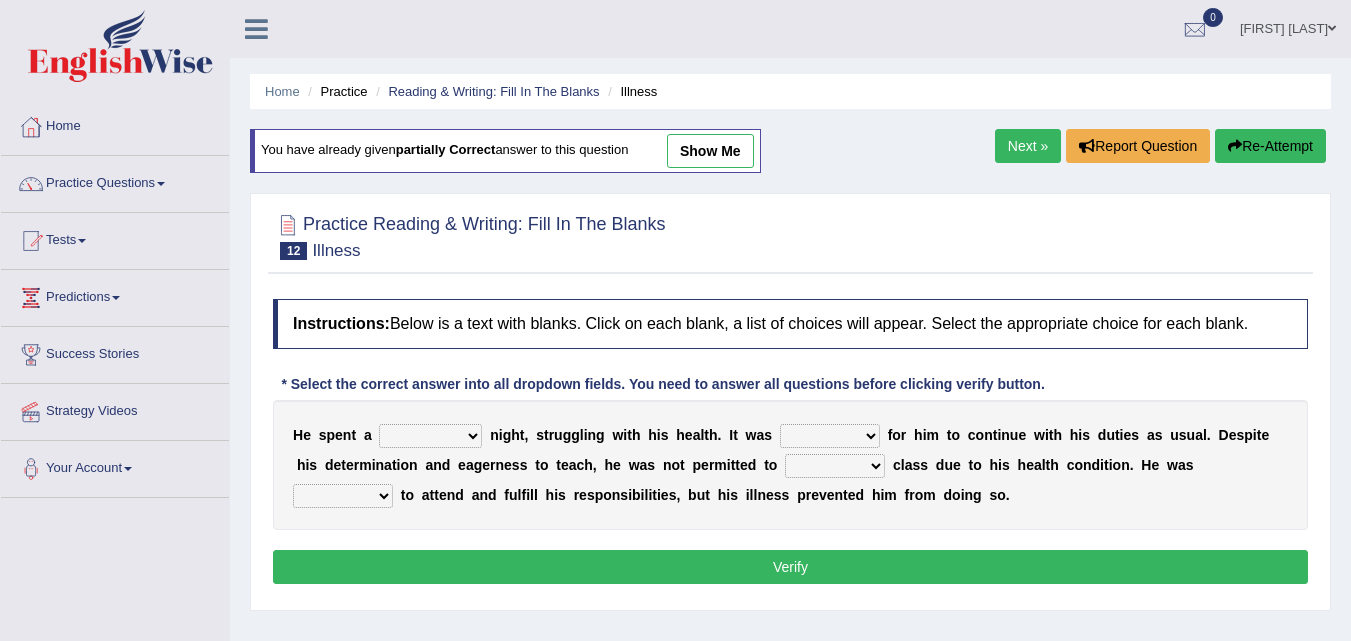 scroll, scrollTop: 0, scrollLeft: 0, axis: both 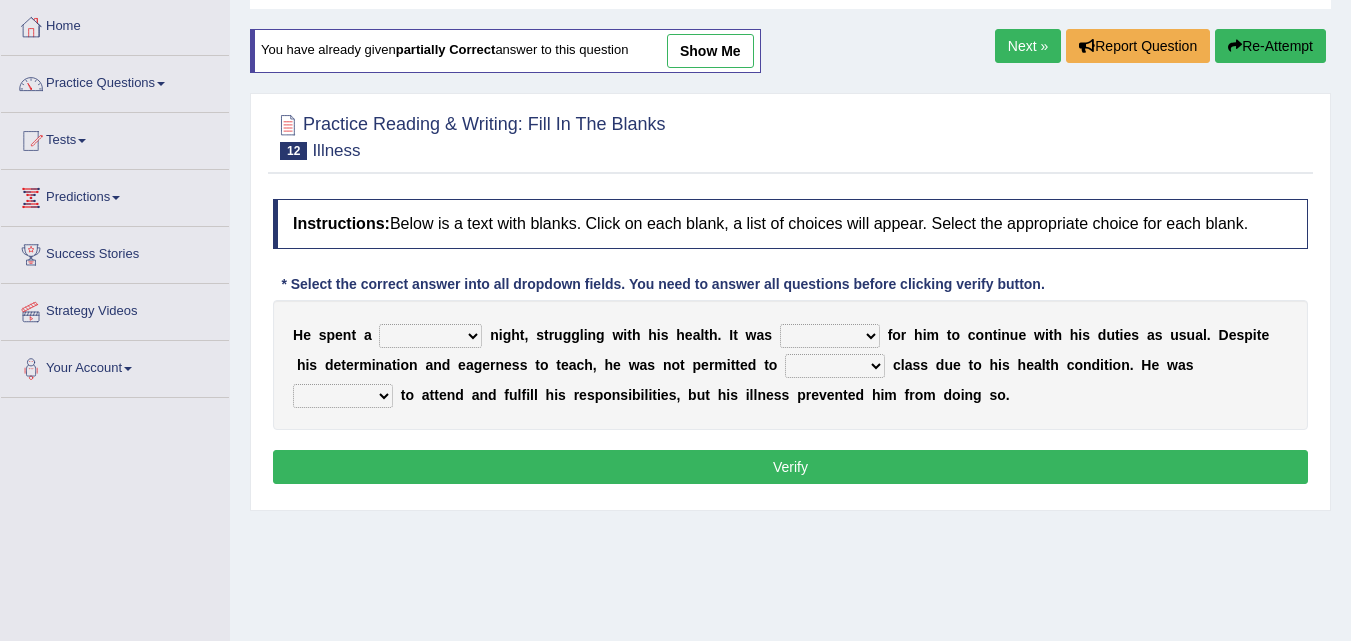 click on "cheerful restful meaningful painful" at bounding box center [430, 336] 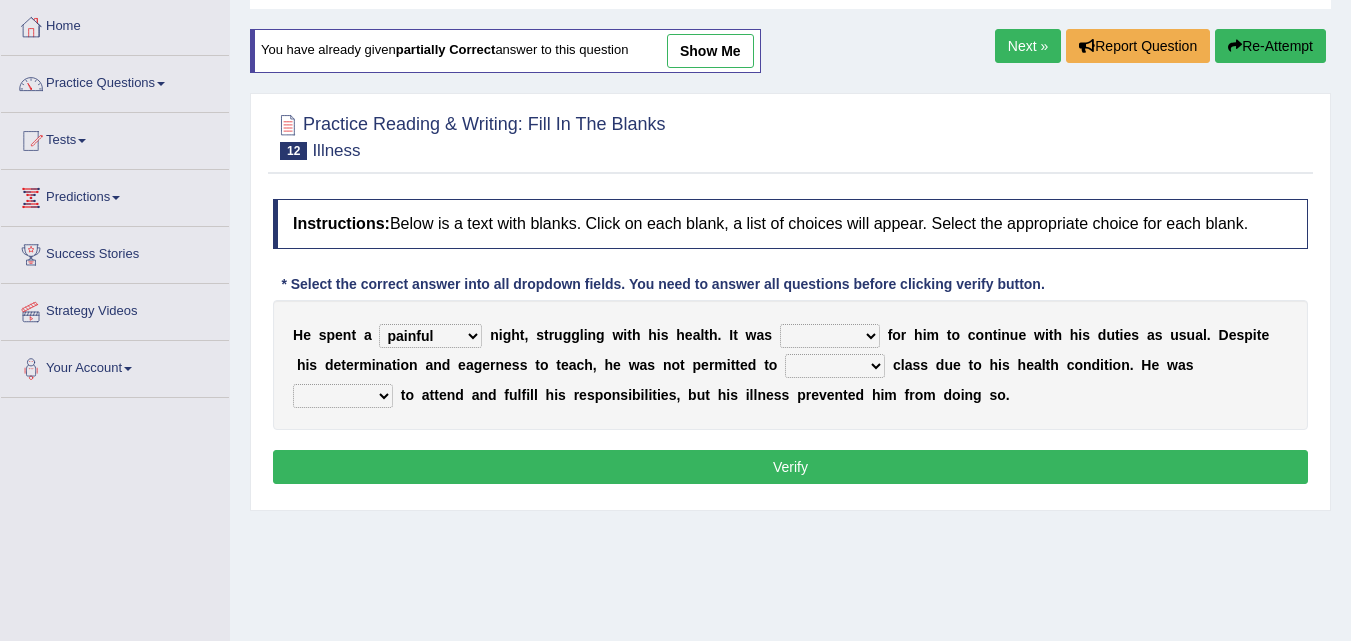 click on "H e    s p e n t    a    cheerful restful meaningful painful    n i g h t ,    s t r u g g l i n g    w i t h    h i s    h e a l t h .    I t    w a s    enjoyable simple difficult natural    f o r    h i m    t o    c o n t i n u e    w i t h    h i s    d u t i e s    a s    u s u a l .    D e s p i t e    h i s    d e t e r m i n a t i o n    a n d    e a g e r n e s s    t o    t e a c h ,    h e    w a s    n o t    p e r m i t t e d    t o    teach leave cancel attend    c l a s s    d u e    t o    h i s    h e a l t h    c o n d i t i o n .    H e    w a s    anxious forced lazy happy    t o    a t t e n d    a n d    f u l f i l l    h i s    r e s p o n s i b i l i t i e s ,    b u t    h i s    i l l n e s s    p r e v e n t e d    h i m    f r o m    d o i n g    s o ." at bounding box center [790, 365] 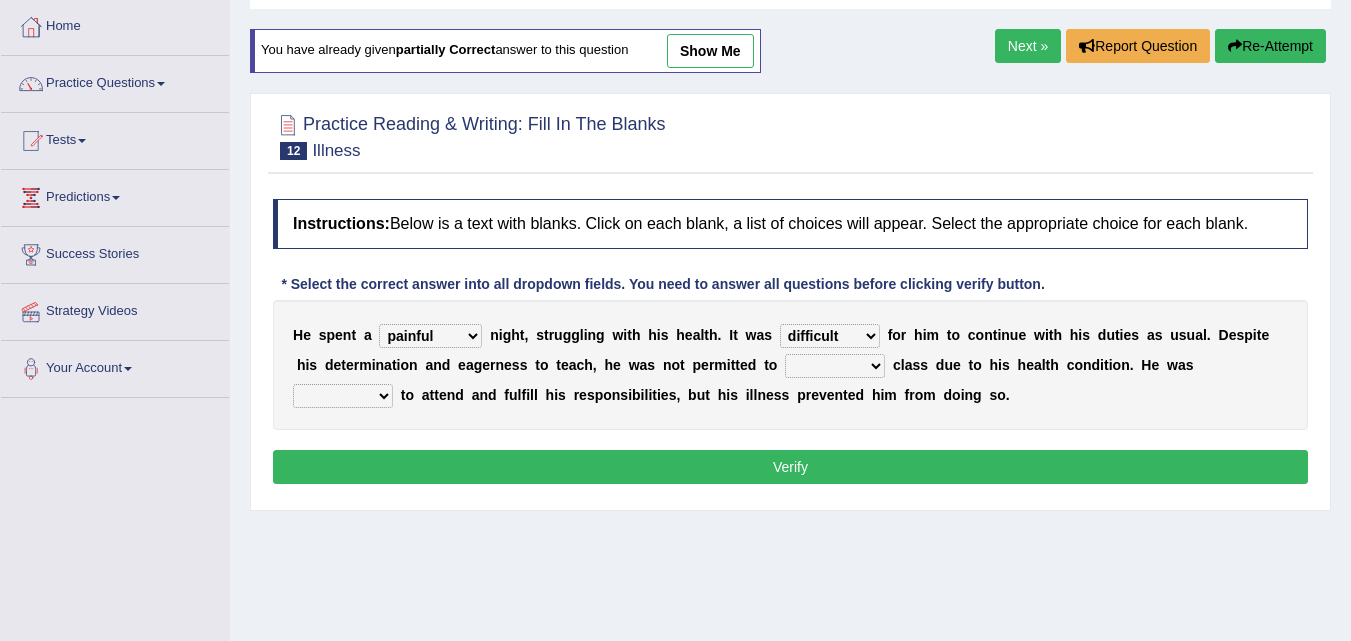 click on "anxious forced lazy happy" at bounding box center (343, 396) 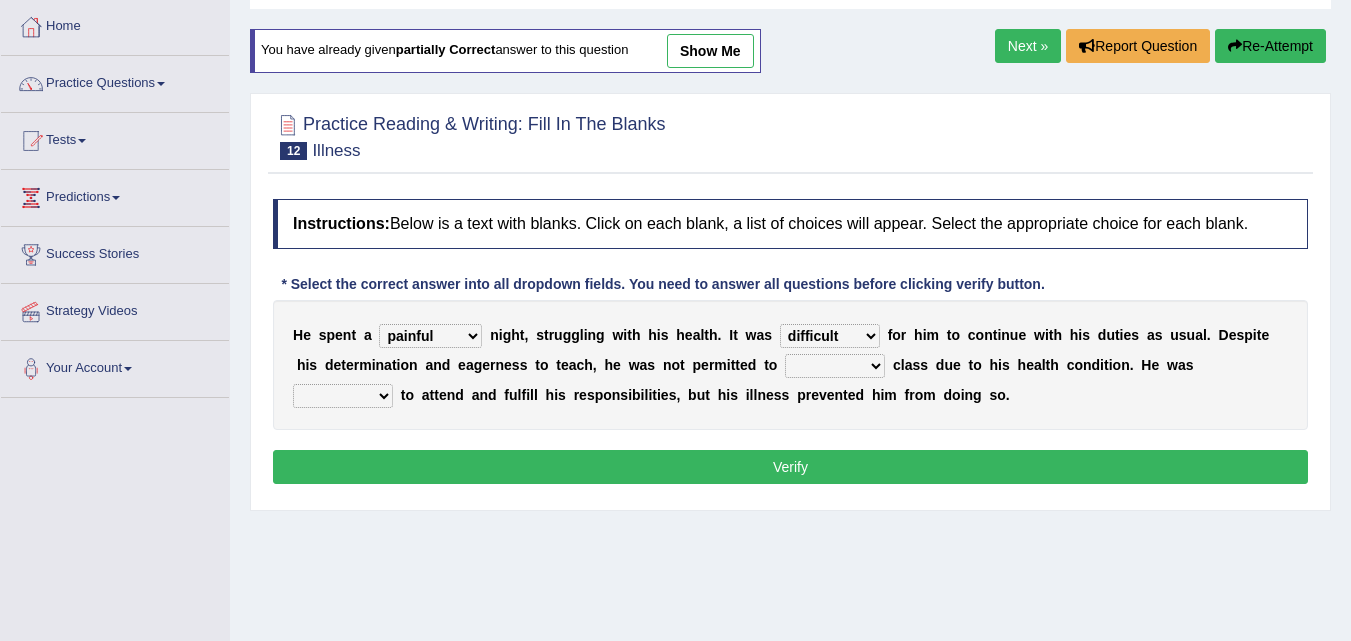 click on "teach leave cancel attend" at bounding box center [835, 366] 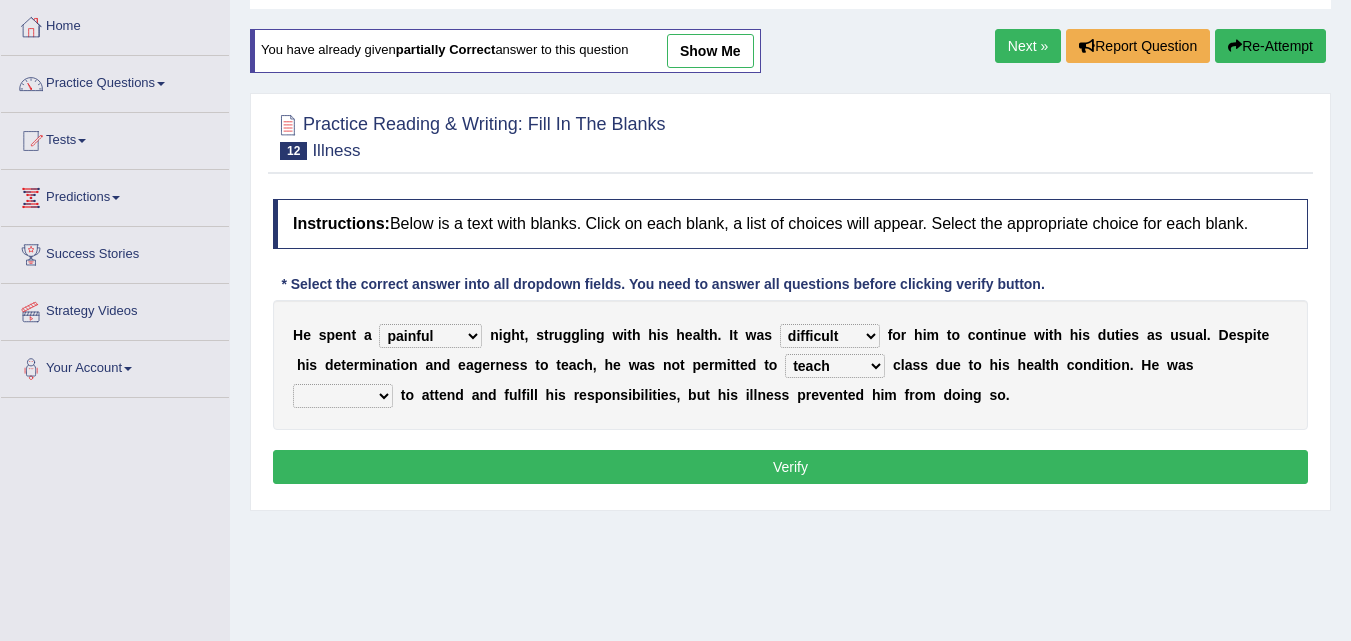 click on "anxious forced lazy happy" at bounding box center (343, 396) 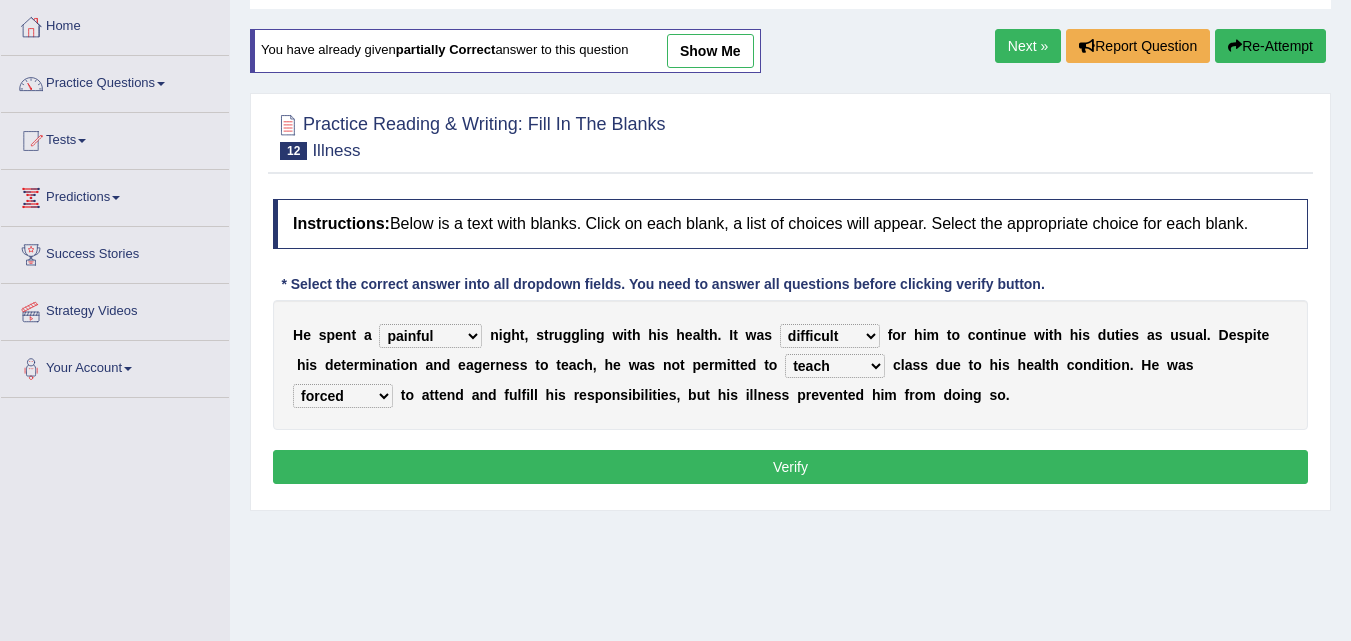 click on "anxious forced lazy happy" at bounding box center (343, 396) 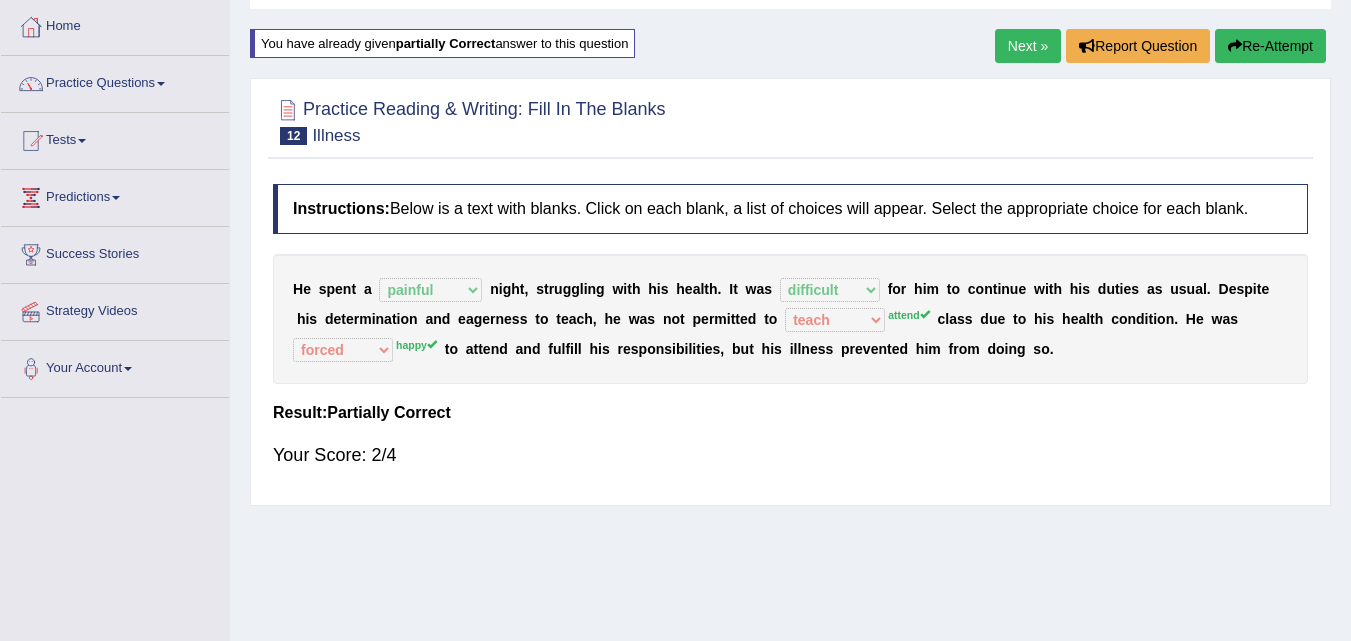 click on "Re-Attempt" at bounding box center [1270, 46] 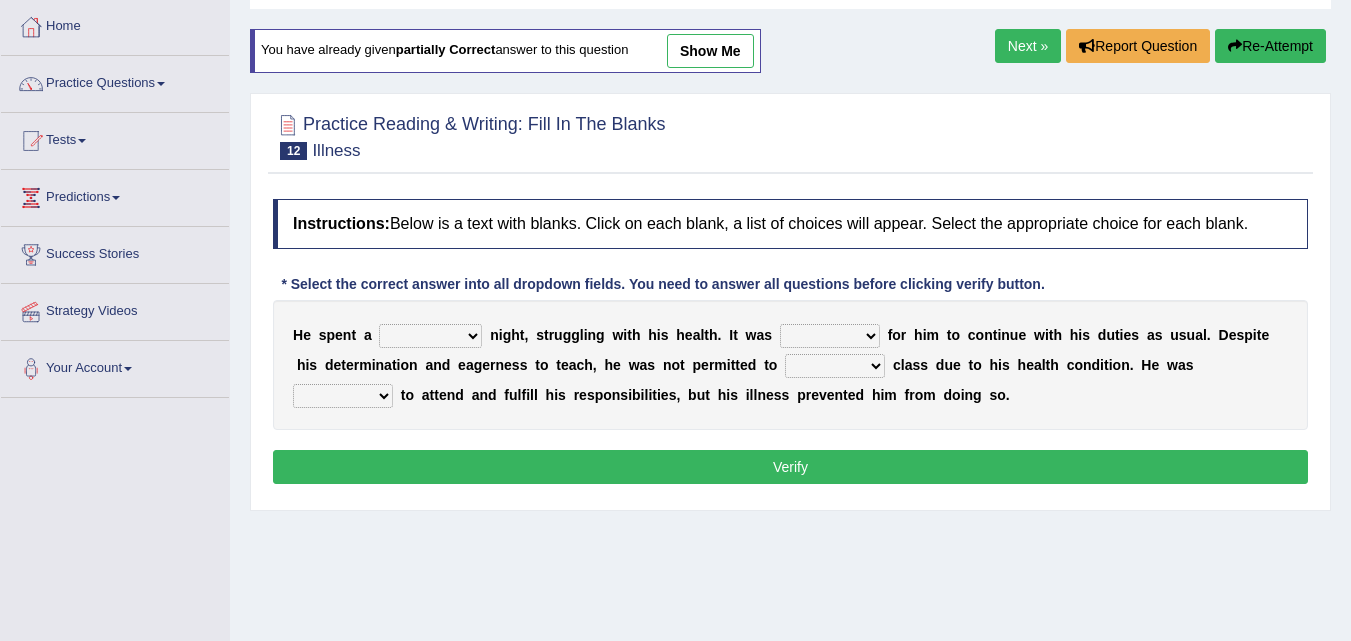 scroll, scrollTop: 100, scrollLeft: 0, axis: vertical 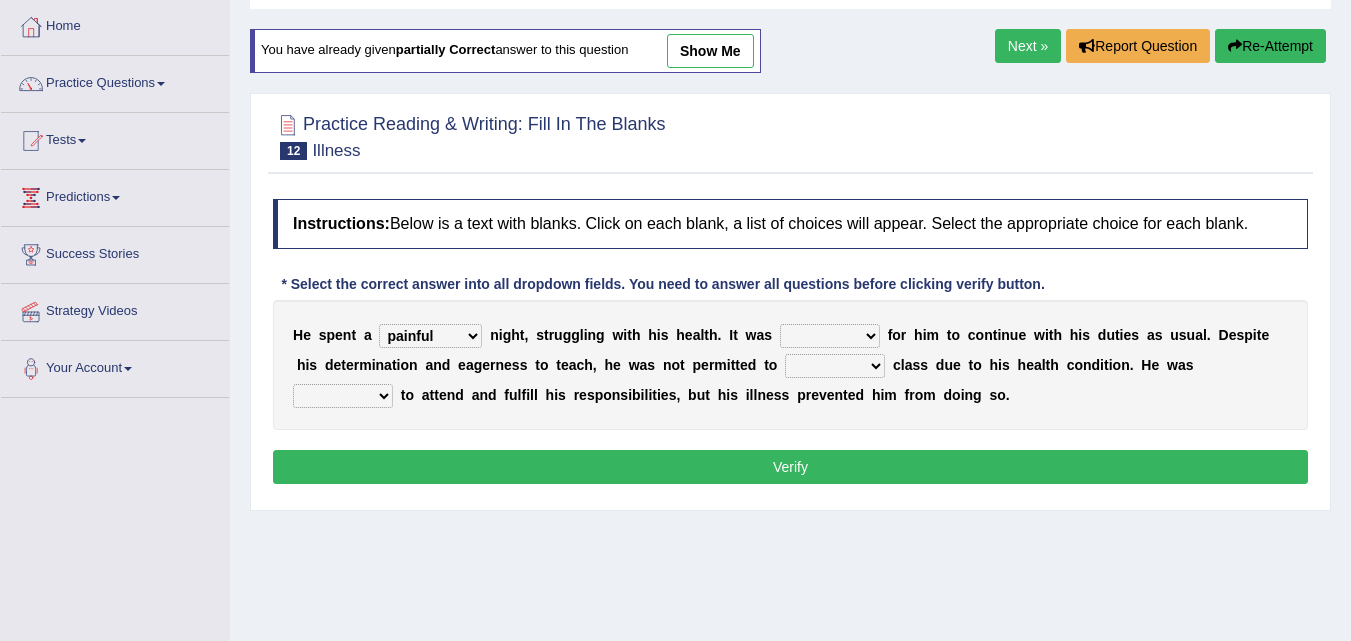 click on "cheerful restful meaningful painful" at bounding box center (430, 336) 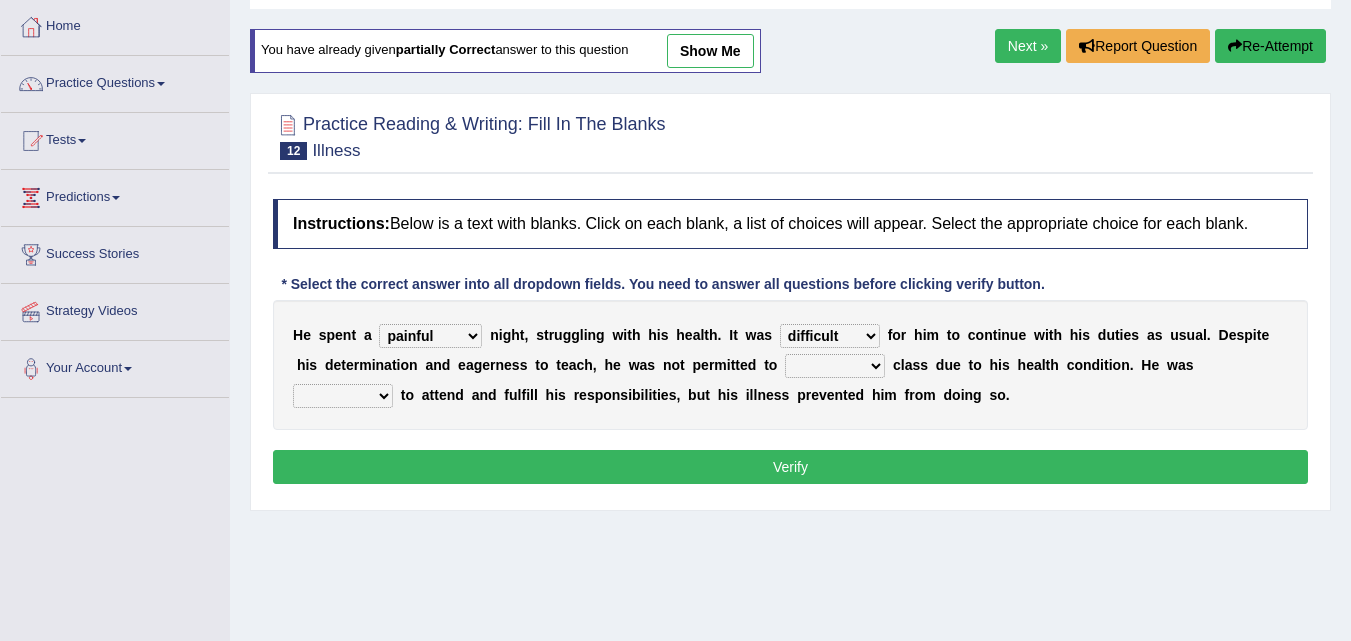 click on "teach leave cancel attend" at bounding box center [835, 366] 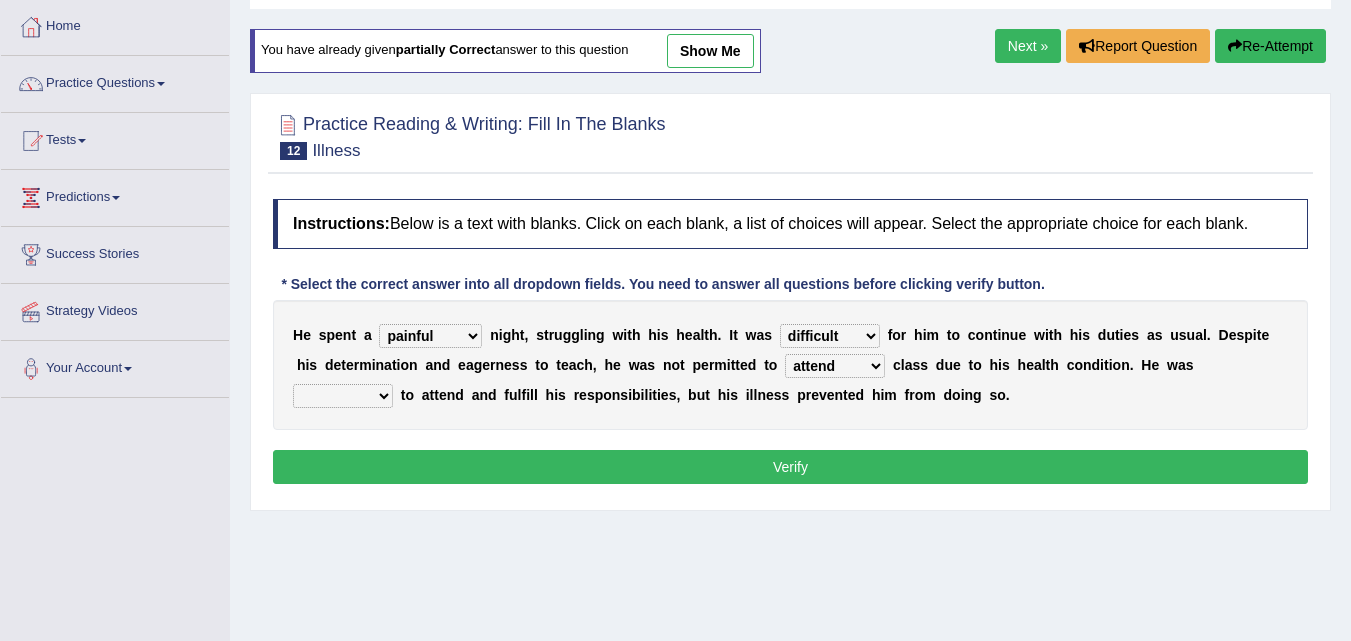 click on "anxious forced lazy happy" at bounding box center (343, 396) 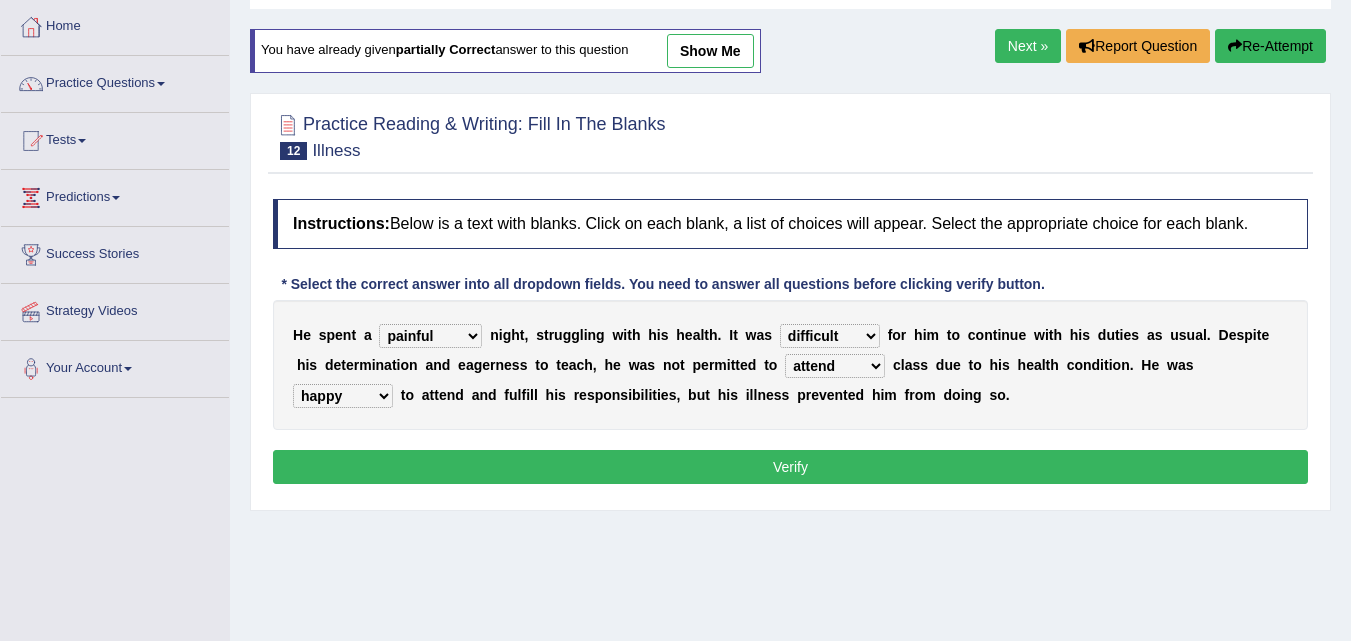 click on "Verify" at bounding box center [790, 467] 